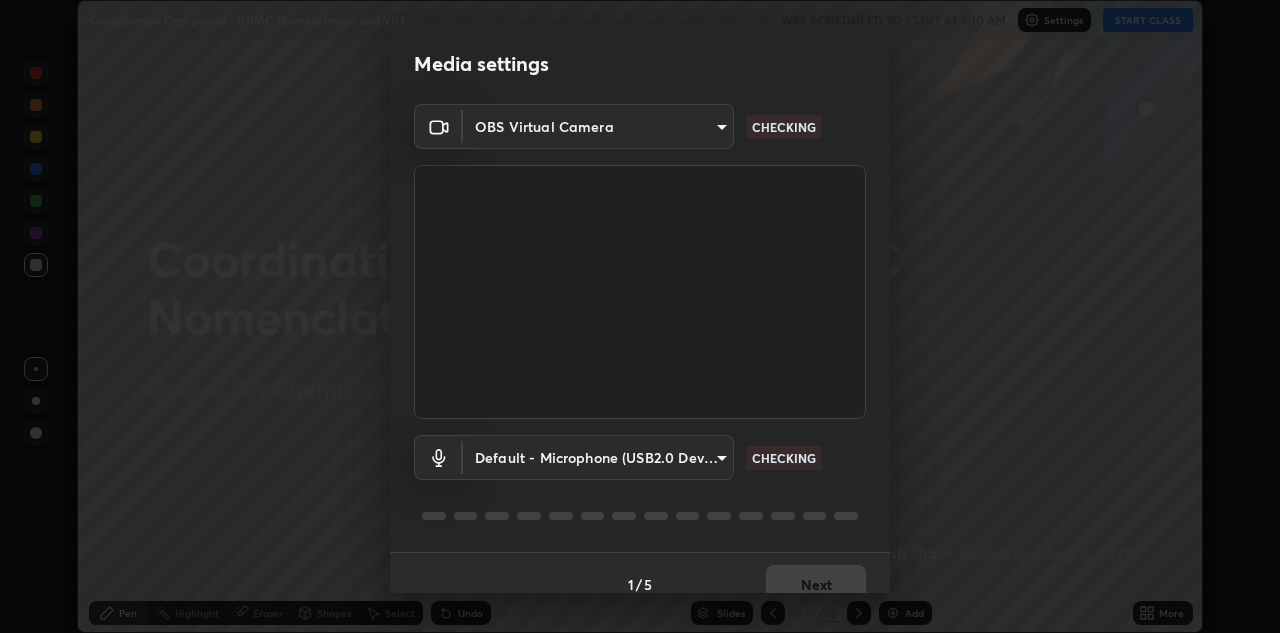 scroll, scrollTop: 0, scrollLeft: 0, axis: both 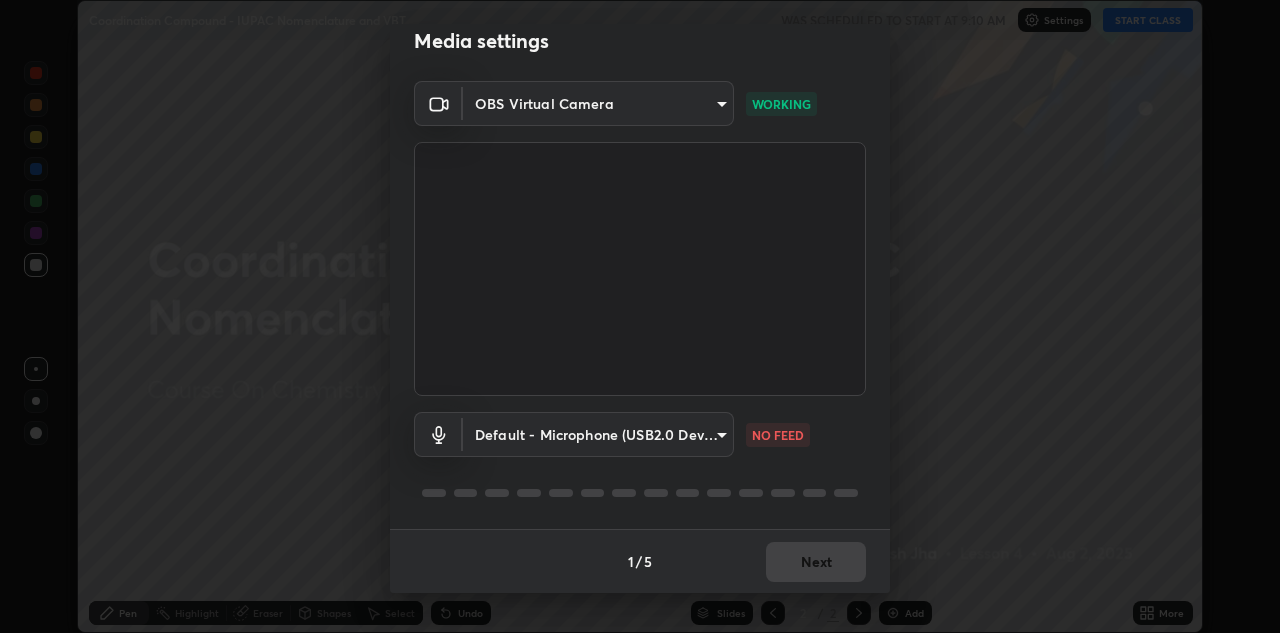 click on "Erase all Coordination Compound - IUPAC Nomenclature and VBT WAS SCHEDULED TO START AT  9:10 AM Settings START CLASS Setting up your live class Coordination Compound - IUPAC Nomenclature and VBT • L4 of Course On Chemistry for JEE Excel 1 2026 [FIRST] [LAST] Pen Highlight Eraser Shapes Select Undo Slides 2 / 2 Add More Enable hand raising Enable raise hand to speak to learners. Once enabled, chat will be turned off temporarily. Enable x   No doubts shared Encourage your learners to ask a doubt for better clarity Report an issue Reason for reporting Buffering Chat not working Audio - Video sync issue Educator video quality low ​ Attach an image Report Media settings OBS Virtual Camera 4ed6506a9c778d395b5d7aff9fa51cbb341e0eb7db15ca4db2d89cf75fe913a1 WORKING Default - Microphone (USB2.0 Device) default NO FEED 1 / 5 Next" at bounding box center (640, 316) 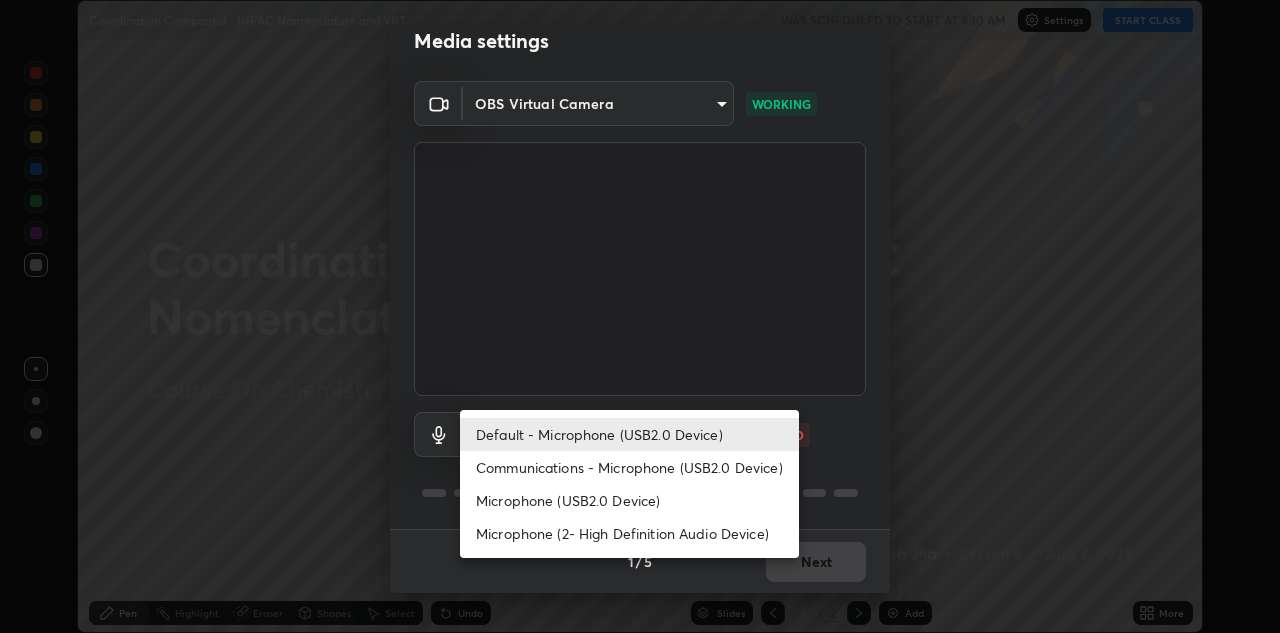 click on "Default - Microphone (USB2.0 Device)" at bounding box center [629, 434] 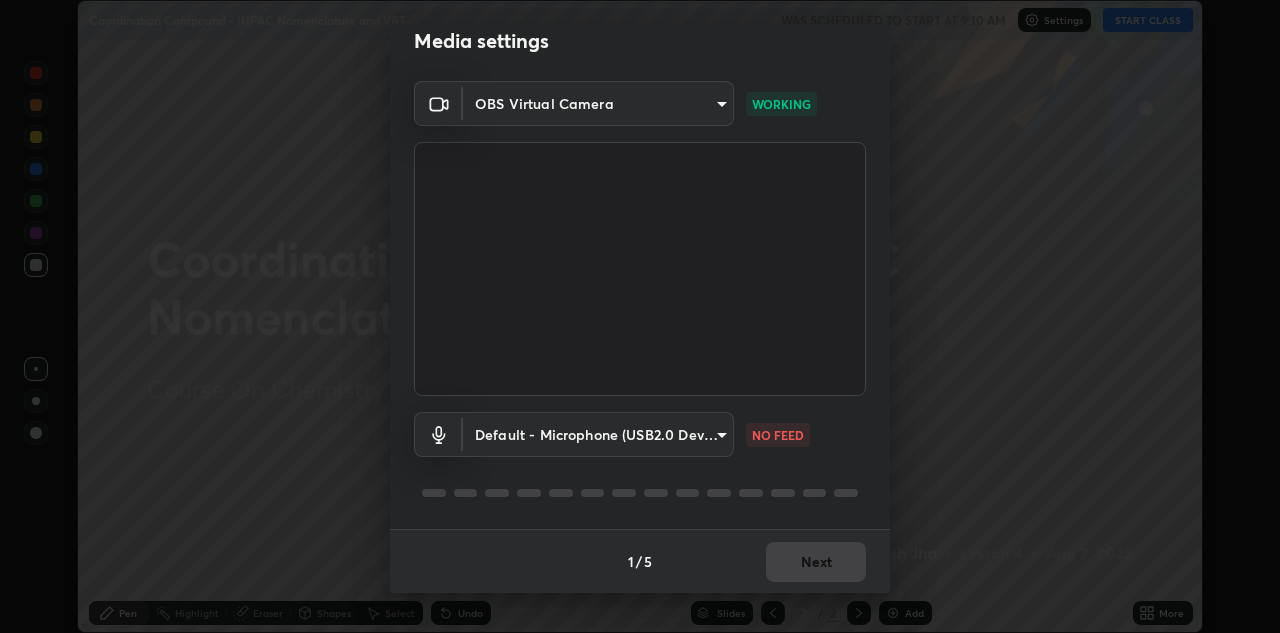 click on "Erase all Coordination Compound - IUPAC Nomenclature and VBT WAS SCHEDULED TO START AT  9:10 AM Settings START CLASS Setting up your live class Coordination Compound - IUPAC Nomenclature and VBT • L4 of Course On Chemistry for JEE Excel 1 2026 [FIRST] [LAST] Pen Highlight Eraser Shapes Select Undo Slides 2 / 2 Add More Enable hand raising Enable raise hand to speak to learners. Once enabled, chat will be turned off temporarily. Enable x   No doubts shared Encourage your learners to ask a doubt for better clarity Report an issue Reason for reporting Buffering Chat not working Audio - Video sync issue Educator video quality low ​ Attach an image Report Media settings OBS Virtual Camera 4ed6506a9c778d395b5d7aff9fa51cbb341e0eb7db15ca4db2d89cf75fe913a1 WORKING Default - Microphone (USB2.0 Device) default NO FEED 1 / 5 Next" at bounding box center [640, 316] 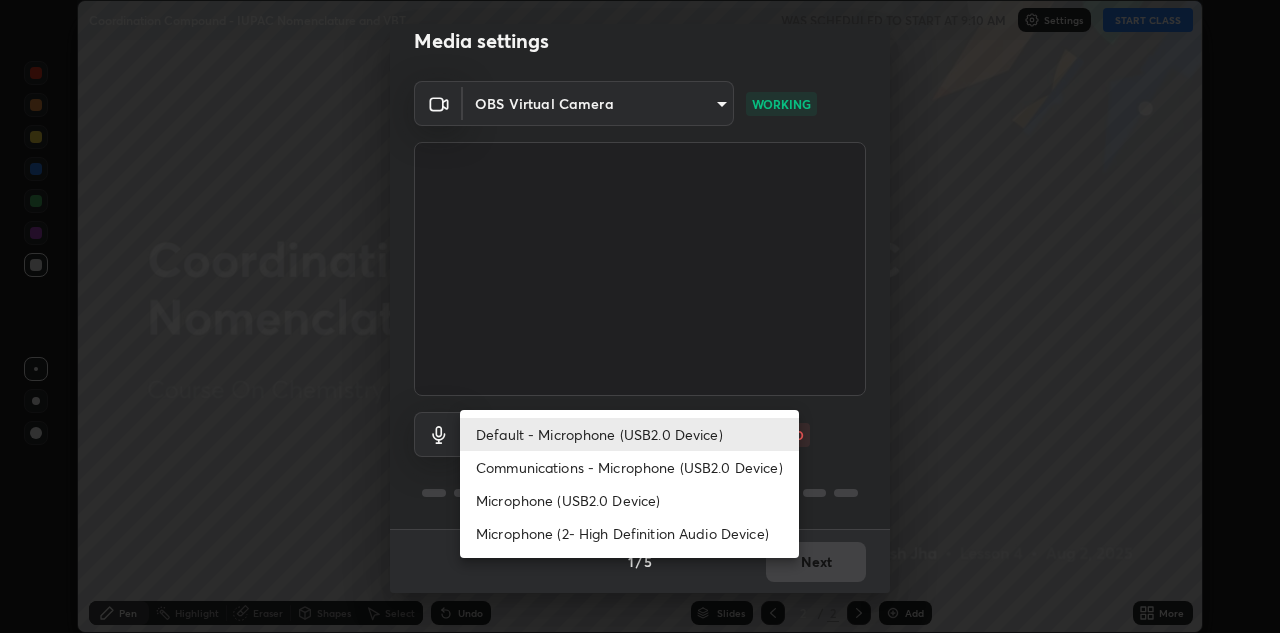 click on "Microphone (USB2.0 Device)" at bounding box center (629, 500) 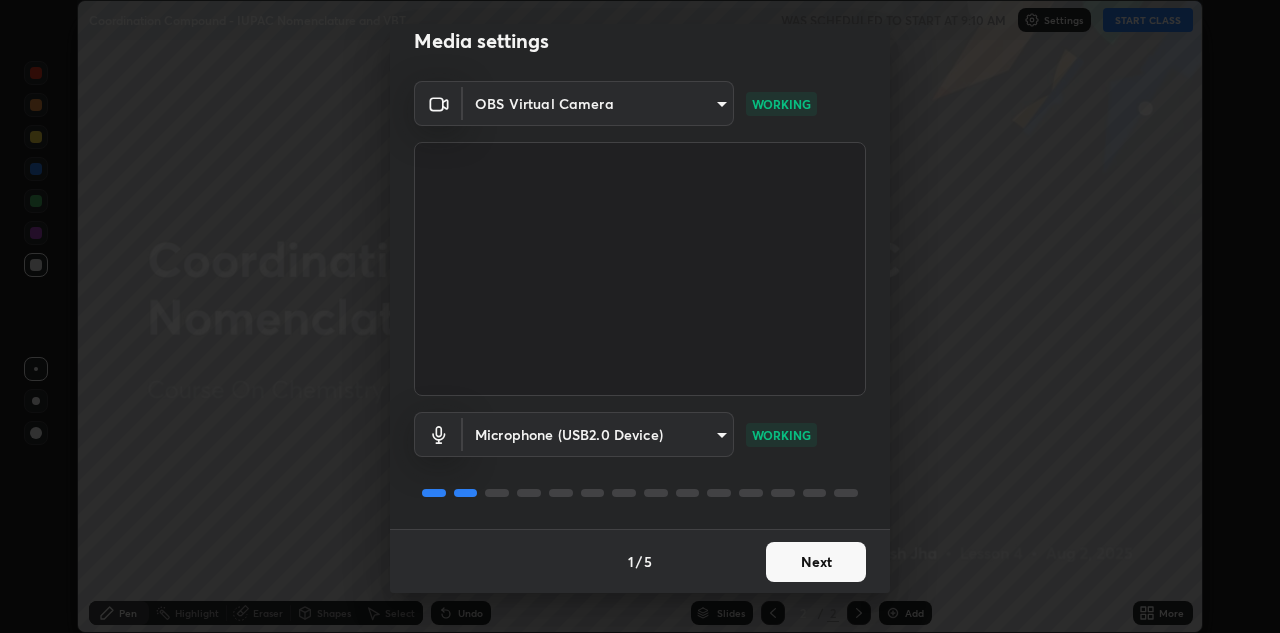 click on "Next" at bounding box center (816, 562) 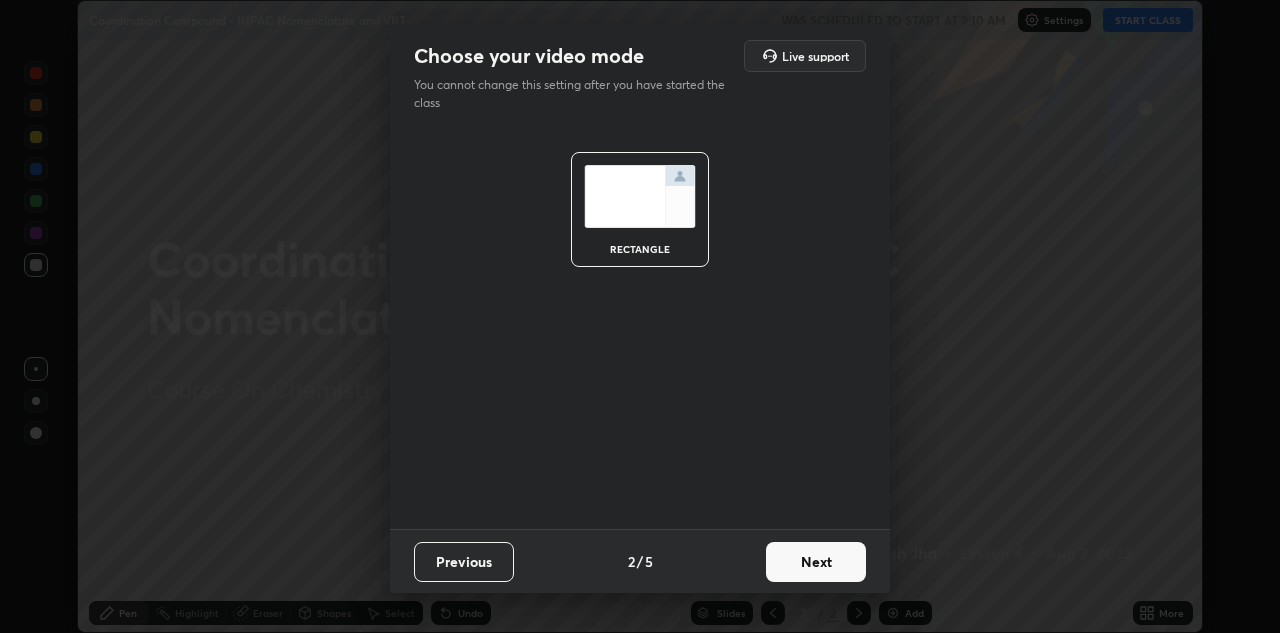 scroll, scrollTop: 0, scrollLeft: 0, axis: both 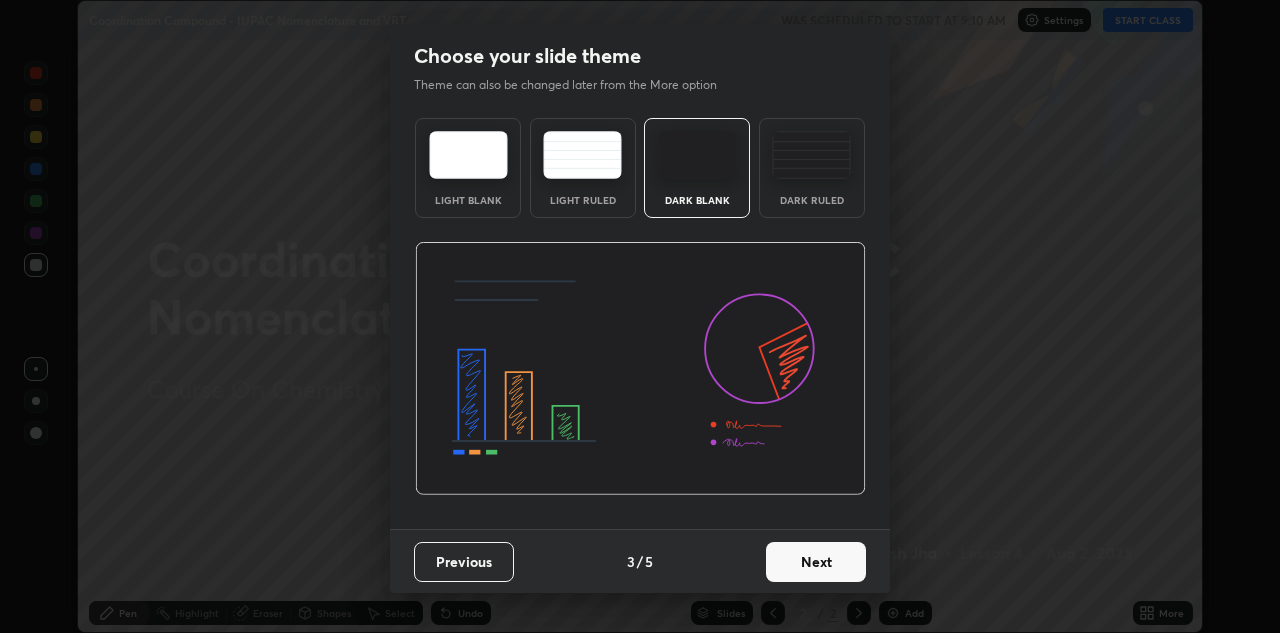 click on "Next" at bounding box center (816, 562) 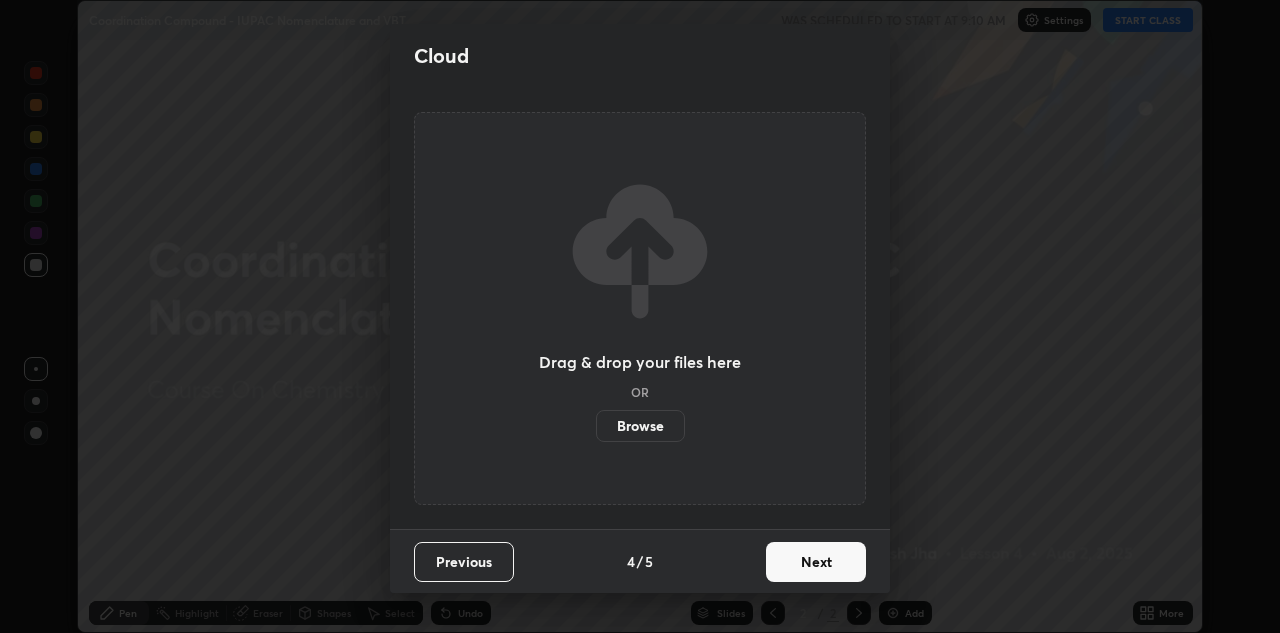 click on "Next" at bounding box center [816, 562] 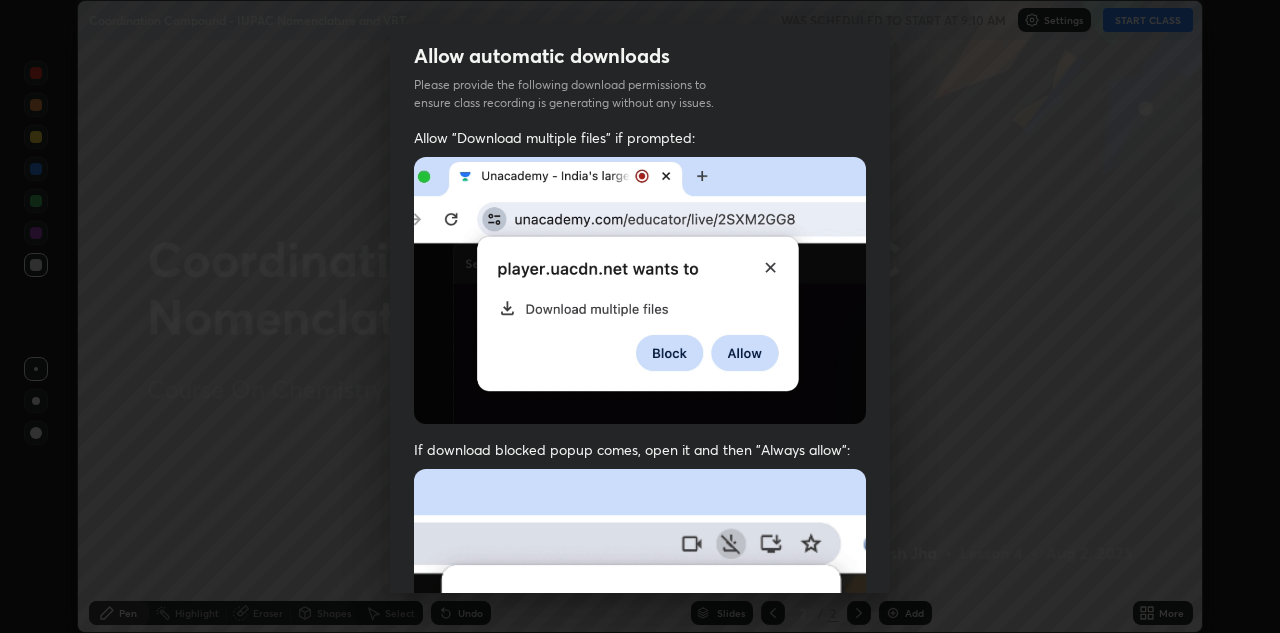 click at bounding box center (640, 687) 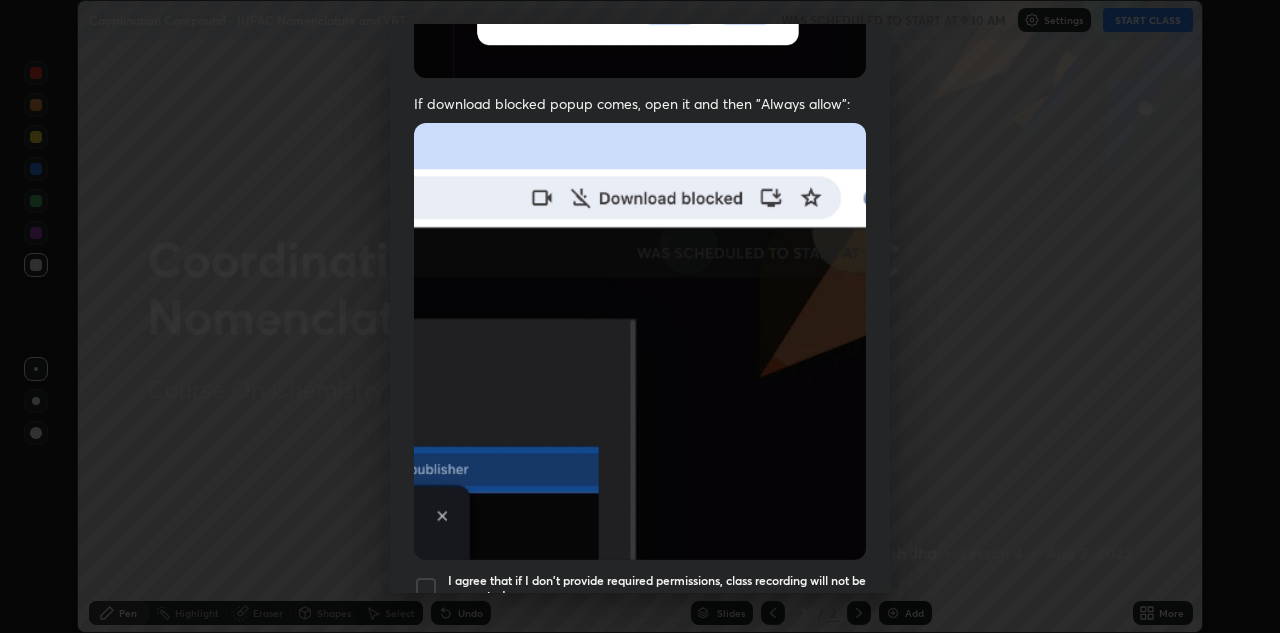 scroll, scrollTop: 394, scrollLeft: 0, axis: vertical 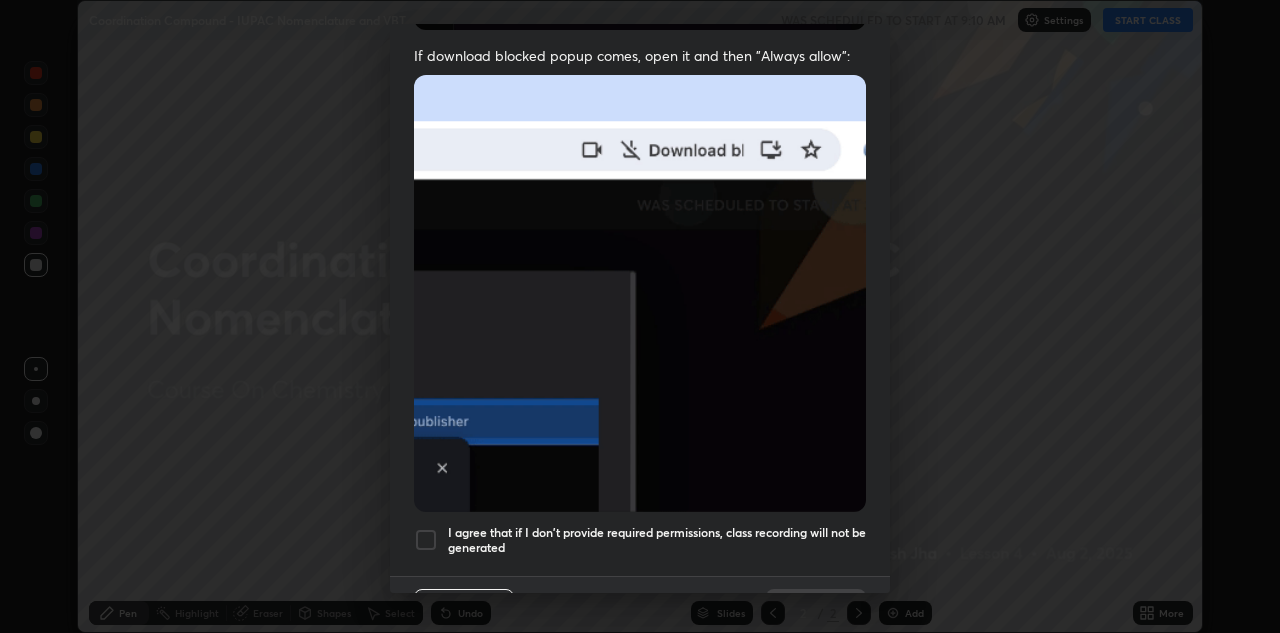 click at bounding box center [426, 540] 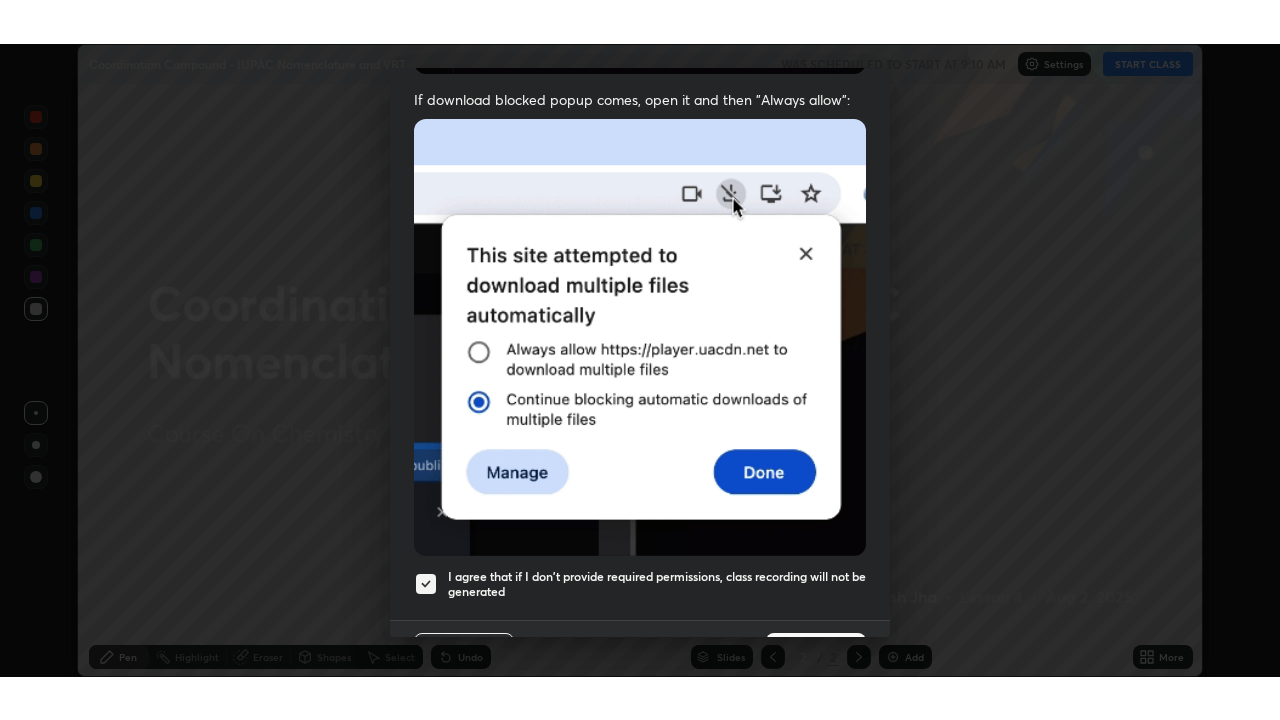 scroll, scrollTop: 431, scrollLeft: 0, axis: vertical 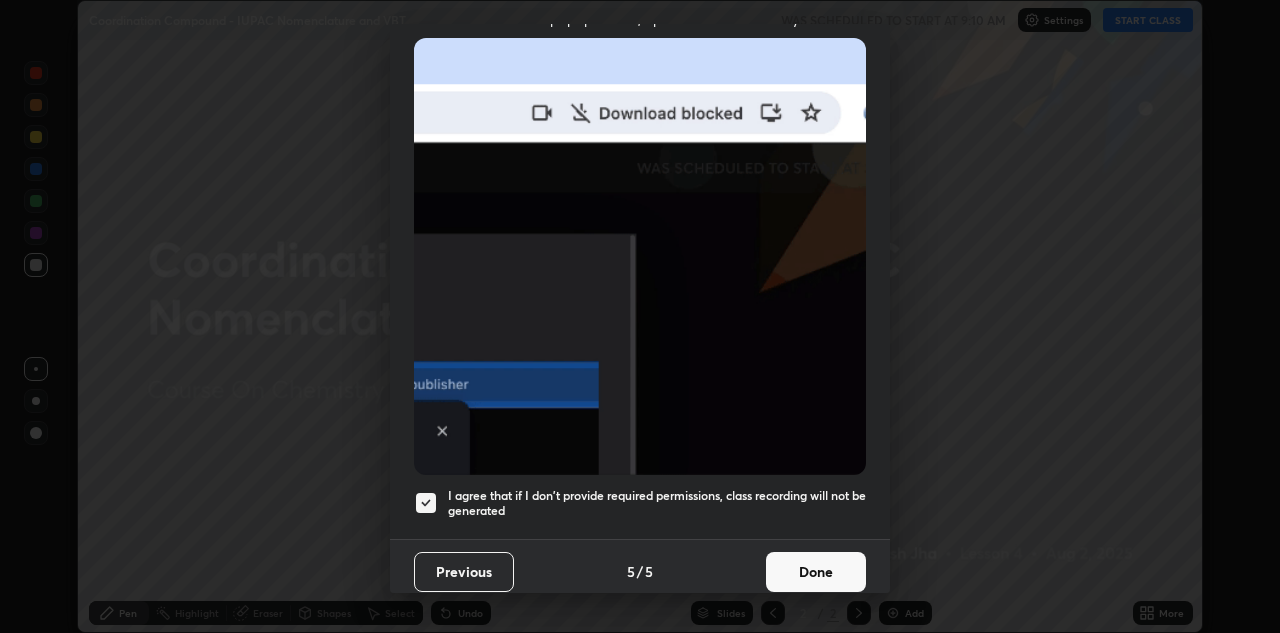 click on "Done" at bounding box center [816, 572] 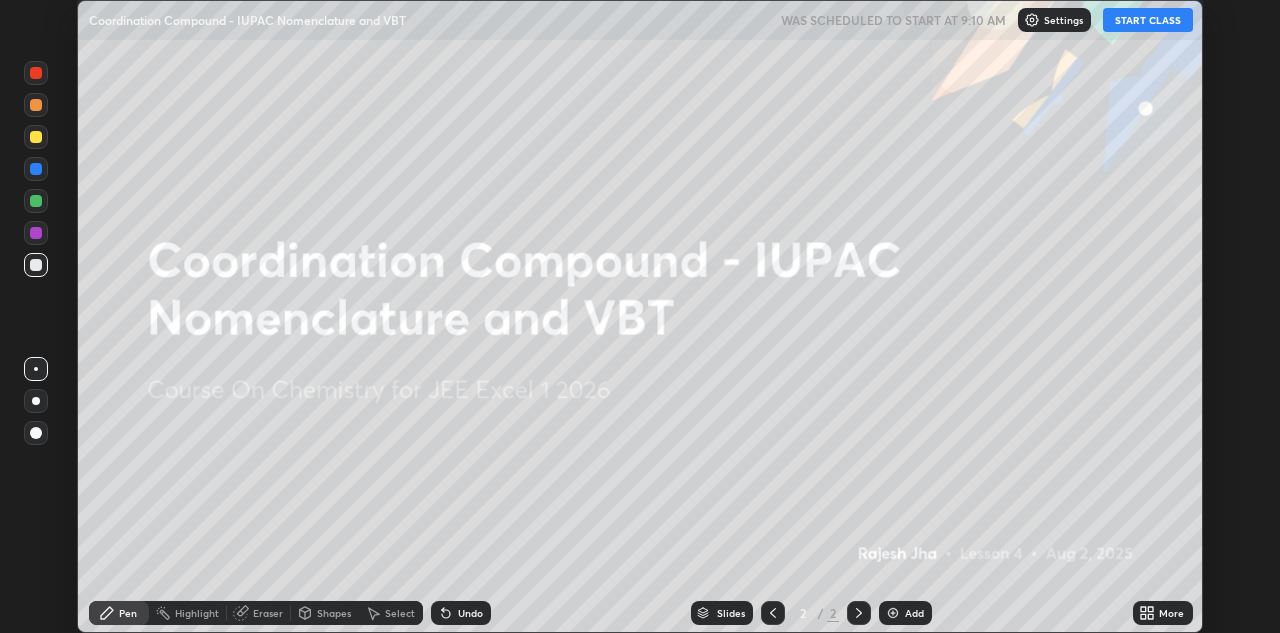 click on "START CLASS" at bounding box center [1148, 20] 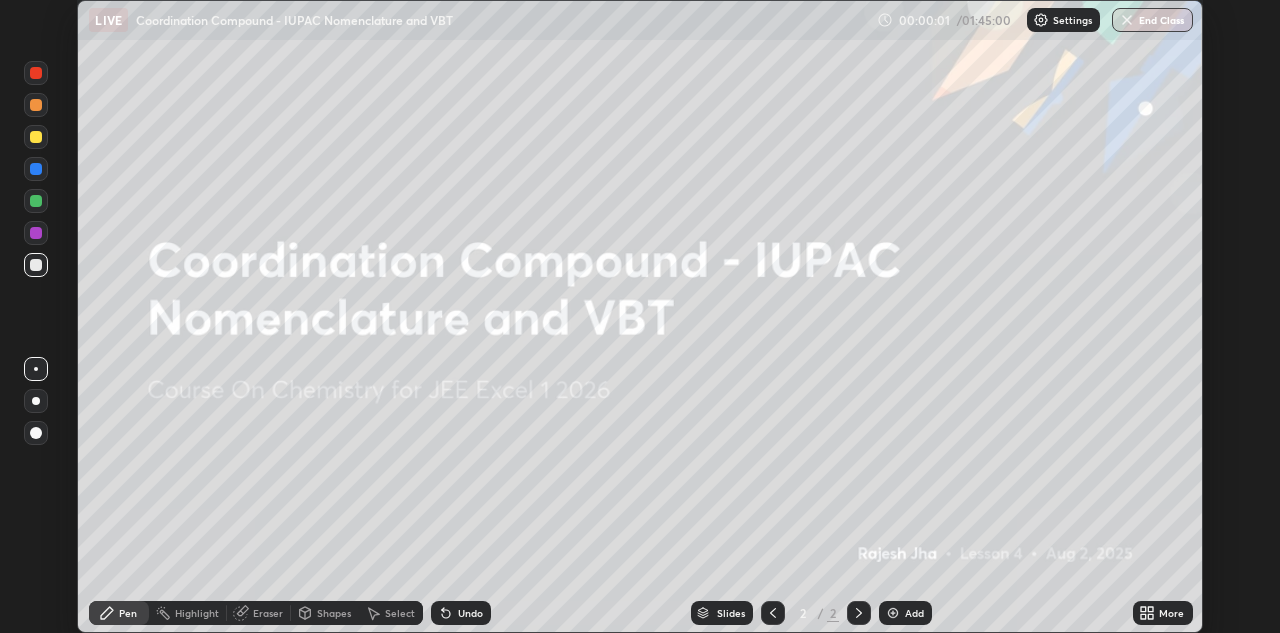 click on "More" at bounding box center [1163, 613] 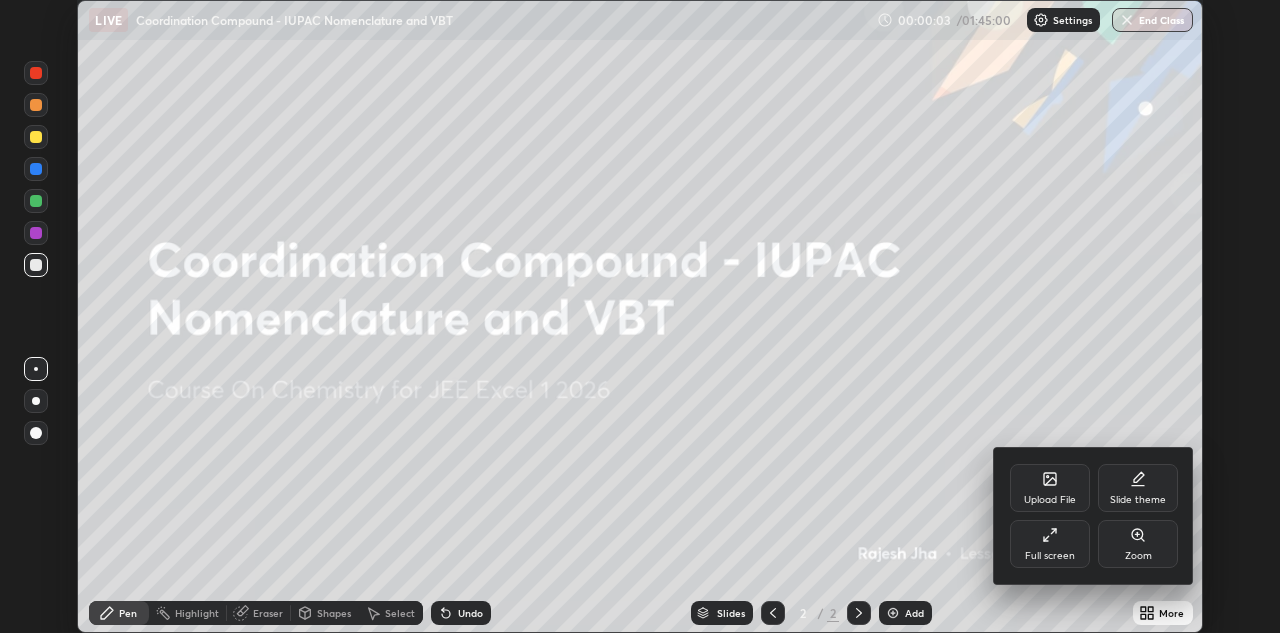 click on "Full screen" at bounding box center (1050, 544) 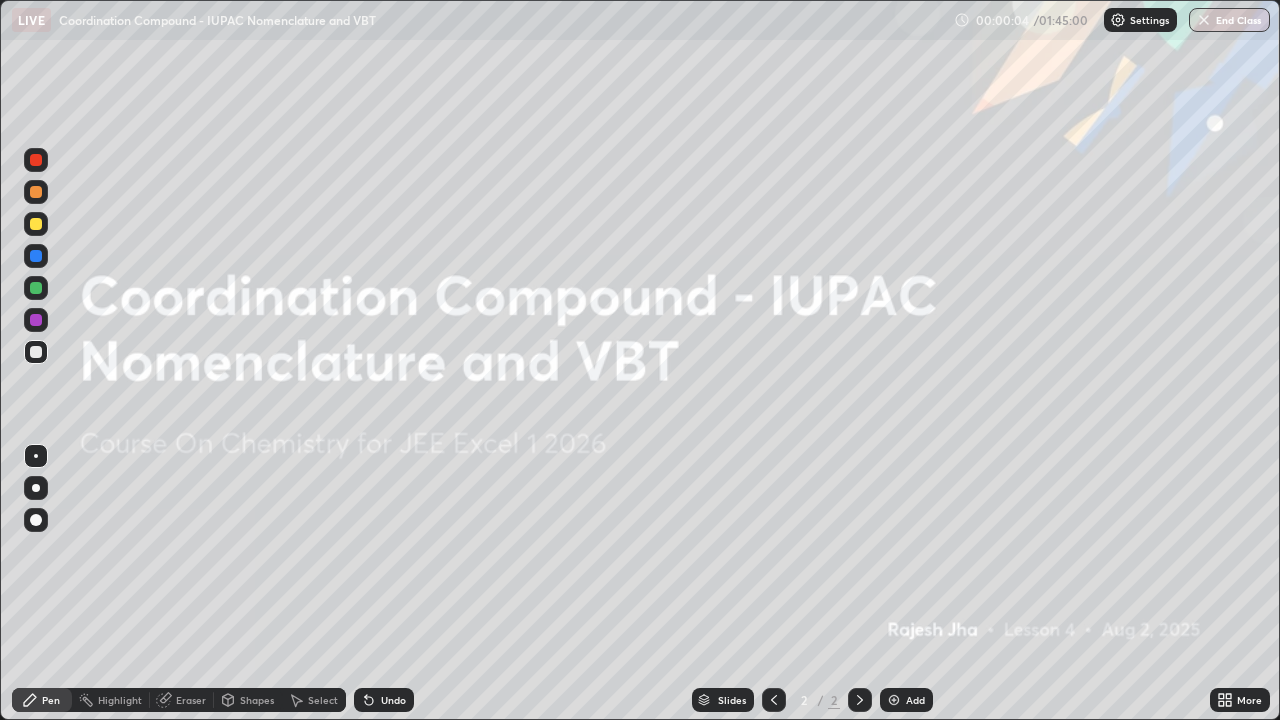 scroll, scrollTop: 99280, scrollLeft: 98720, axis: both 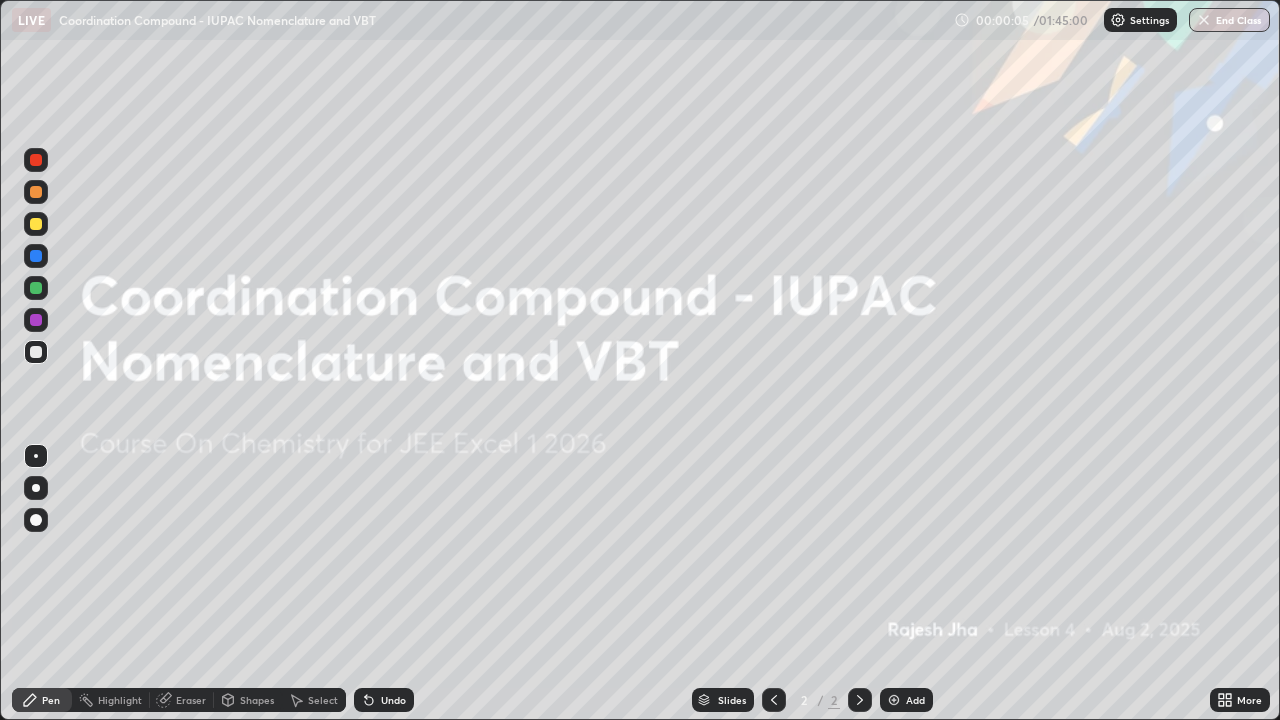 click on "Add" at bounding box center [906, 700] 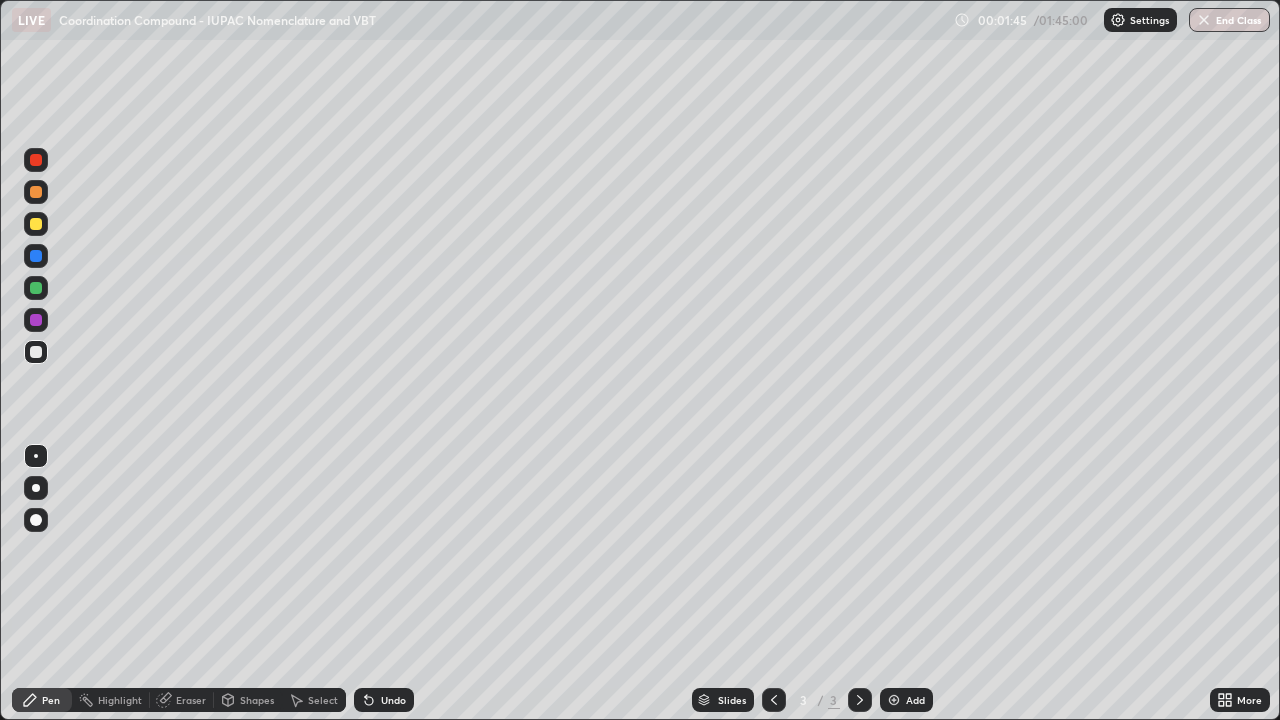 click on "Eraser" at bounding box center (191, 700) 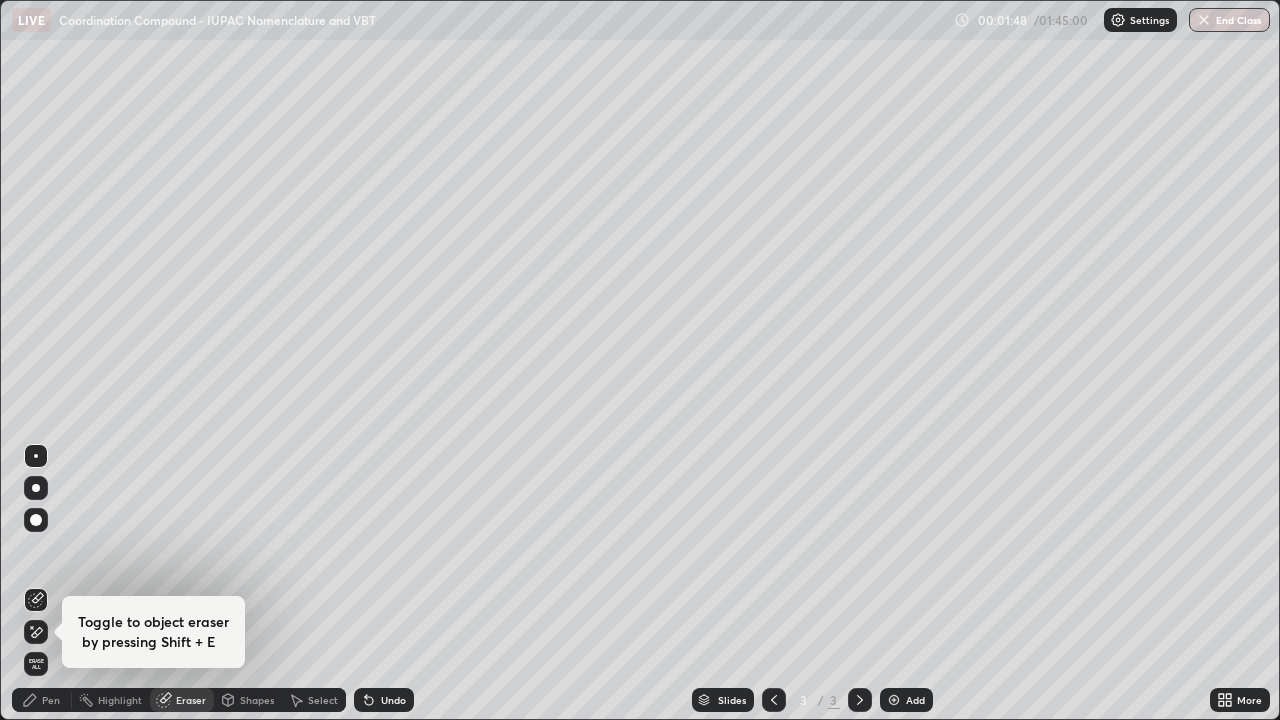 click on "Pen" at bounding box center [51, 700] 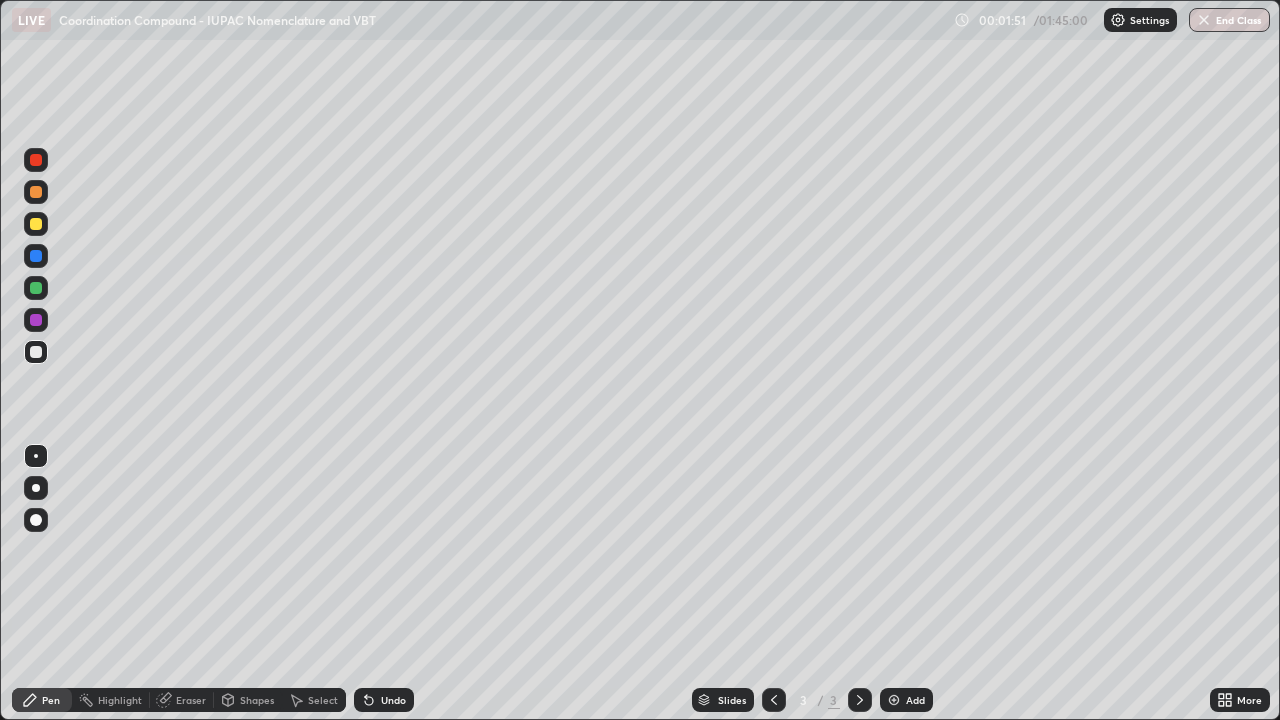 click at bounding box center [36, 520] 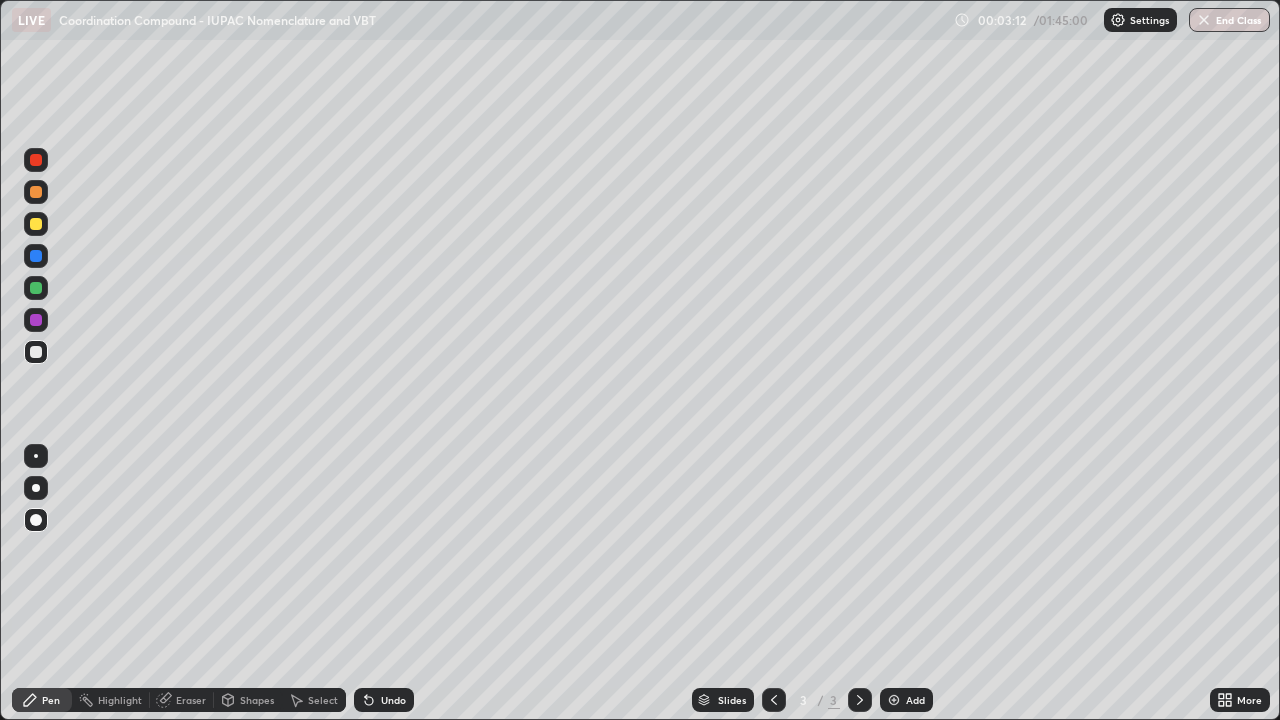 click on "Eraser" at bounding box center (191, 700) 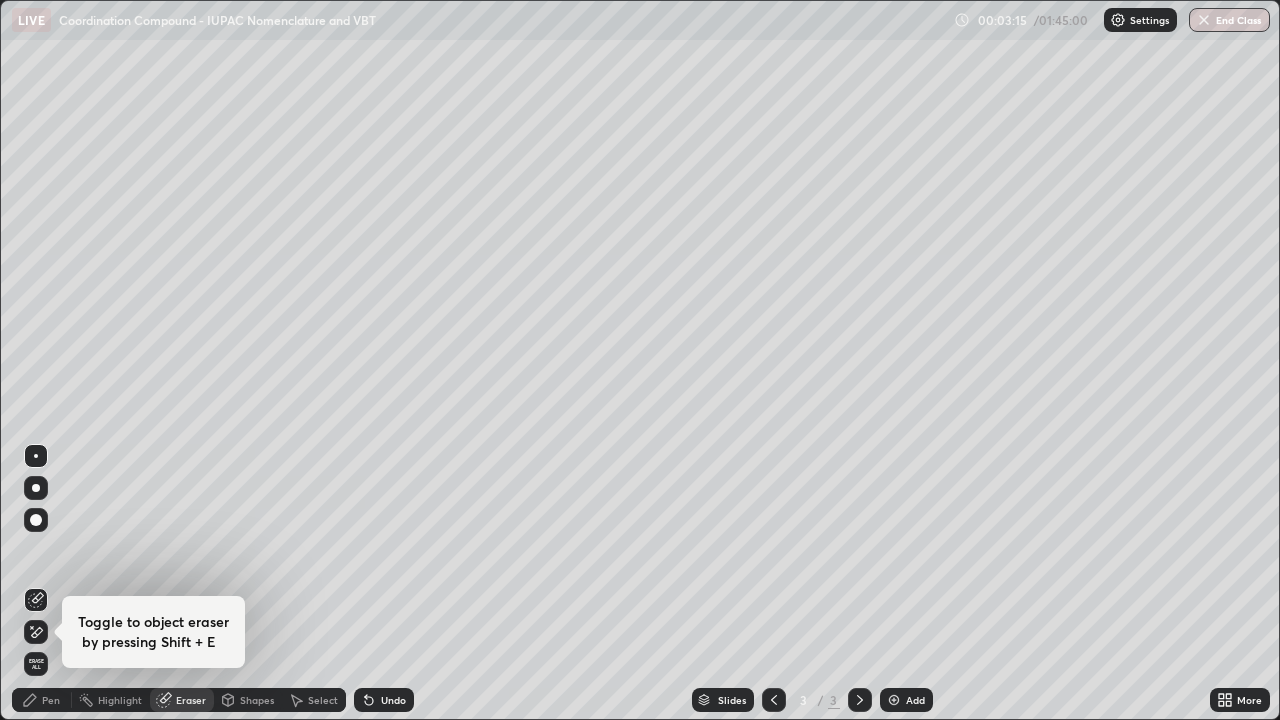 click on "Pen" at bounding box center [51, 700] 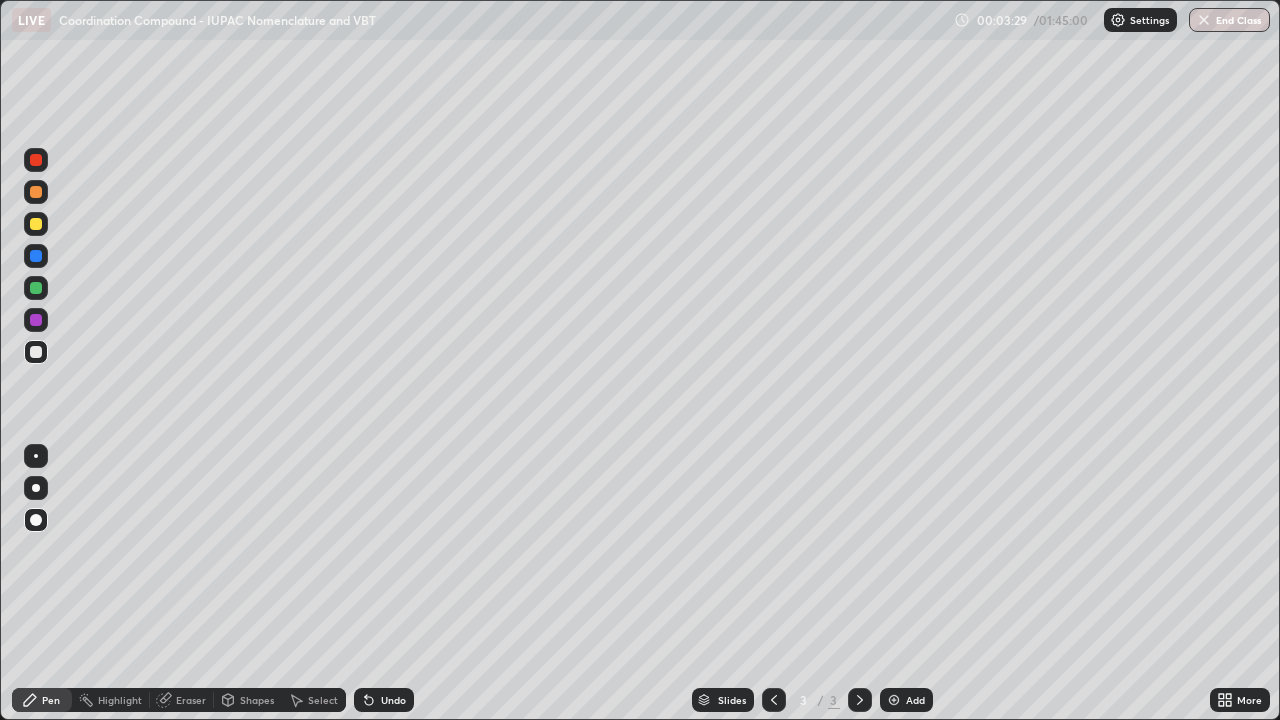 click at bounding box center [36, 288] 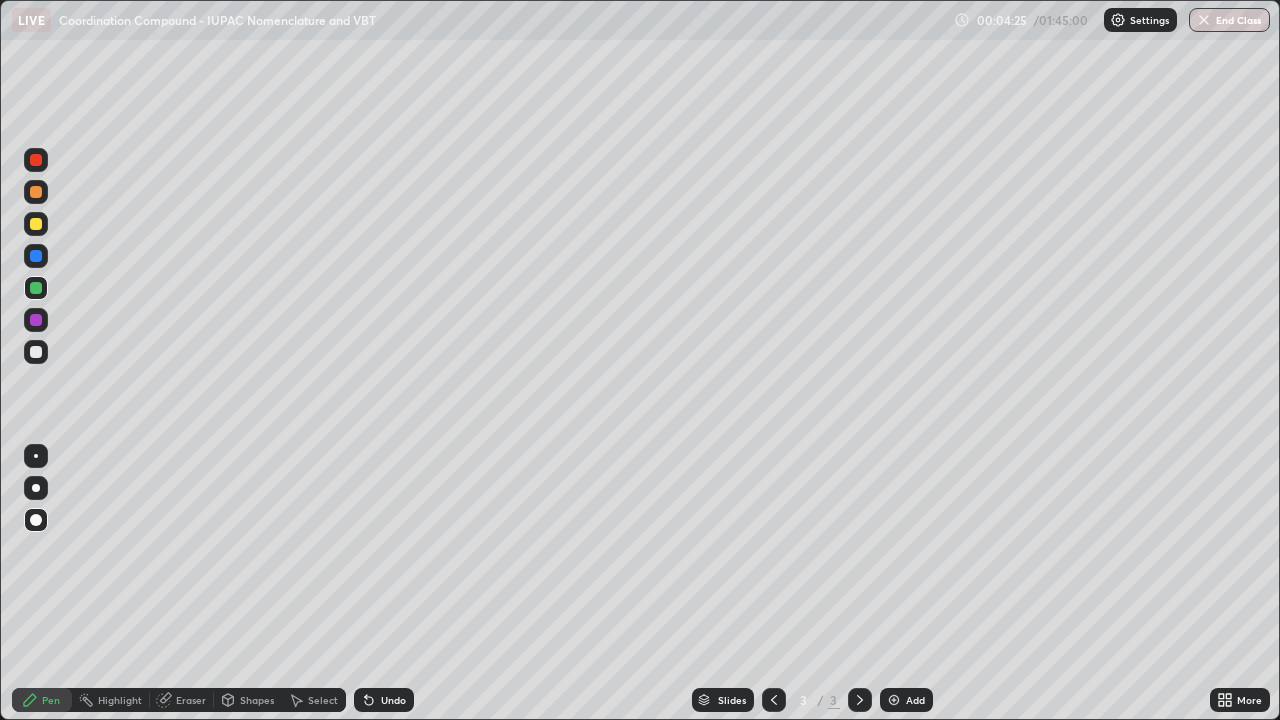 click at bounding box center (36, 224) 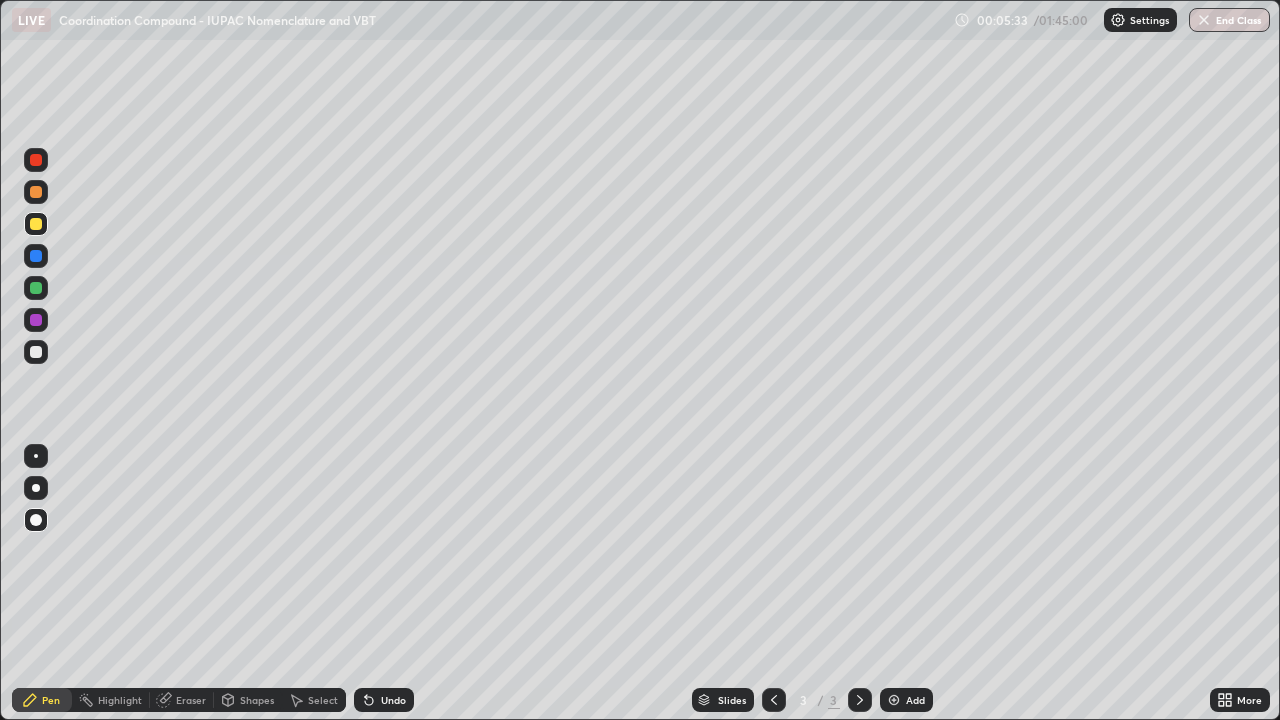 click at bounding box center (894, 700) 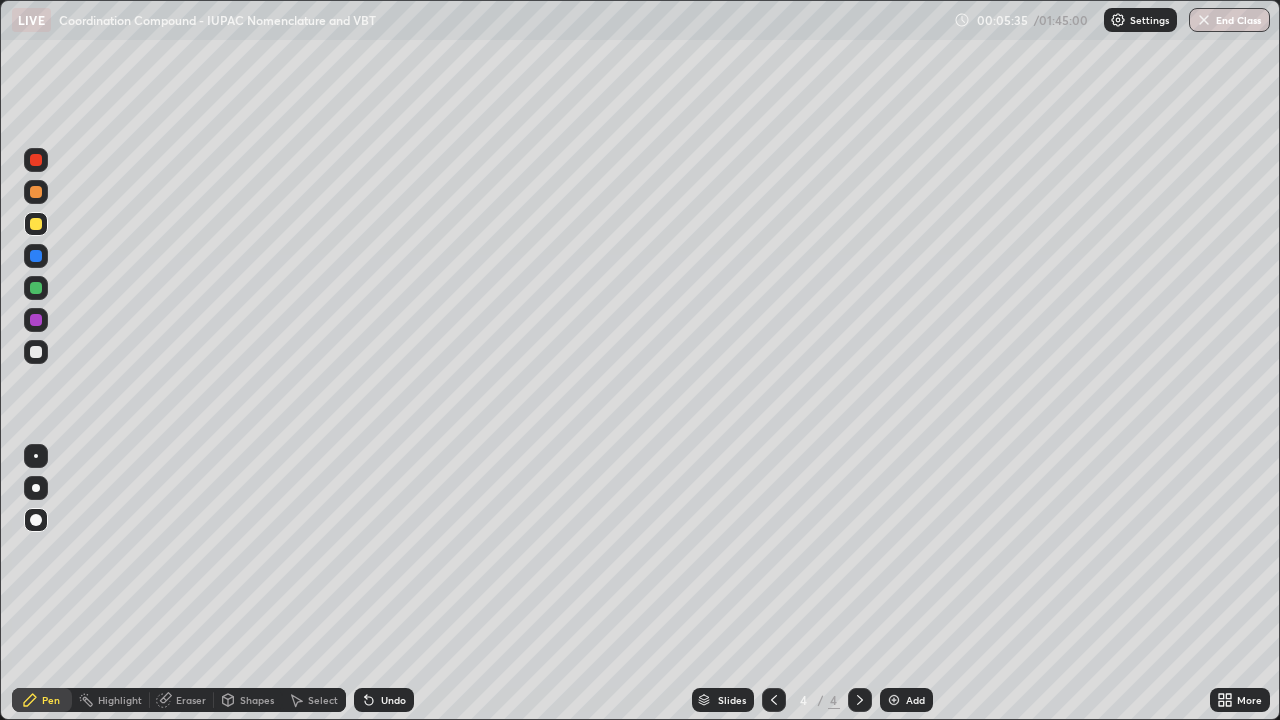 click at bounding box center [774, 700] 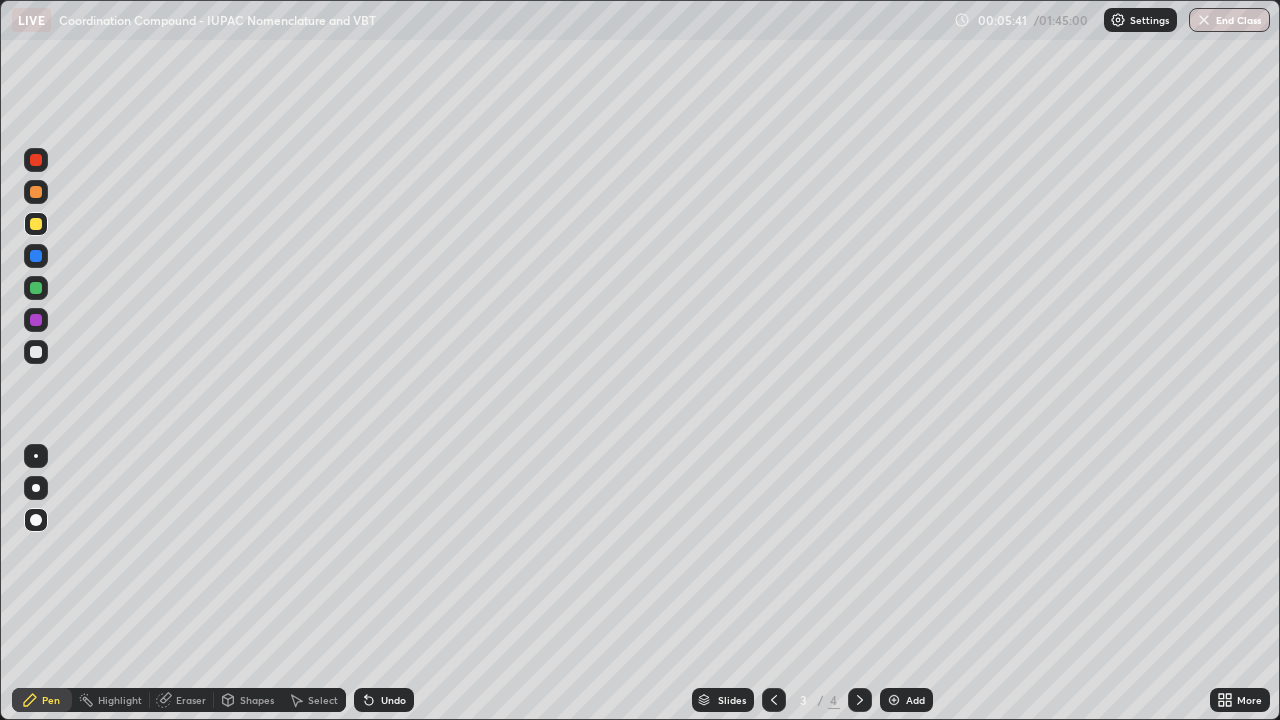 click 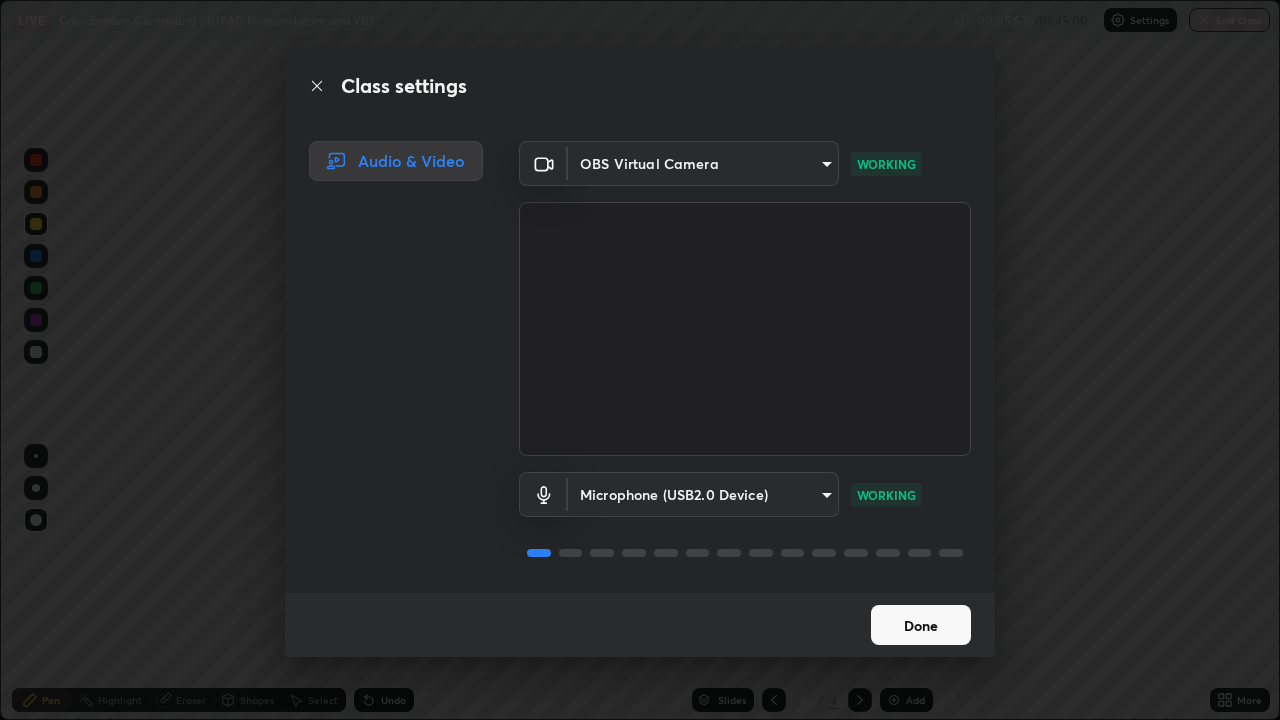 click on "Done" at bounding box center (921, 625) 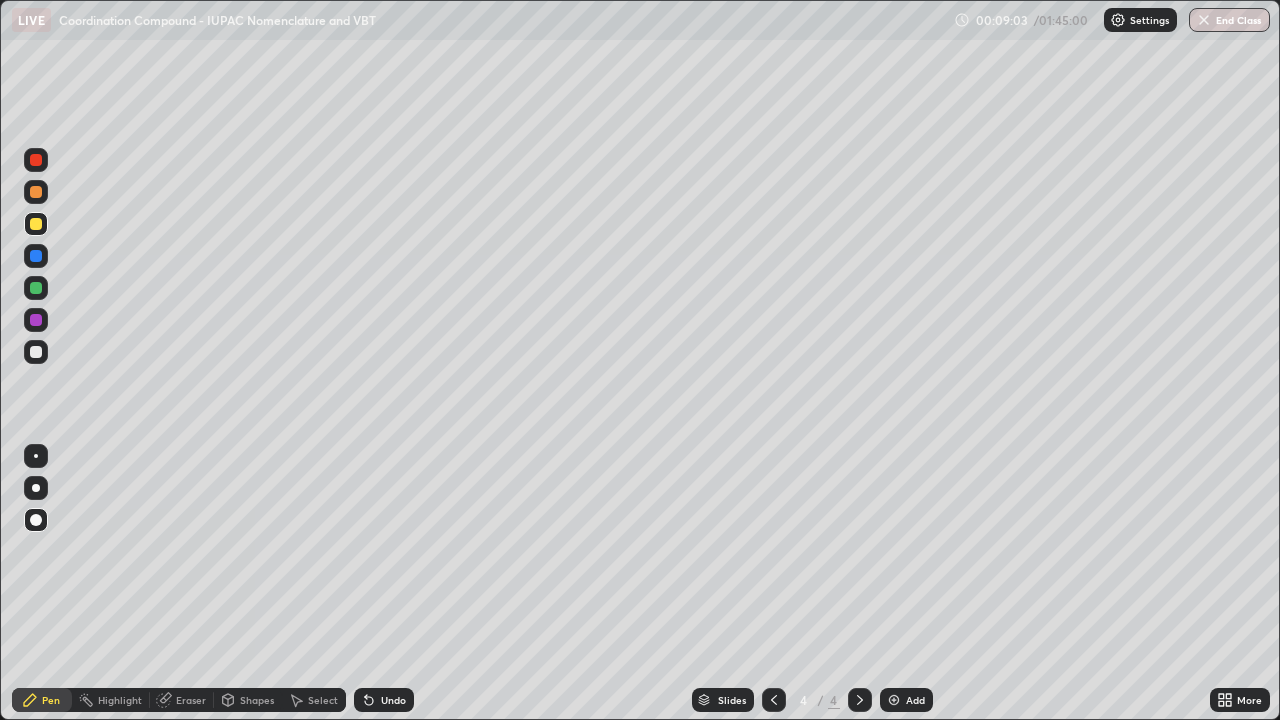 click at bounding box center [36, 288] 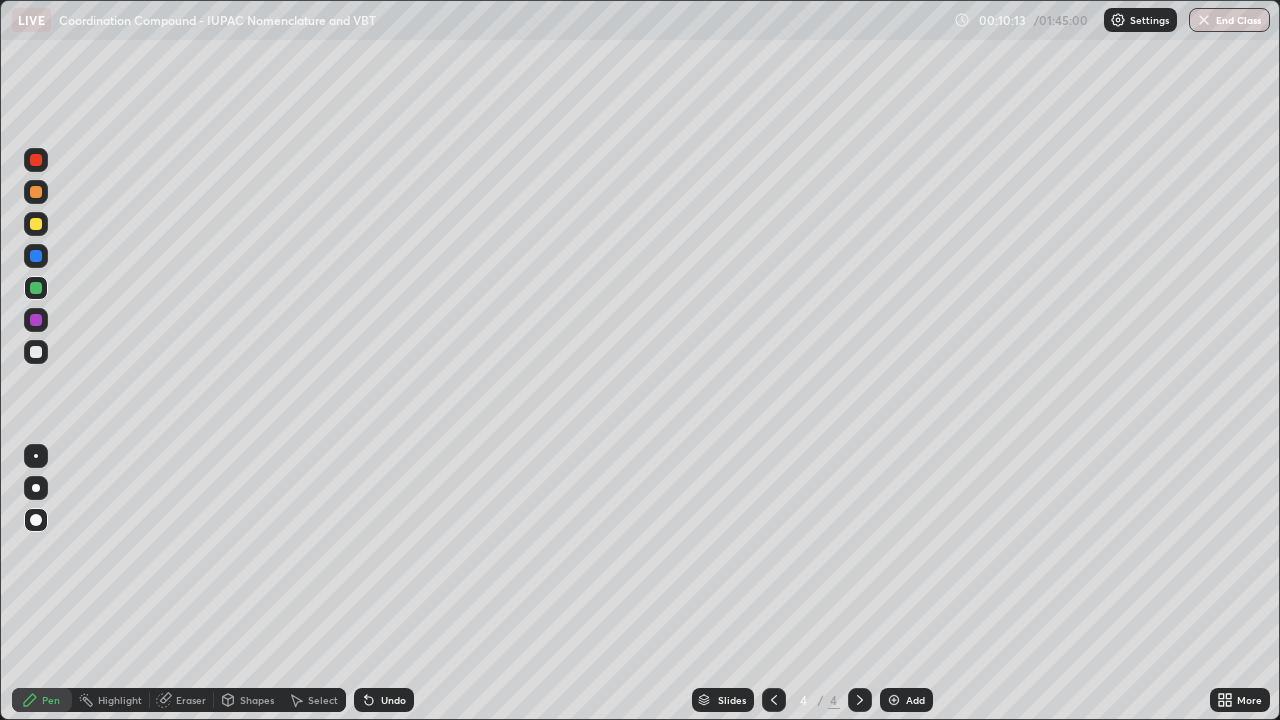 click on "Eraser" at bounding box center [191, 700] 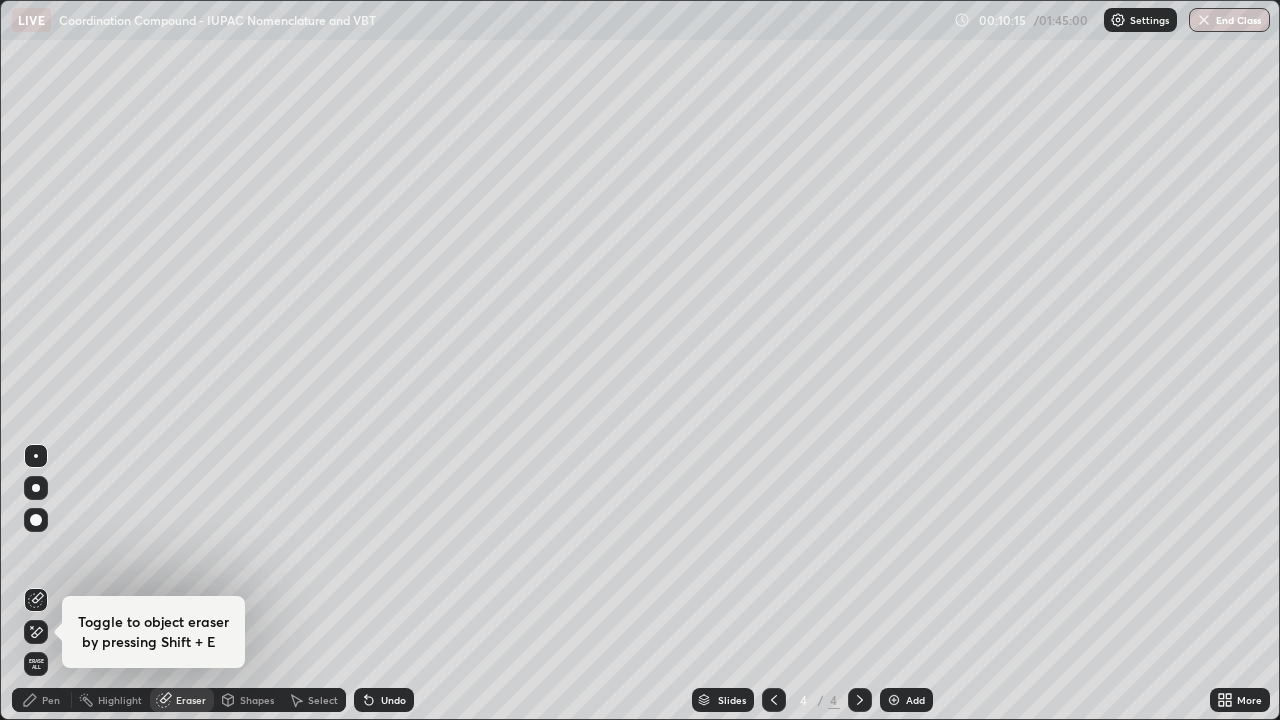 click on "Pen" at bounding box center (51, 700) 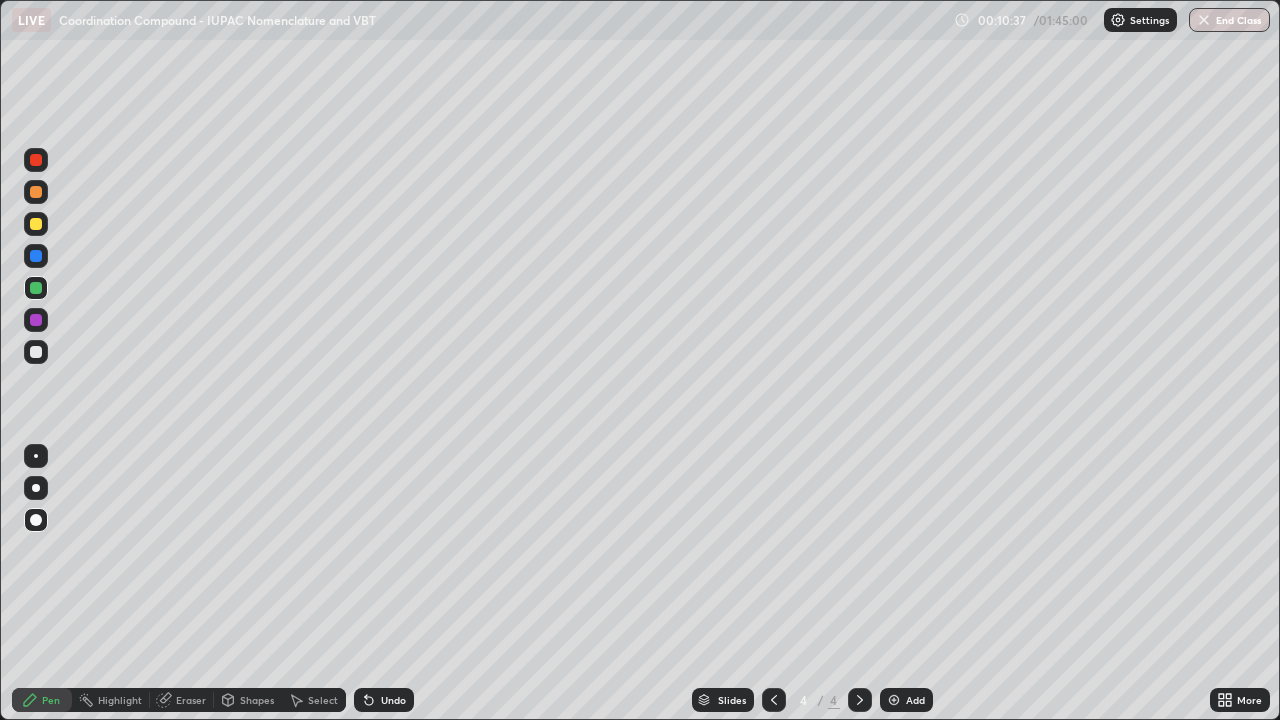 click at bounding box center [894, 700] 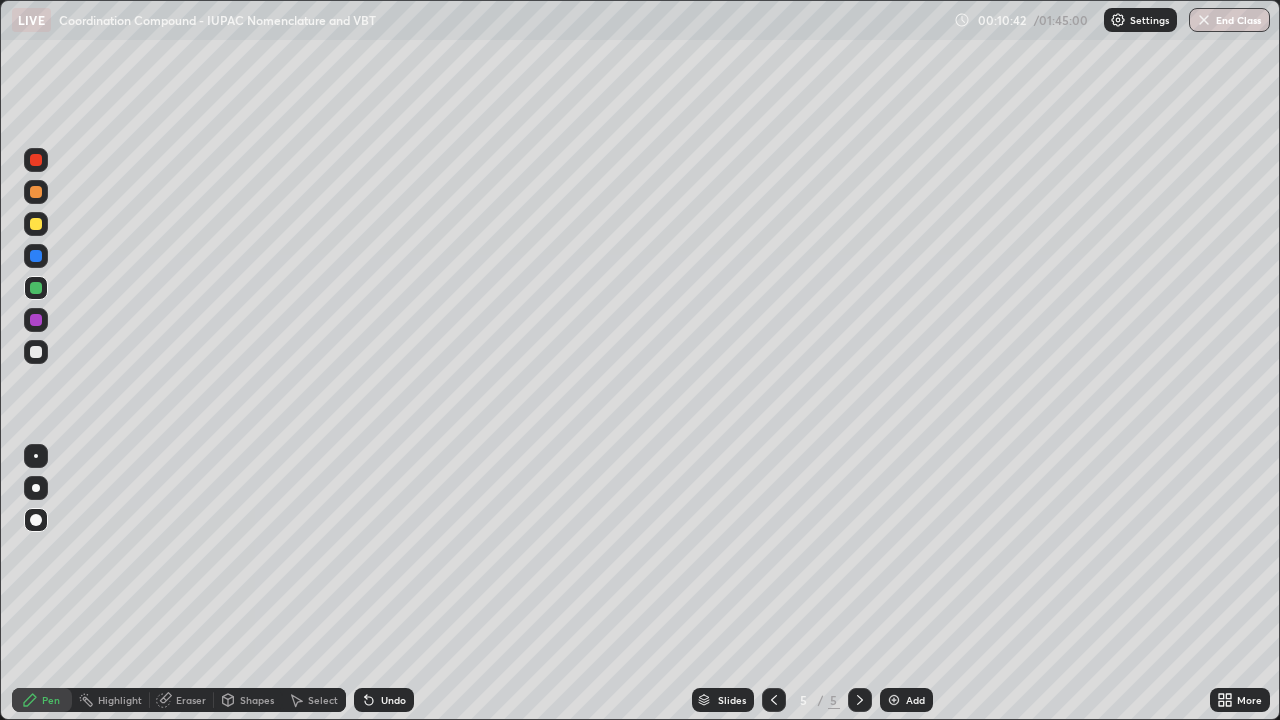 click on "Eraser" at bounding box center (191, 700) 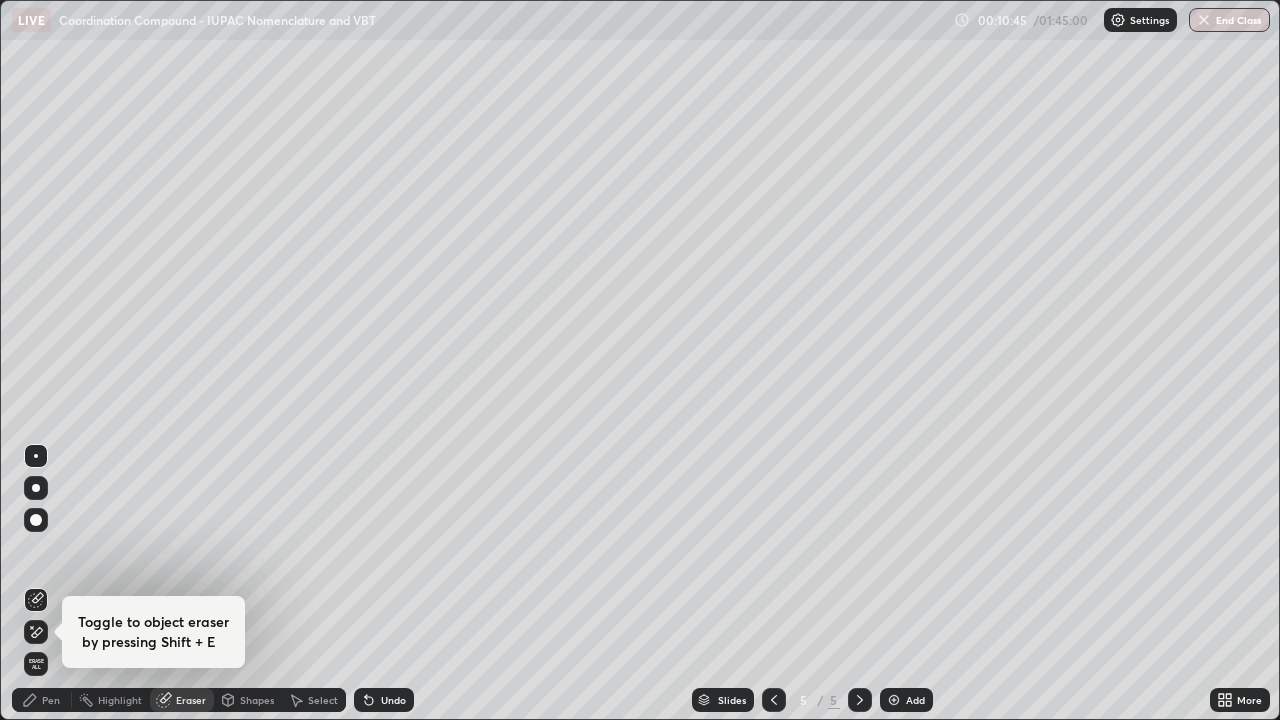 click on "Pen" at bounding box center (51, 700) 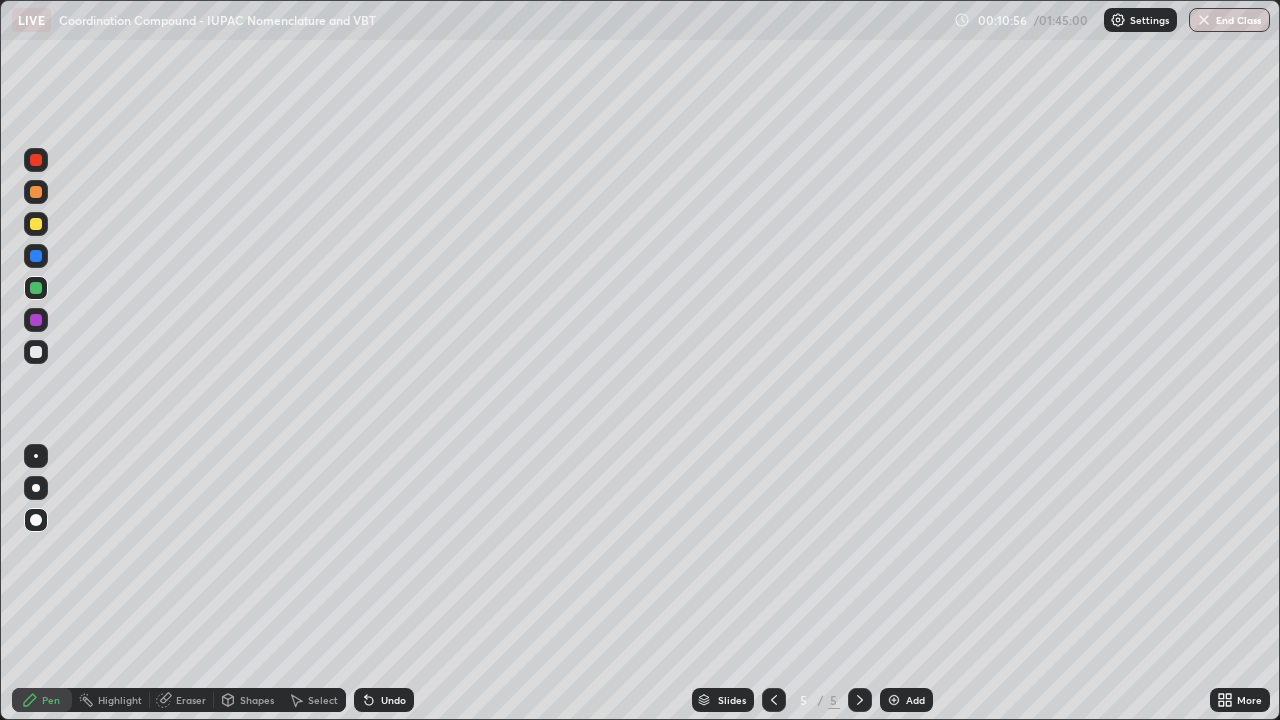 click at bounding box center [36, 224] 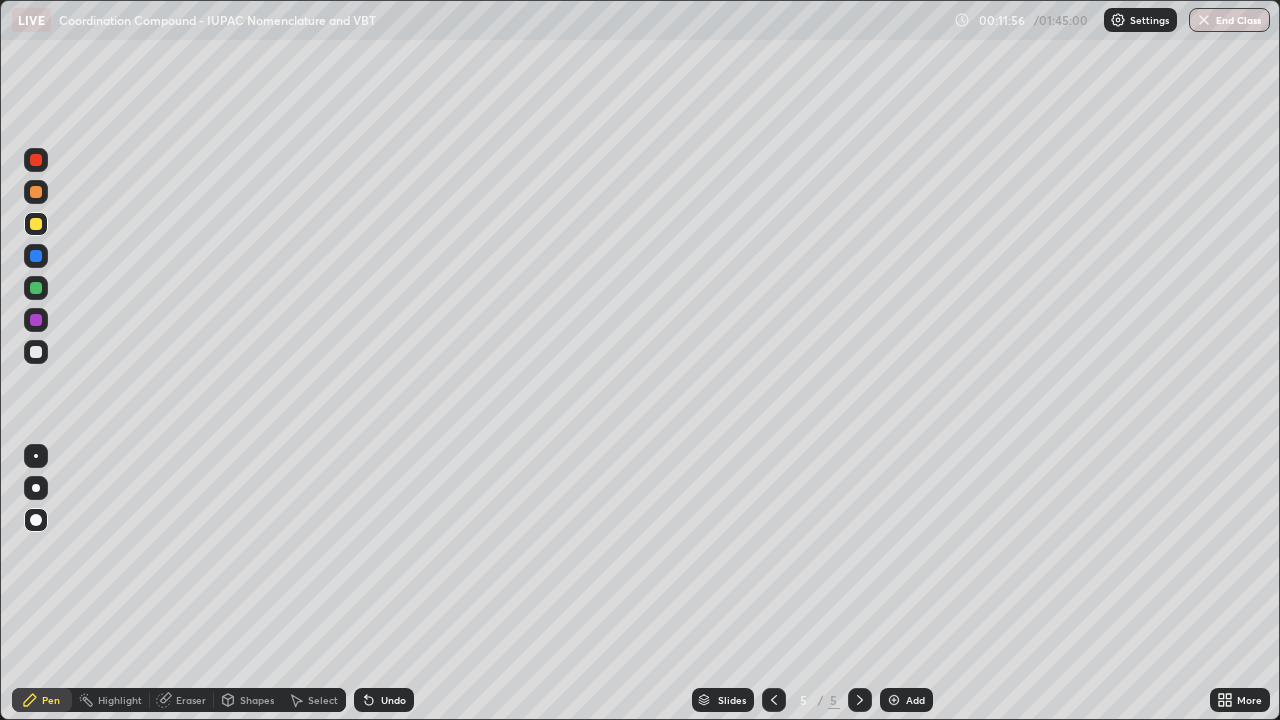 click on "Eraser" at bounding box center (191, 700) 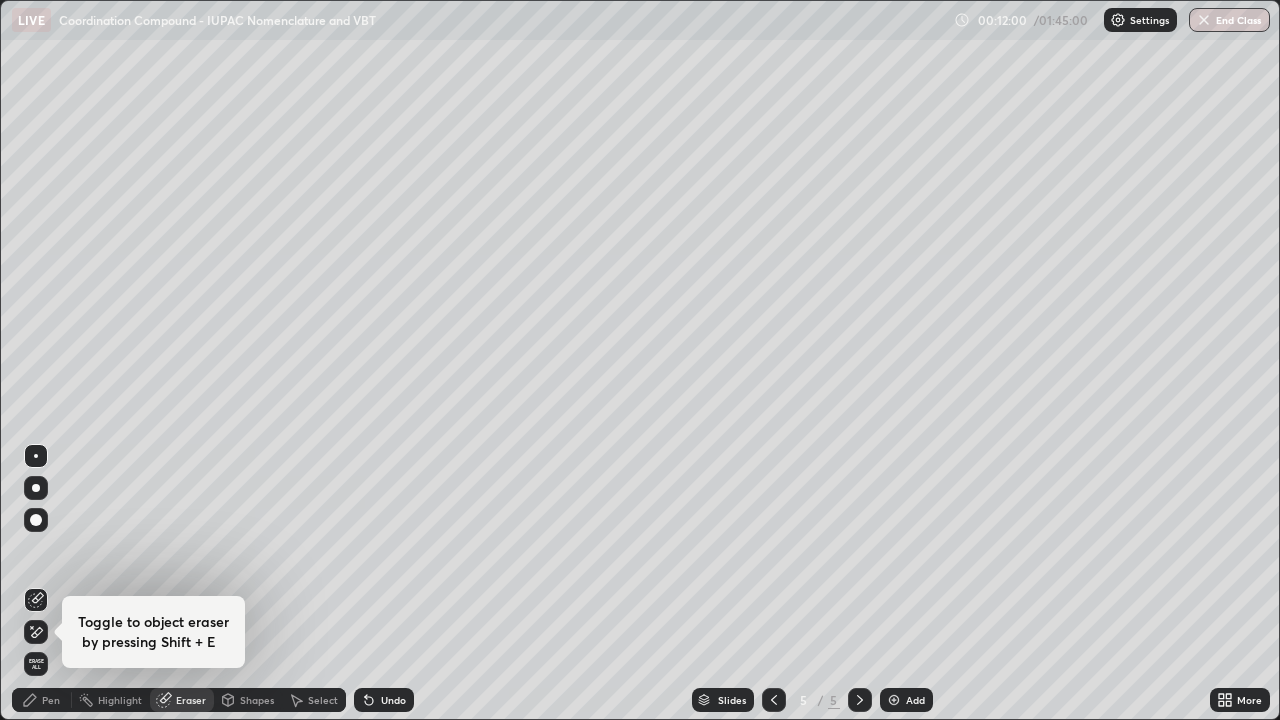 click on "Pen" at bounding box center (51, 700) 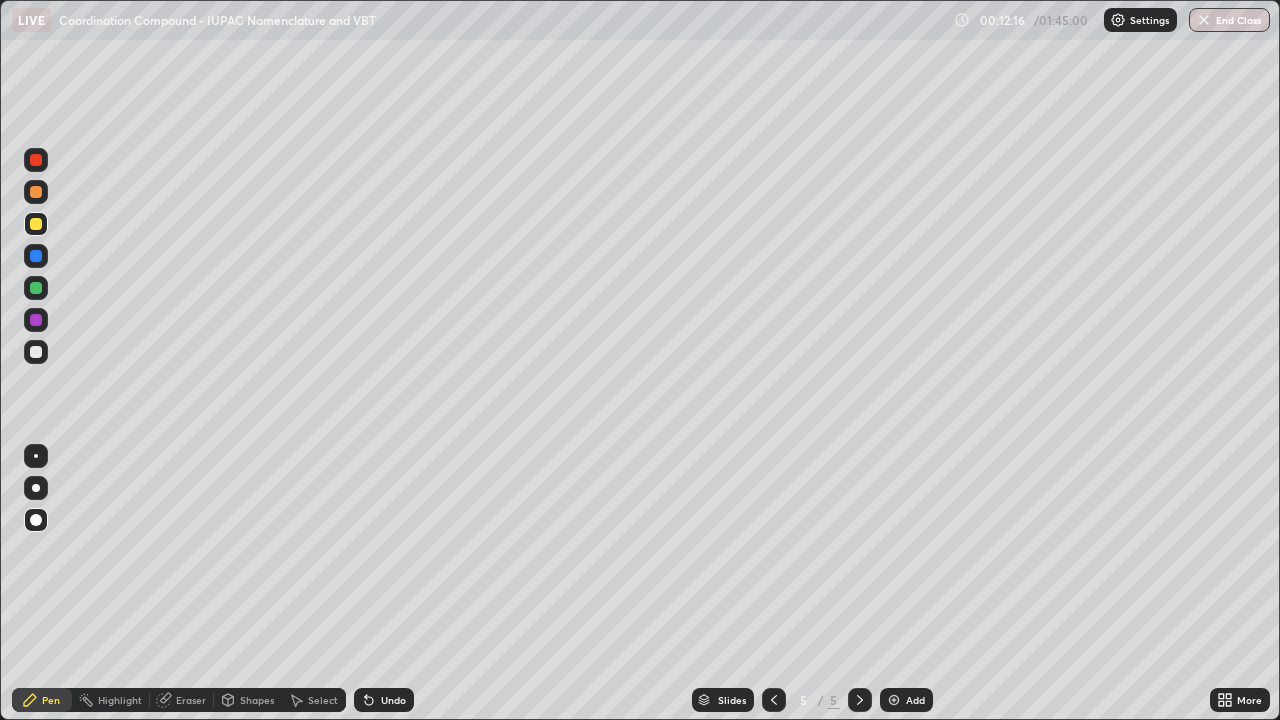 click 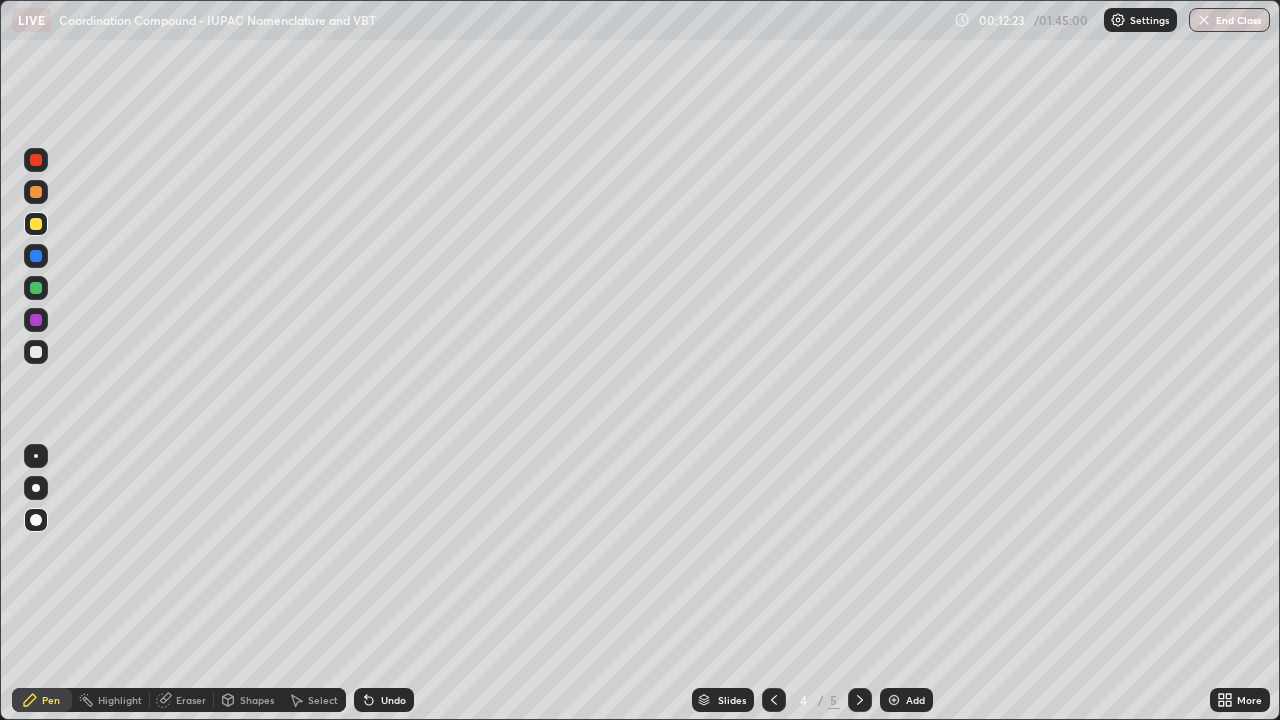 click 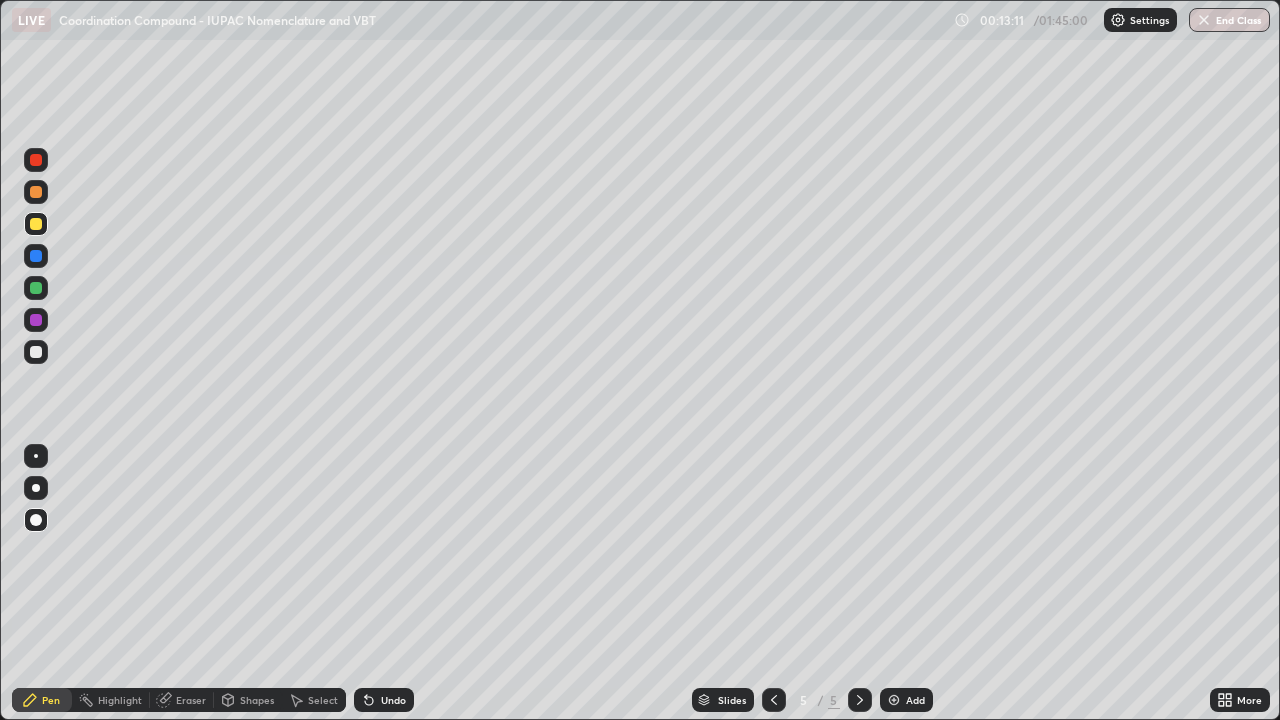 click on "Setting up your live class" at bounding box center (640, 360) 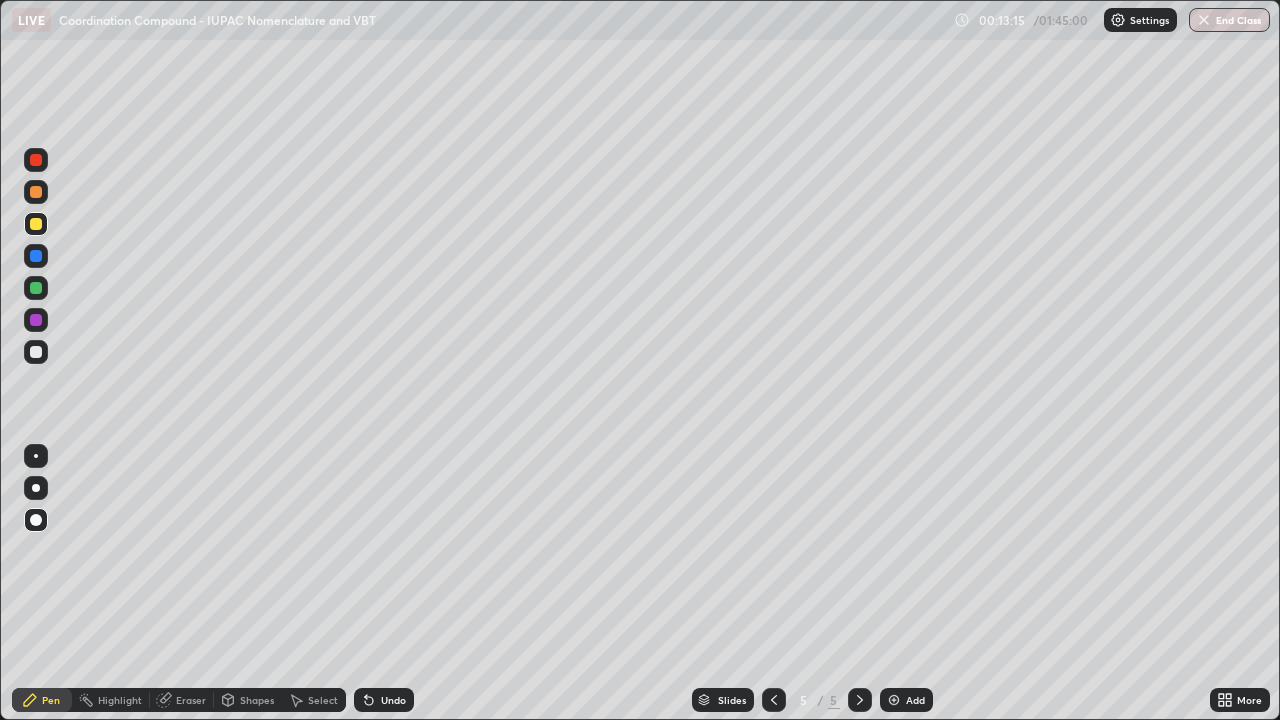 click at bounding box center [894, 700] 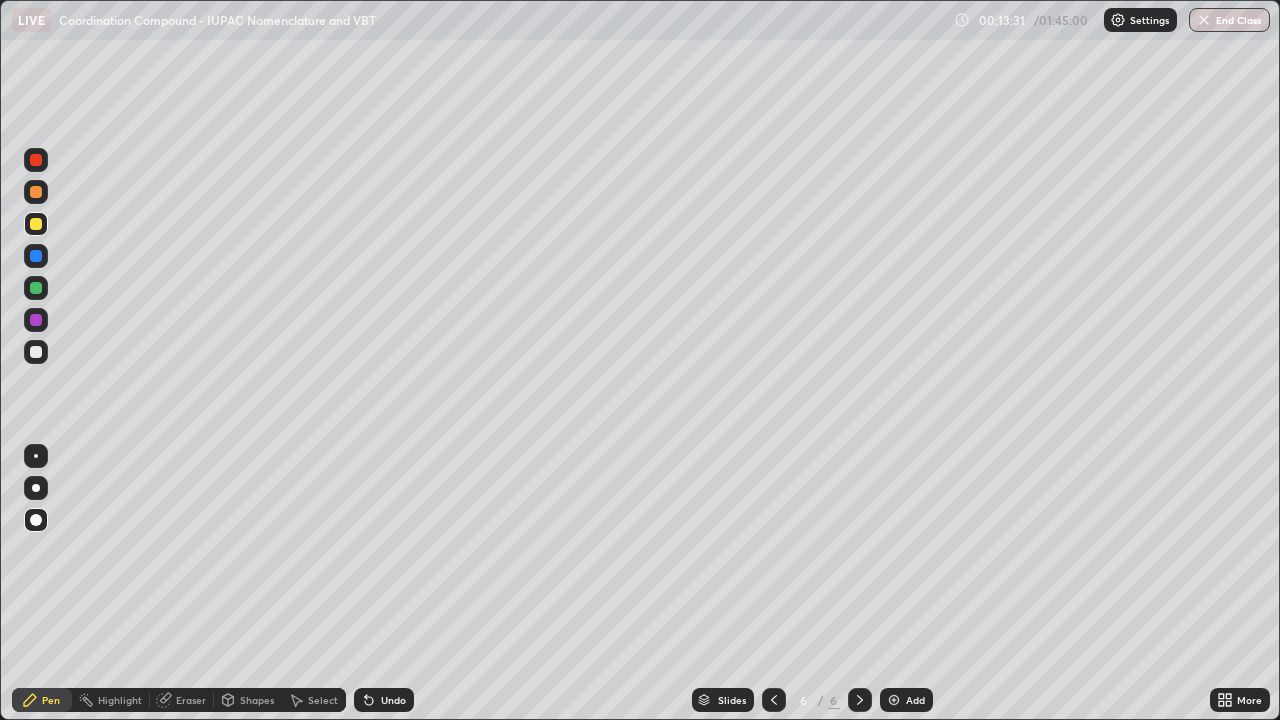 click on "Eraser" at bounding box center [182, 700] 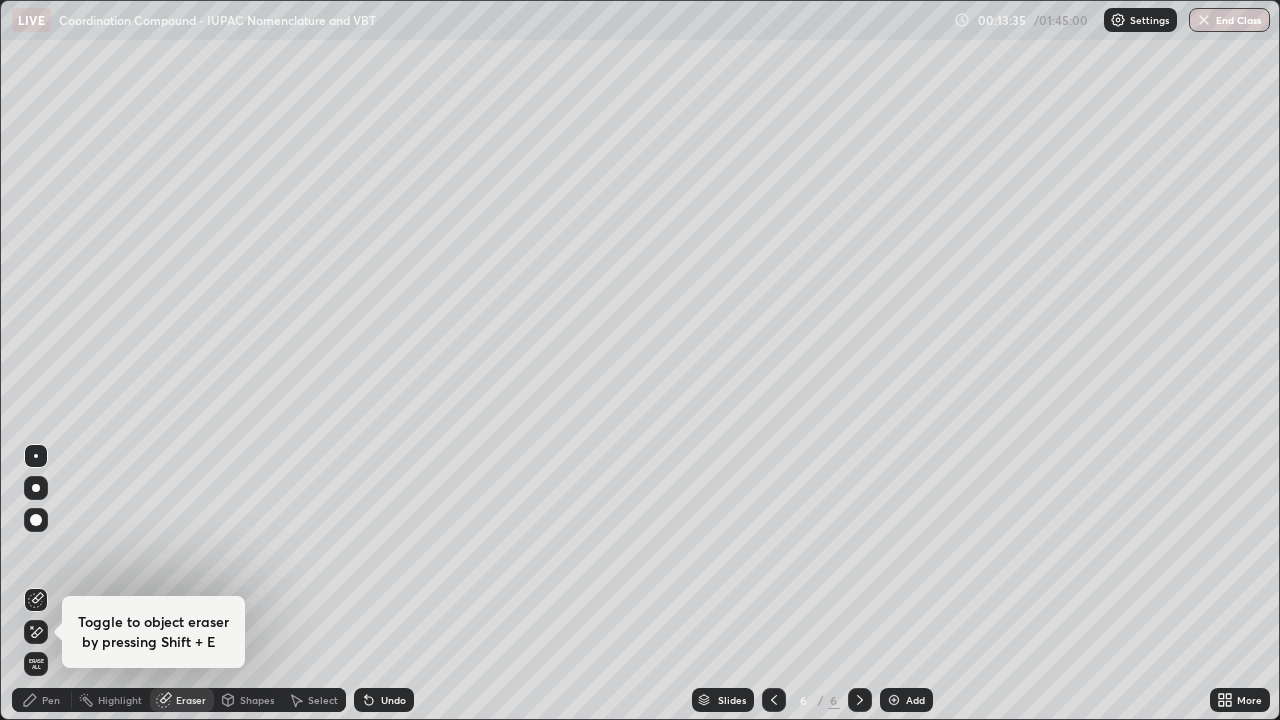 click on "Pen" at bounding box center [51, 700] 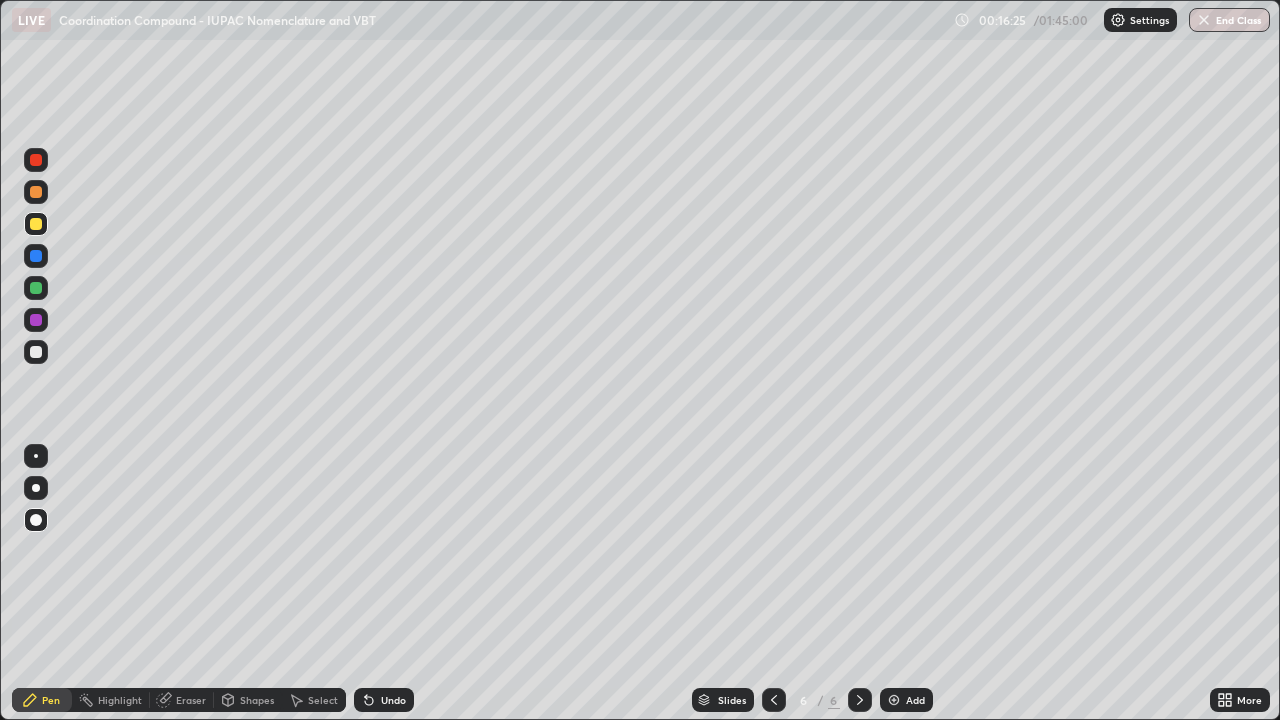 click on "Highlight" at bounding box center [111, 700] 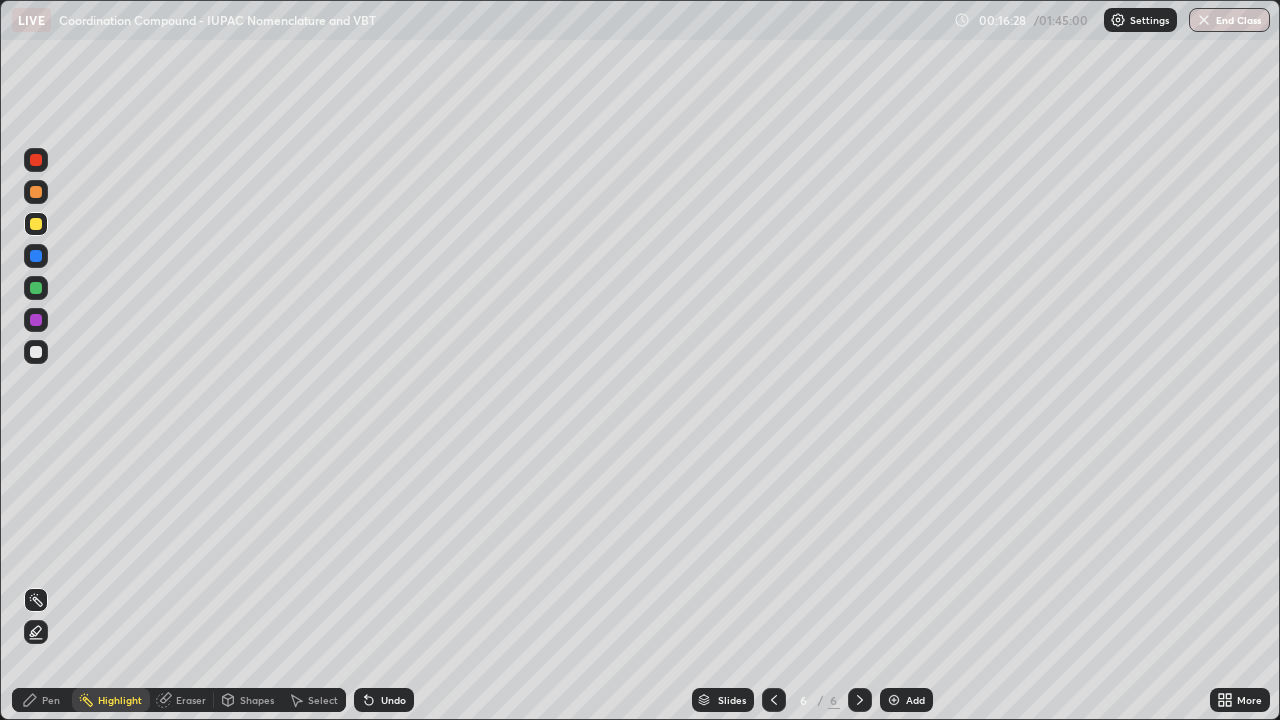 click on "Pen" at bounding box center (51, 700) 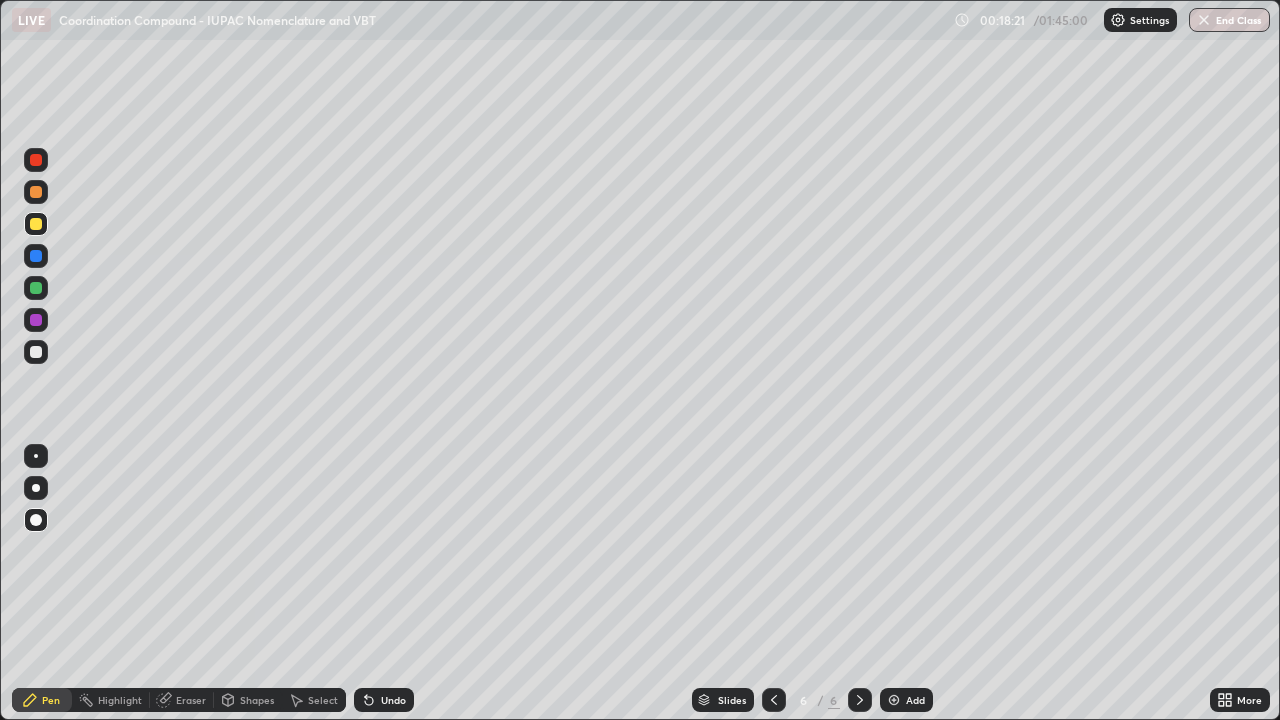 click on "Add" at bounding box center (915, 700) 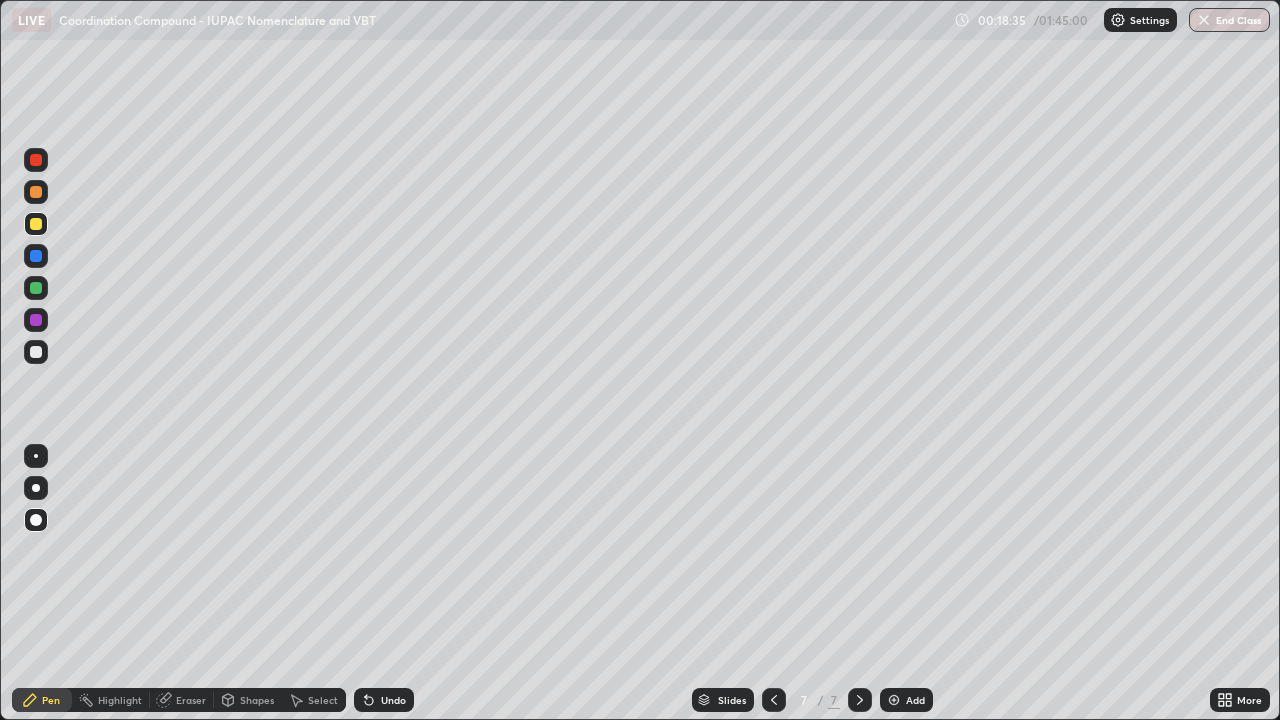 click at bounding box center [36, 352] 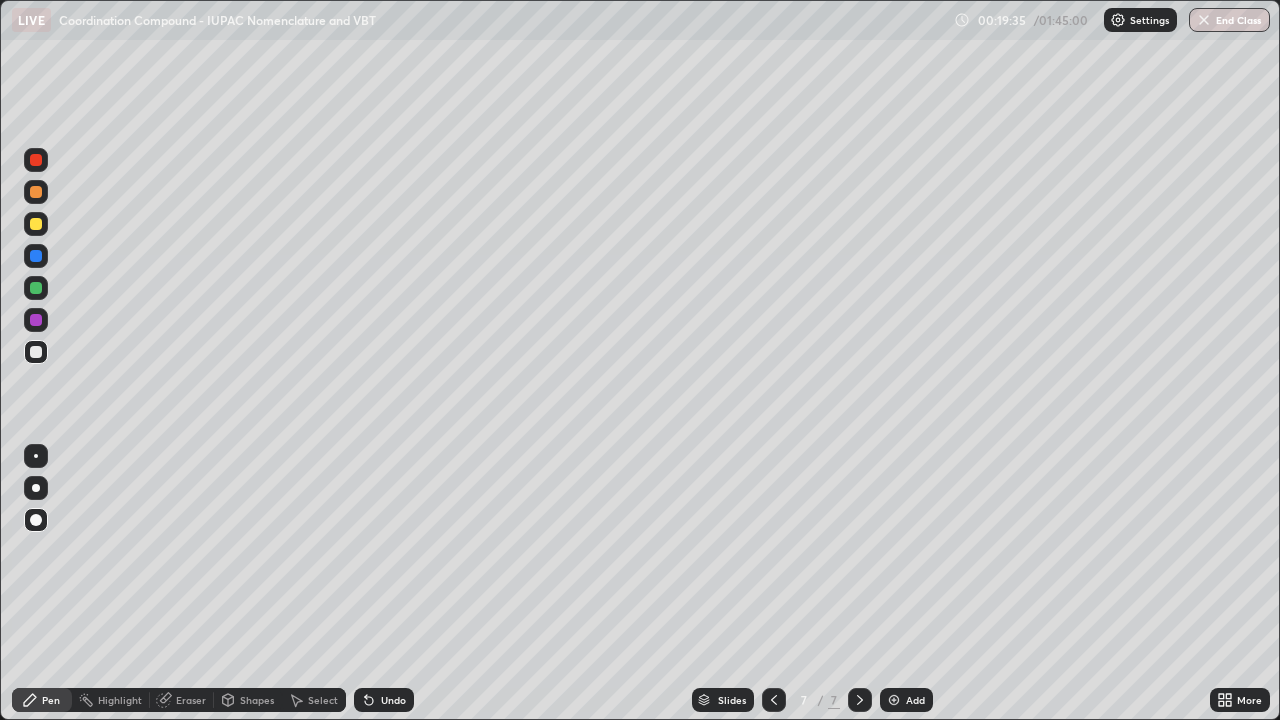 click on "Eraser" at bounding box center [191, 700] 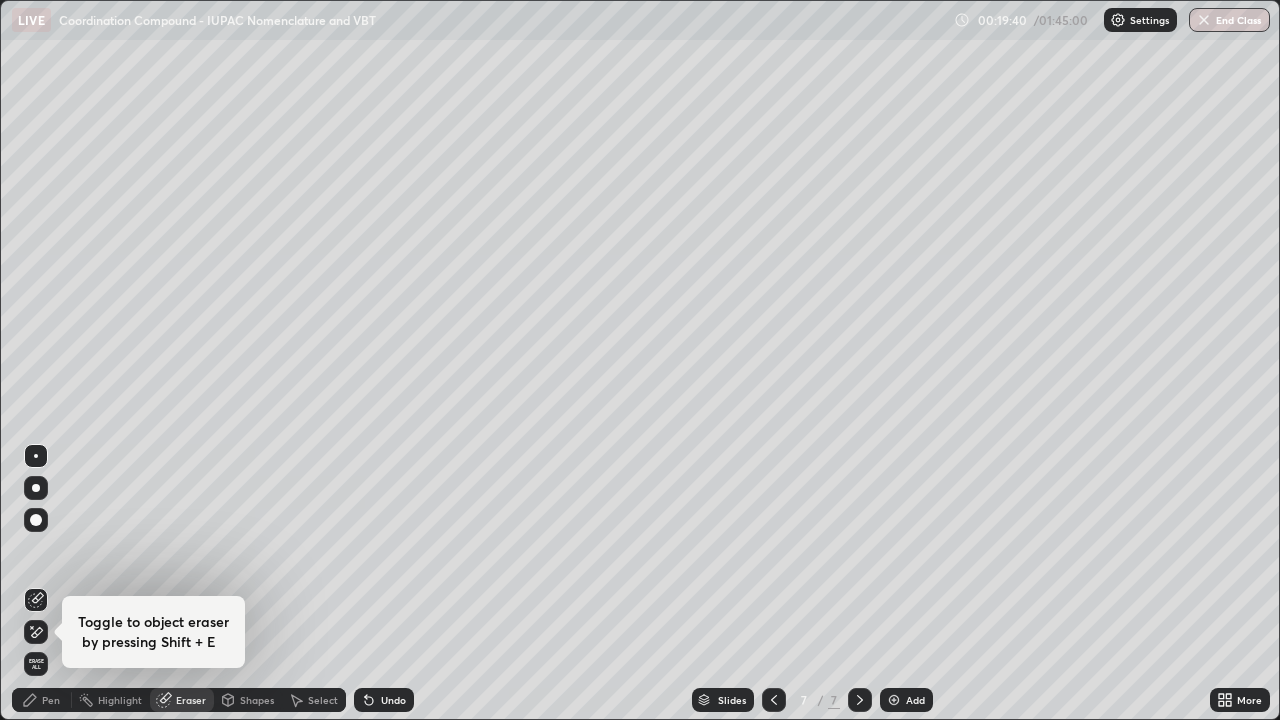 click on "Pen" at bounding box center [51, 700] 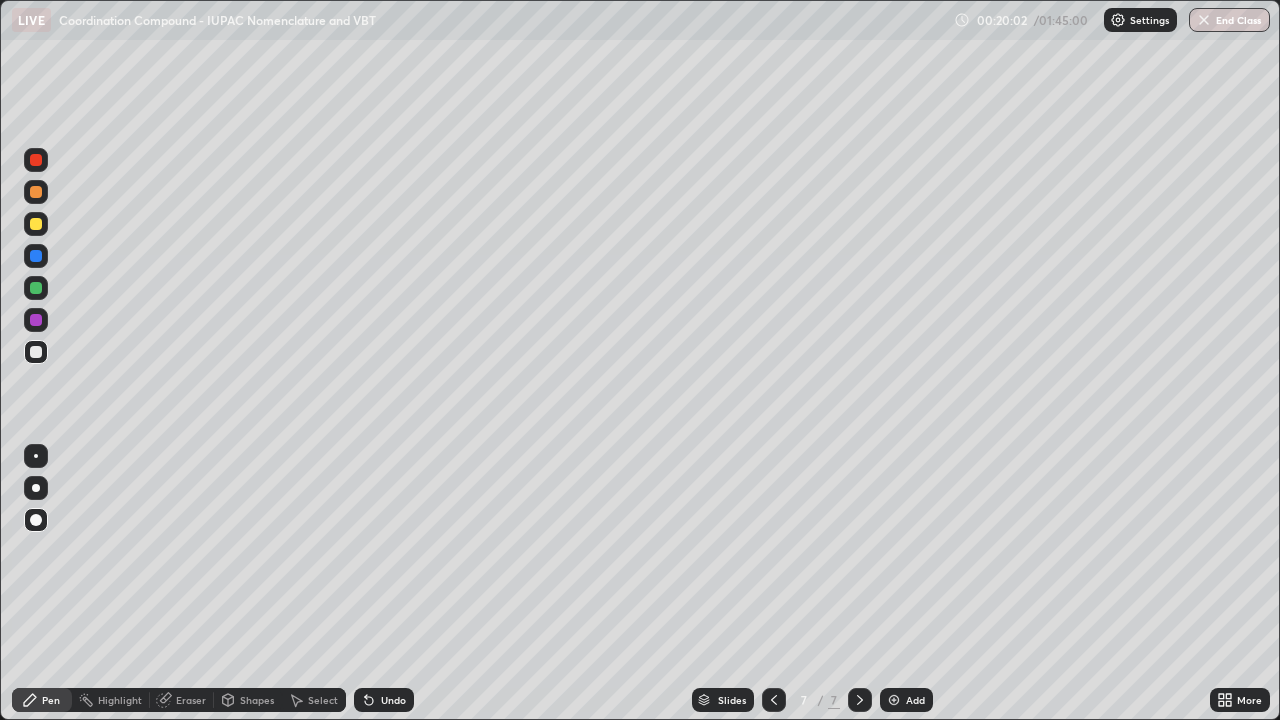 click on "Eraser" at bounding box center (191, 700) 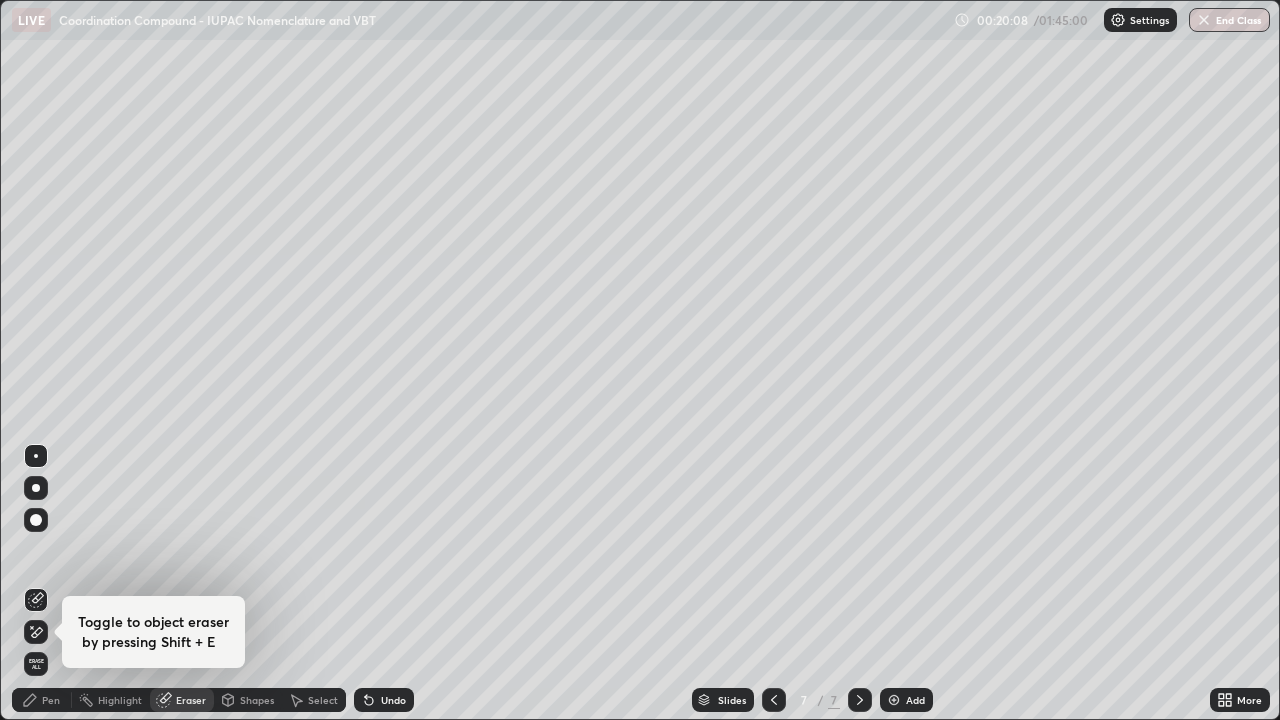 click on "Pen" at bounding box center (42, 700) 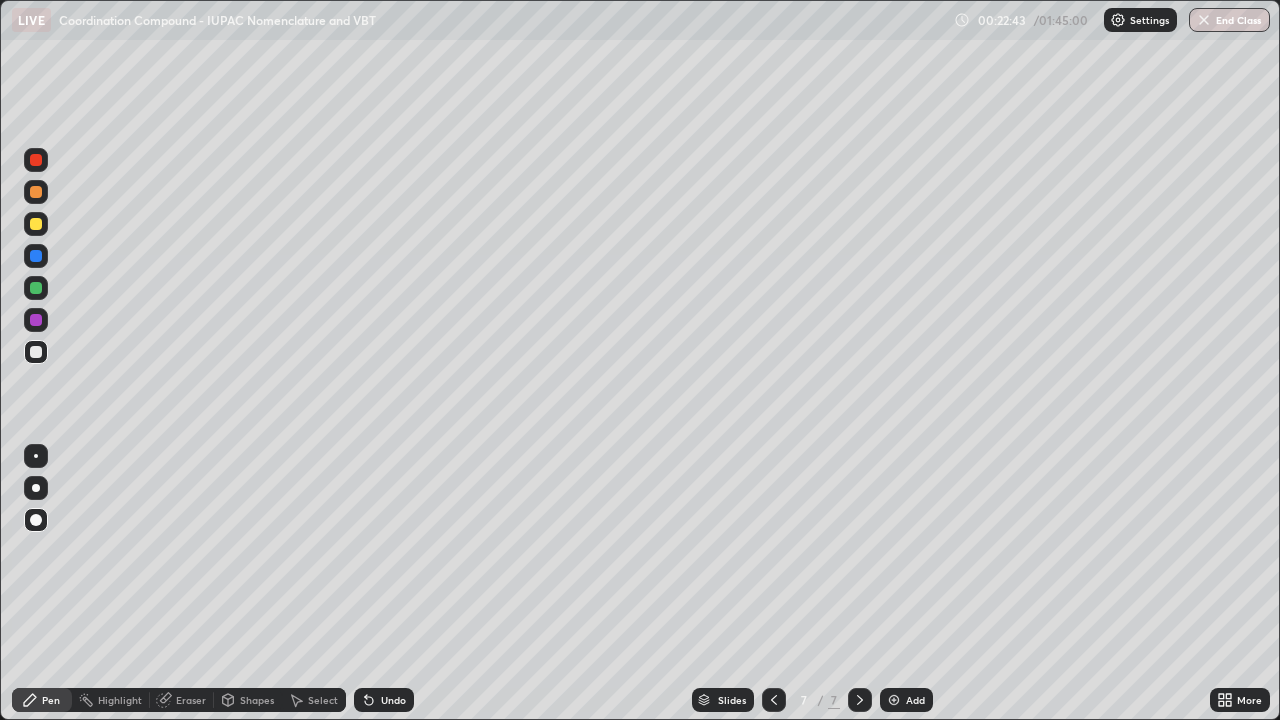 click on "Undo" at bounding box center (380, 700) 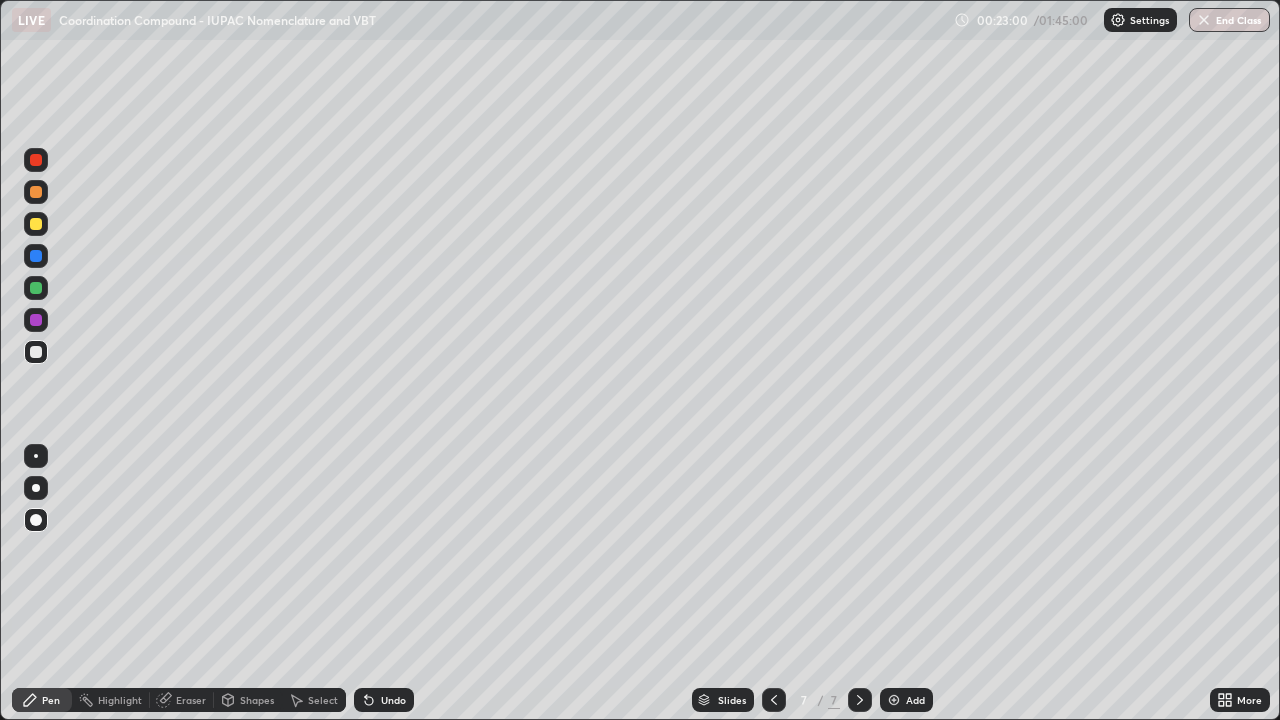 click at bounding box center (894, 700) 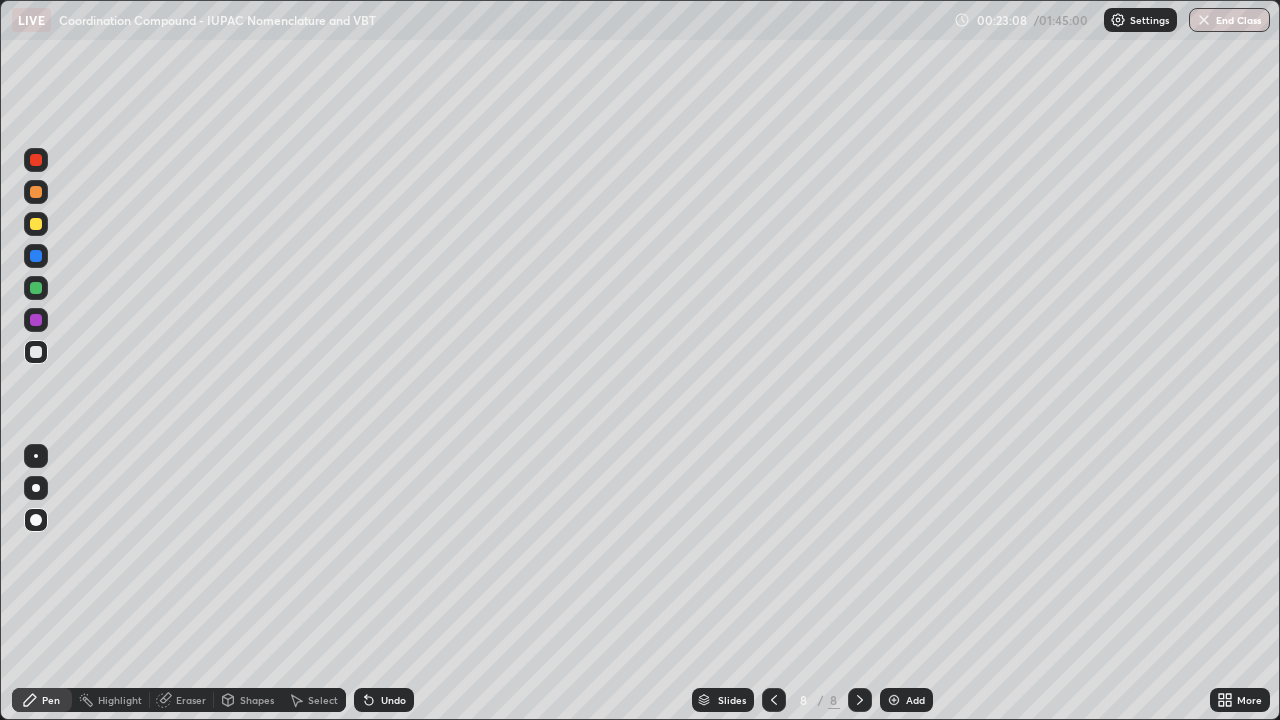 click at bounding box center [36, 288] 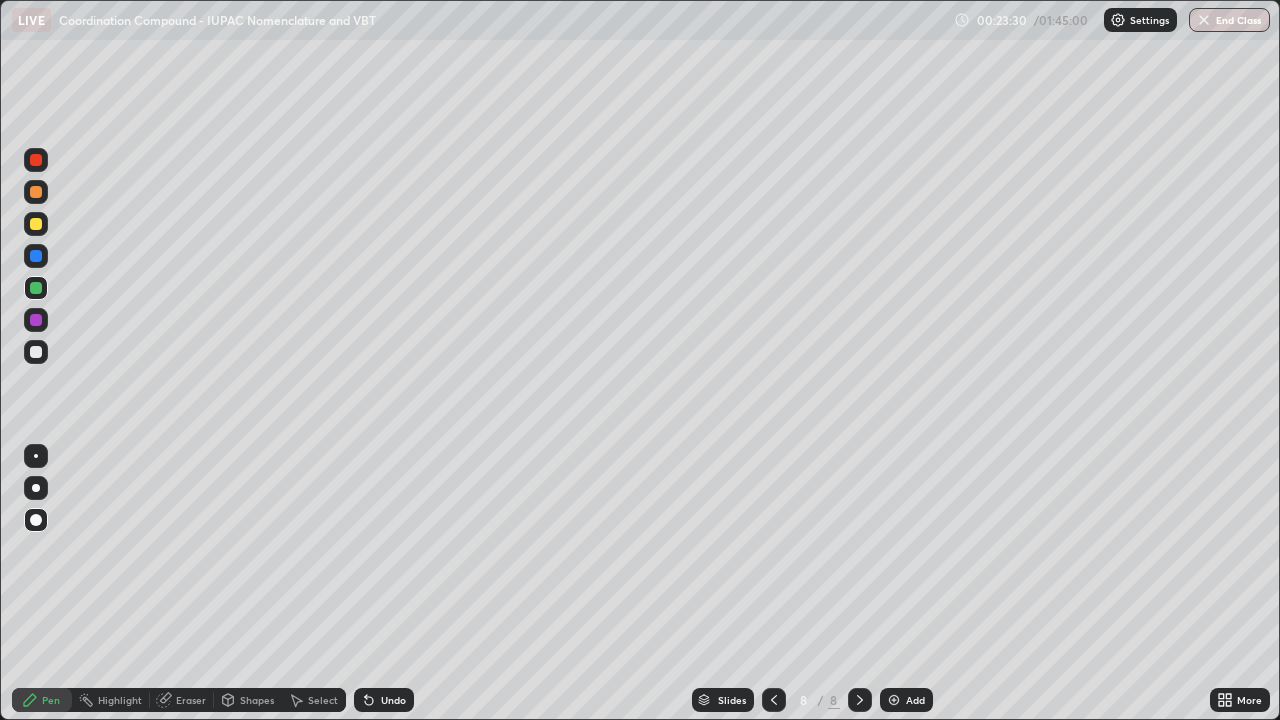 click on "Eraser" at bounding box center [191, 700] 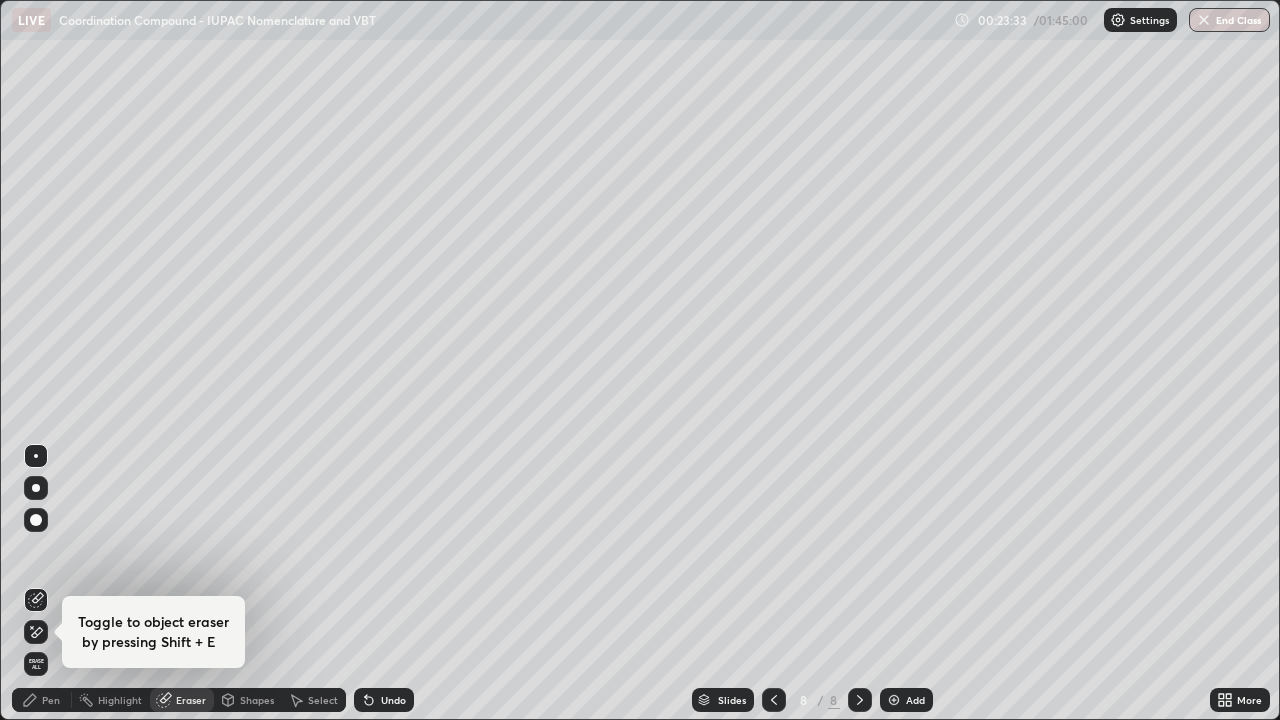 click on "Pen" at bounding box center [42, 700] 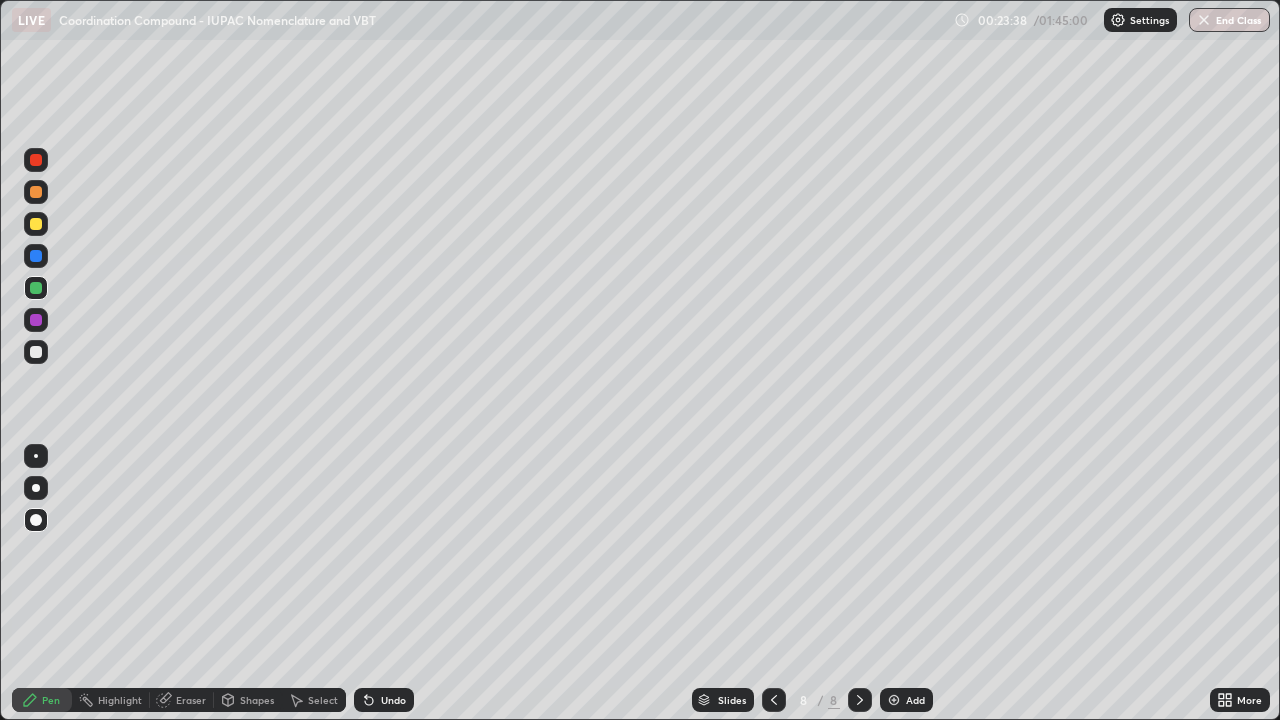 click at bounding box center [36, 224] 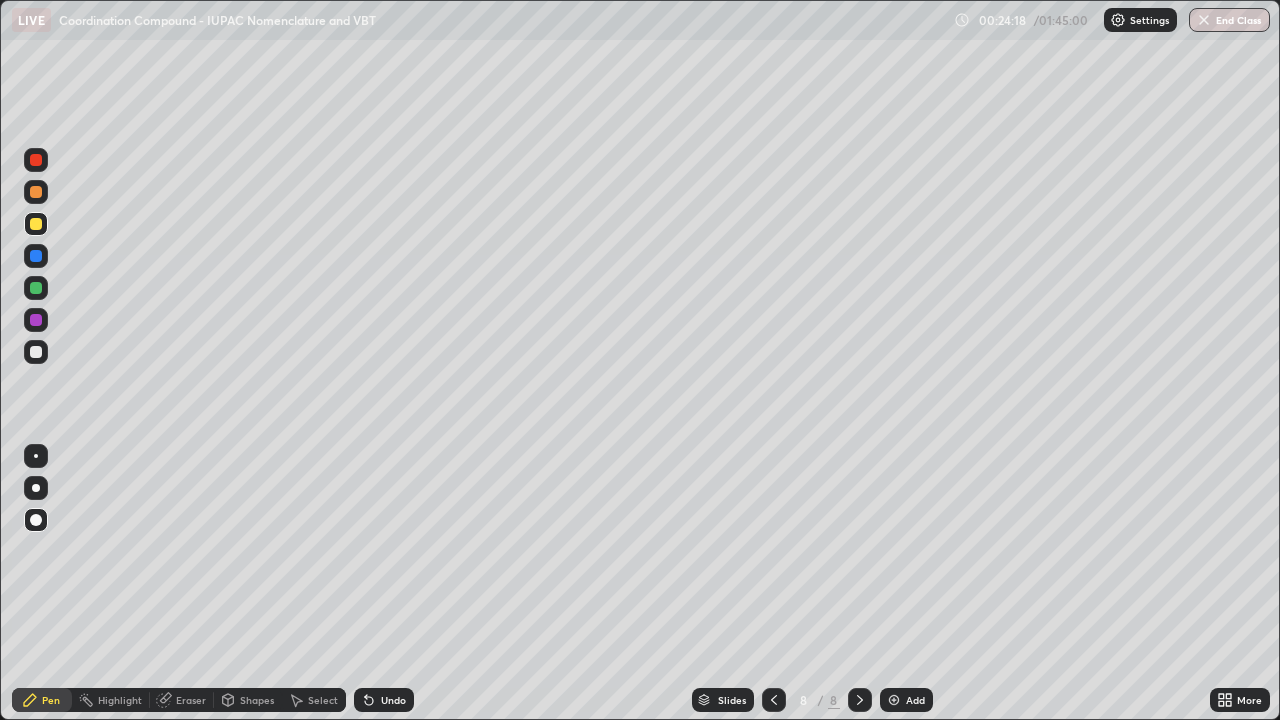 click on "Eraser" at bounding box center [191, 700] 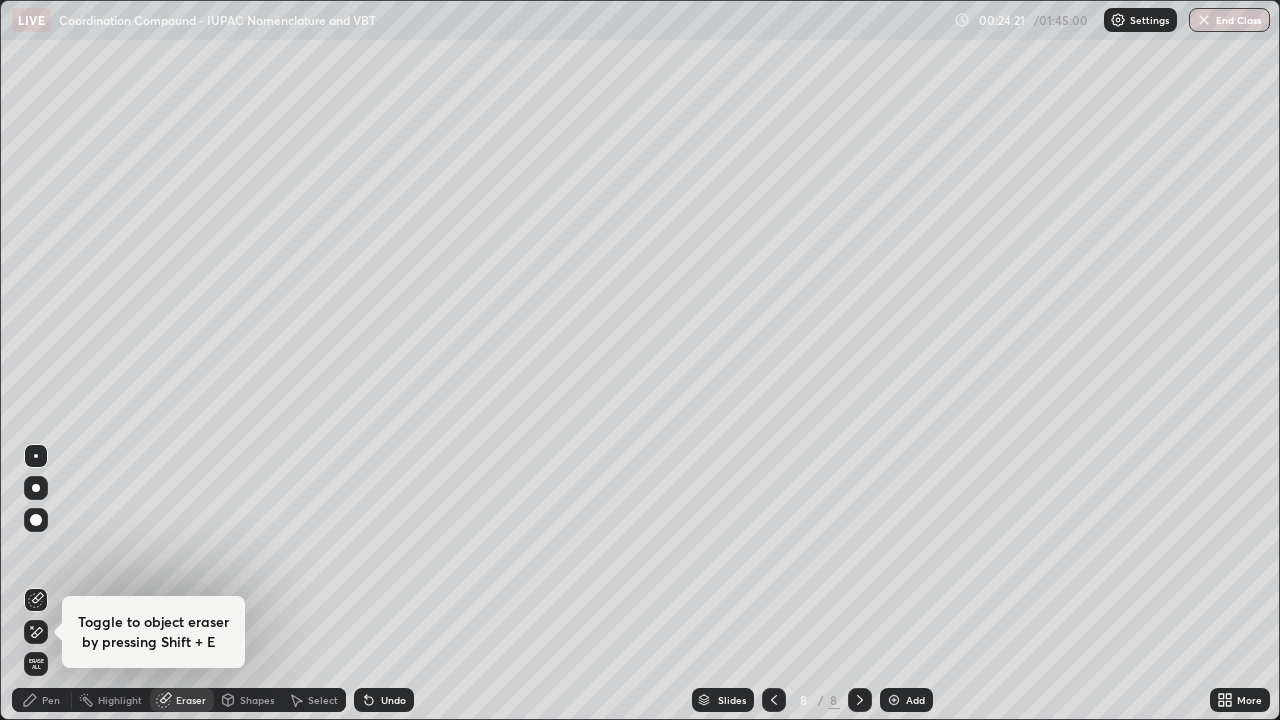 click on "Pen" at bounding box center (51, 700) 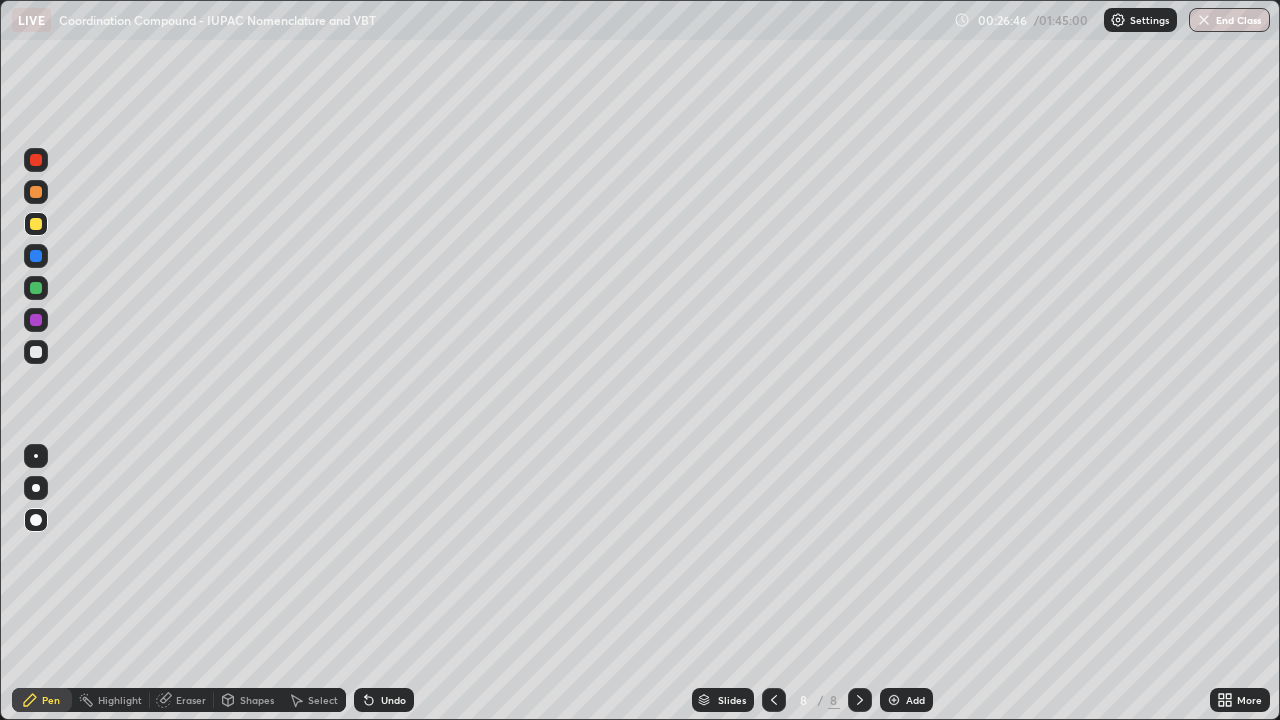 click 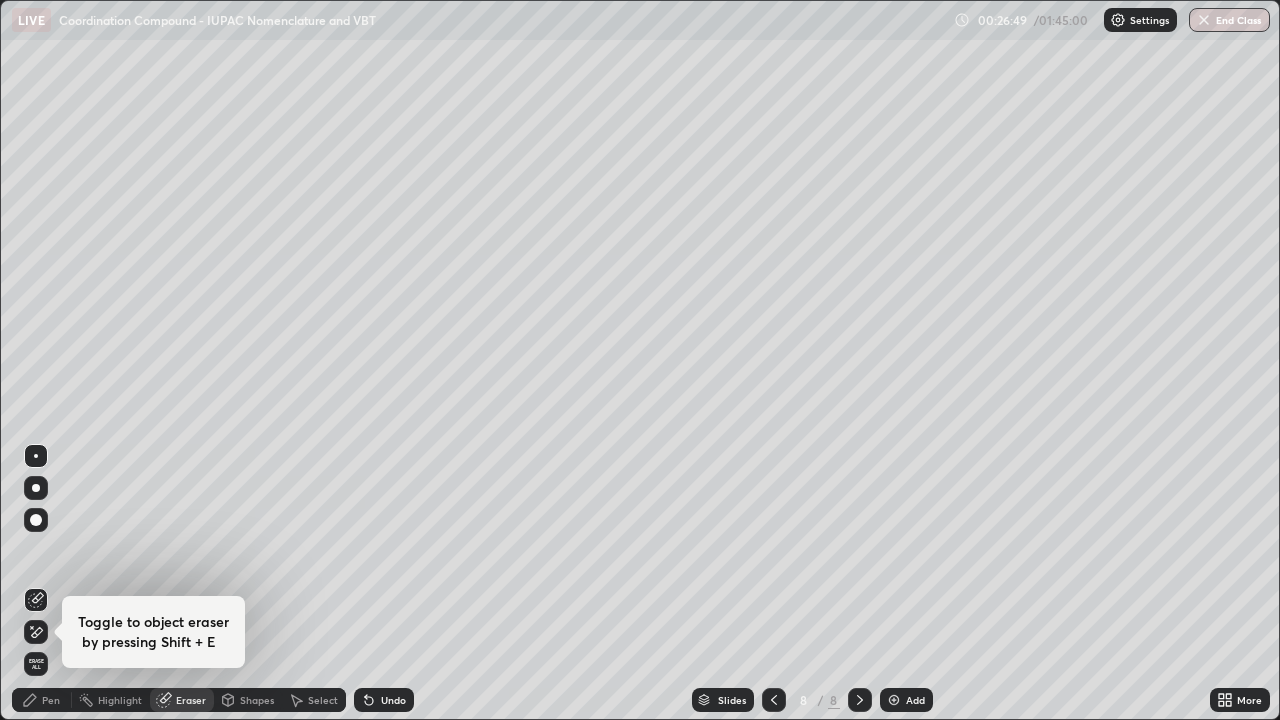 click on "Pen" at bounding box center [42, 700] 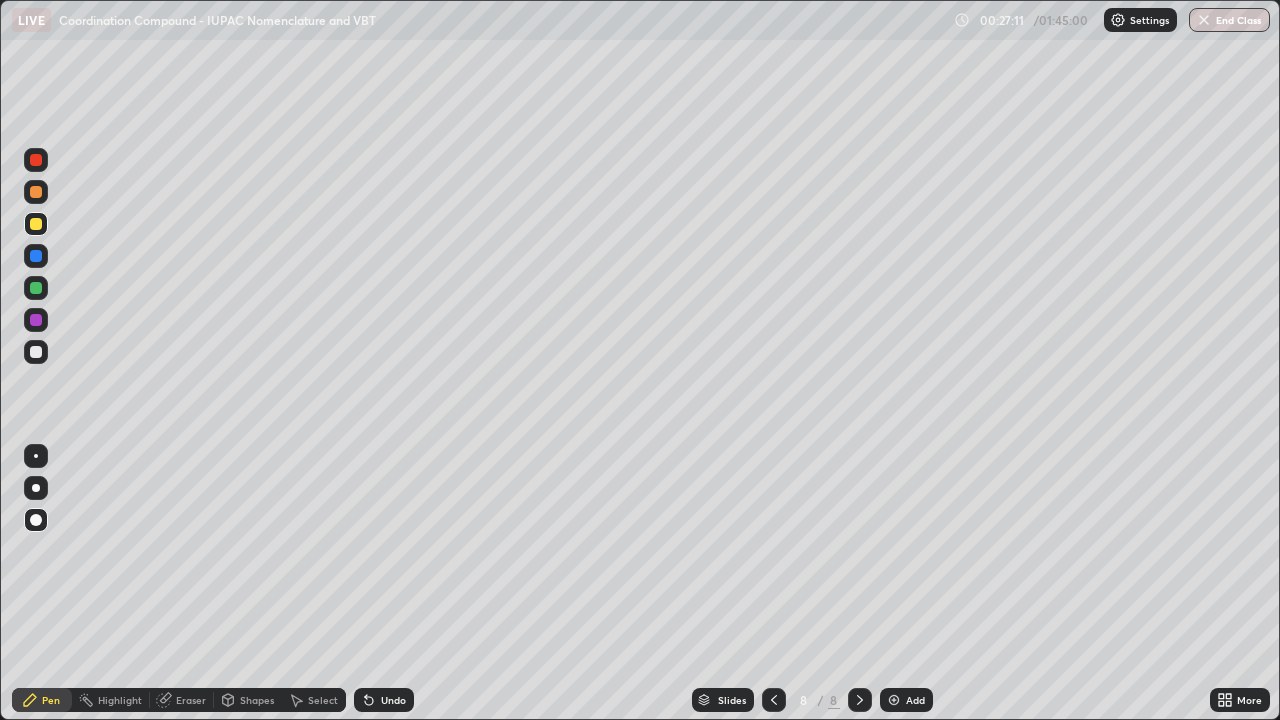 click on "Undo" at bounding box center (380, 700) 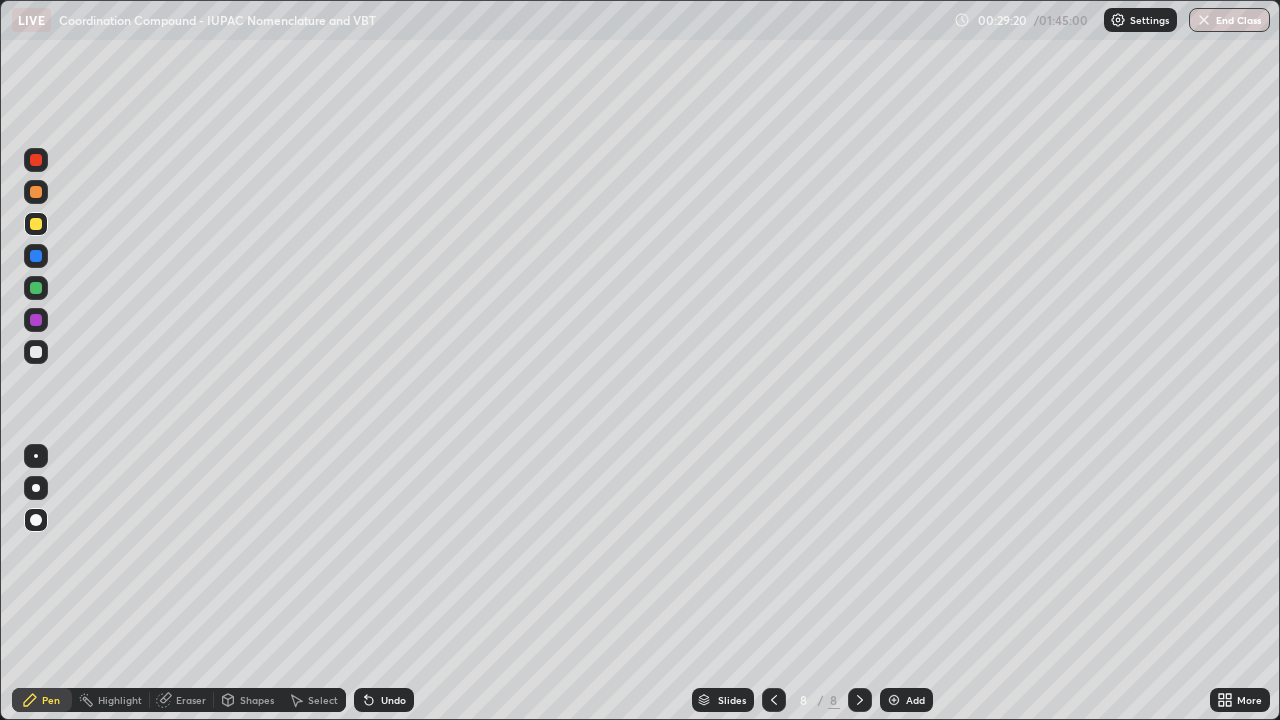 click on "Eraser" at bounding box center (191, 700) 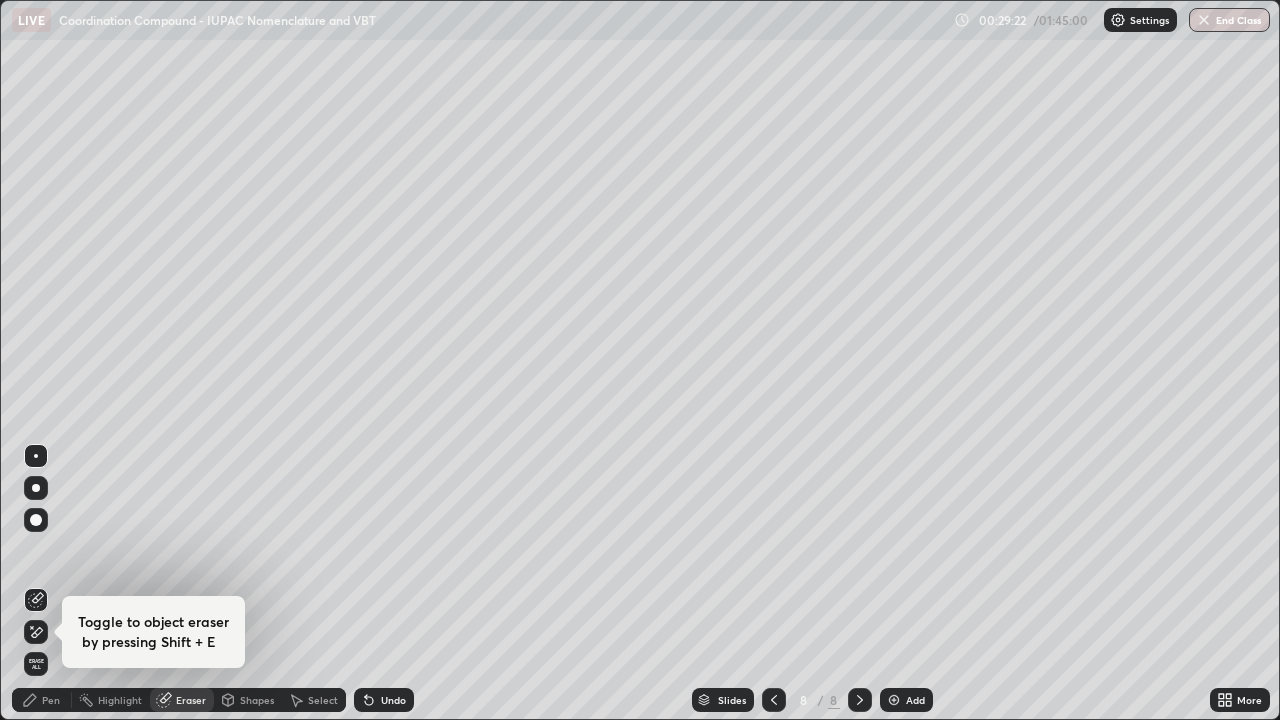click on "Pen" at bounding box center (42, 700) 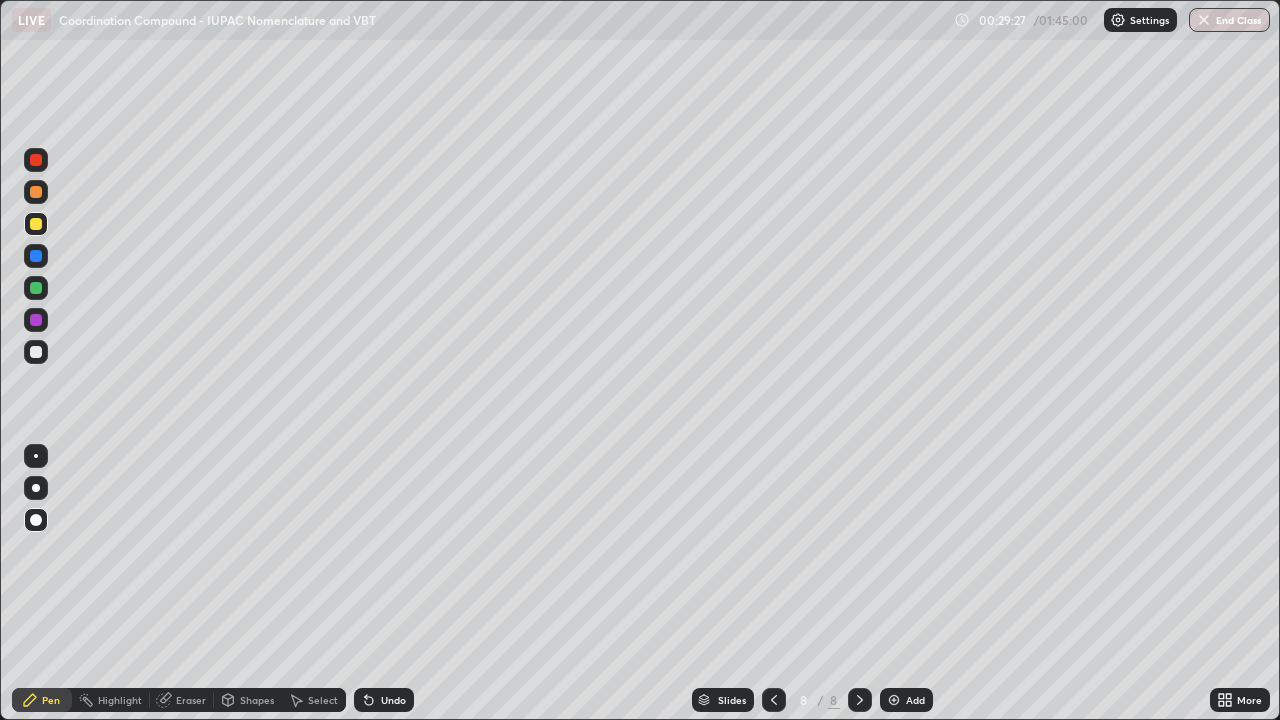 click at bounding box center [36, 192] 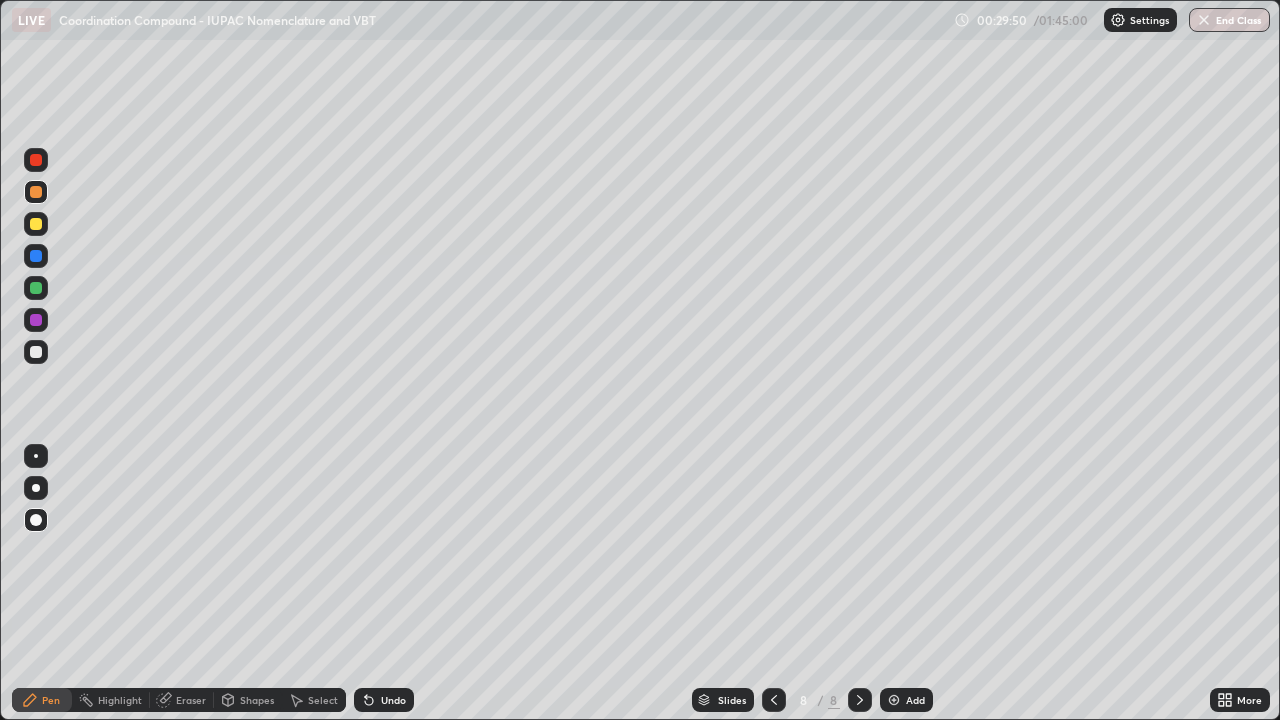 click on "Eraser" at bounding box center (191, 700) 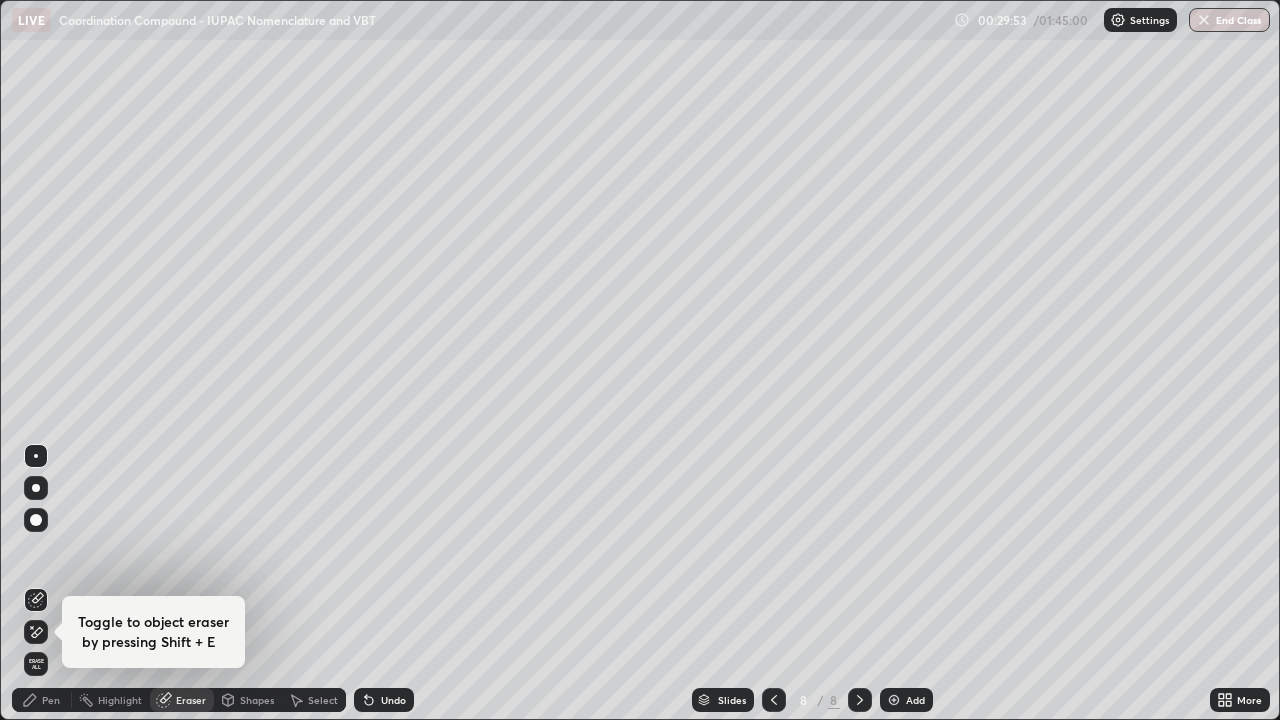 click on "Pen" at bounding box center [51, 700] 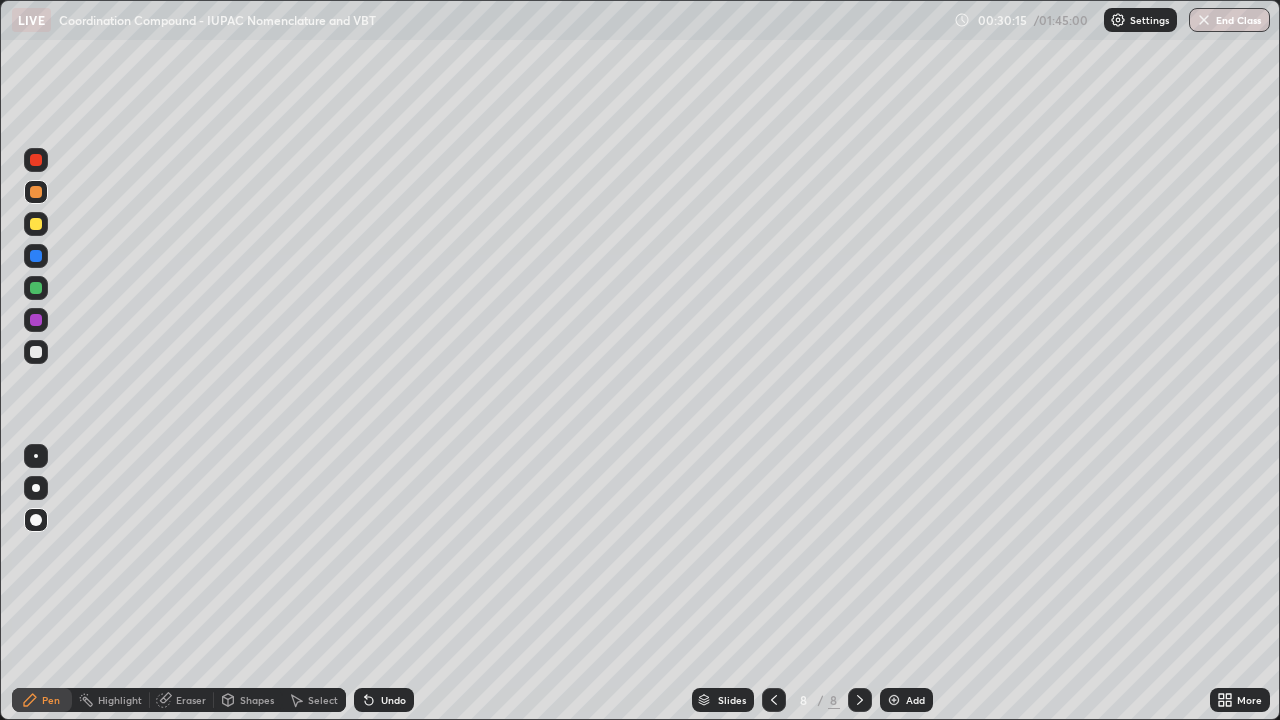click at bounding box center (894, 700) 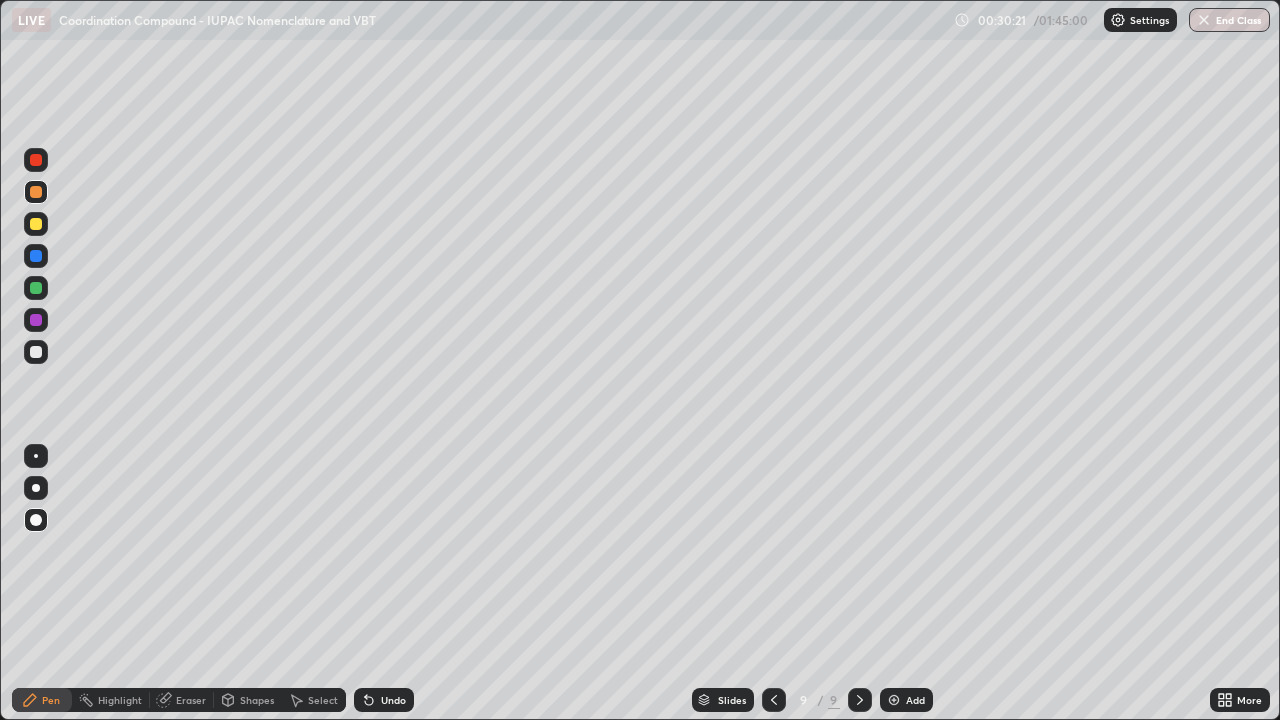click on "Eraser" at bounding box center [191, 700] 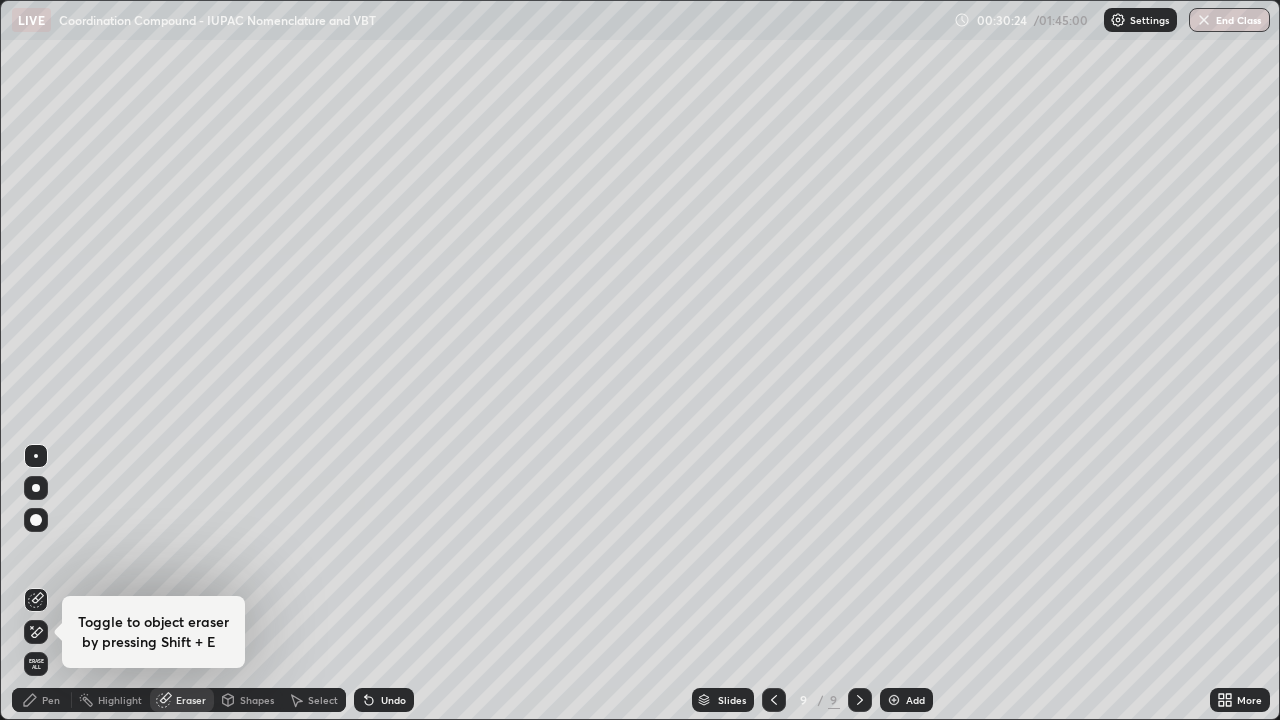 click on "Pen" at bounding box center (51, 700) 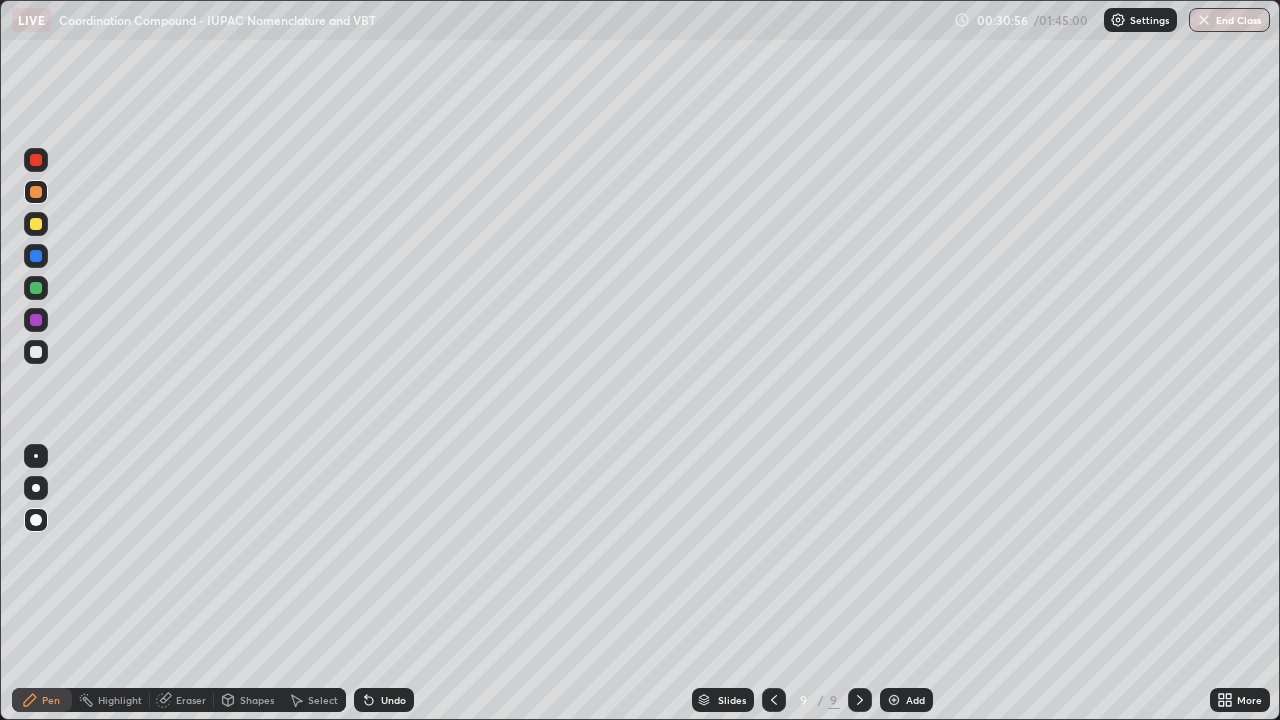 click on "Eraser" at bounding box center [182, 700] 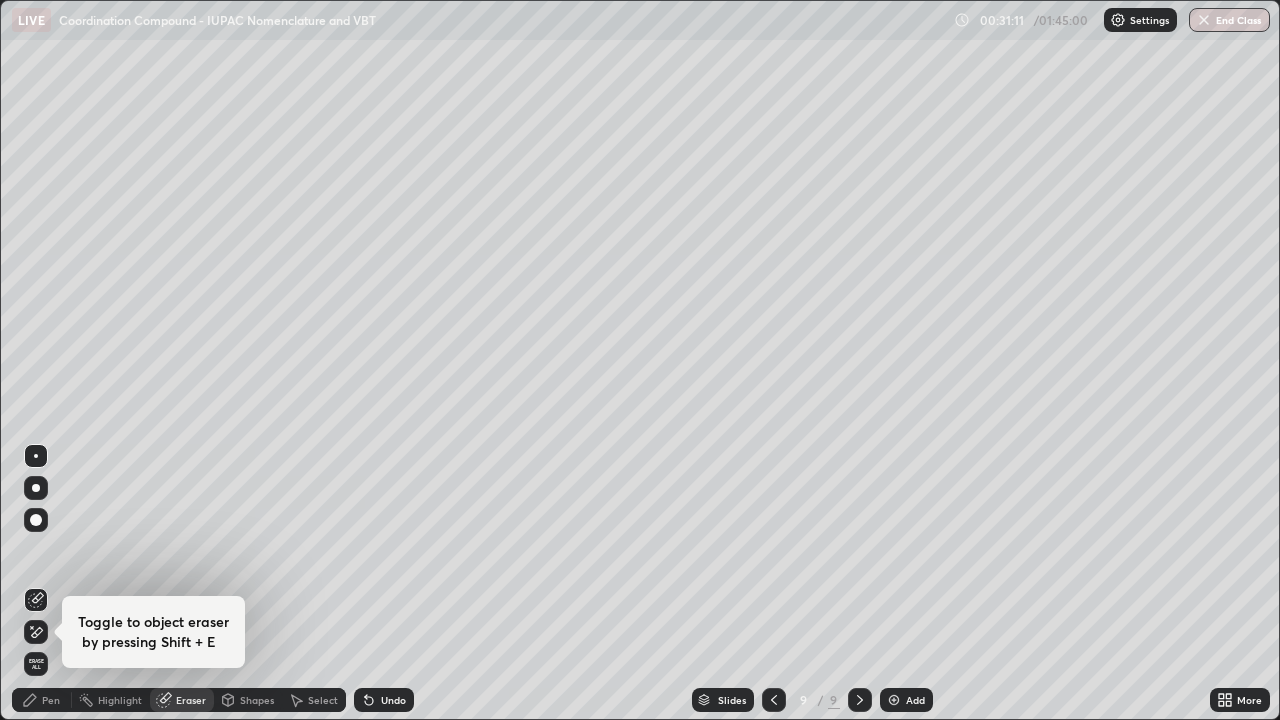 click on "Pen" at bounding box center (42, 700) 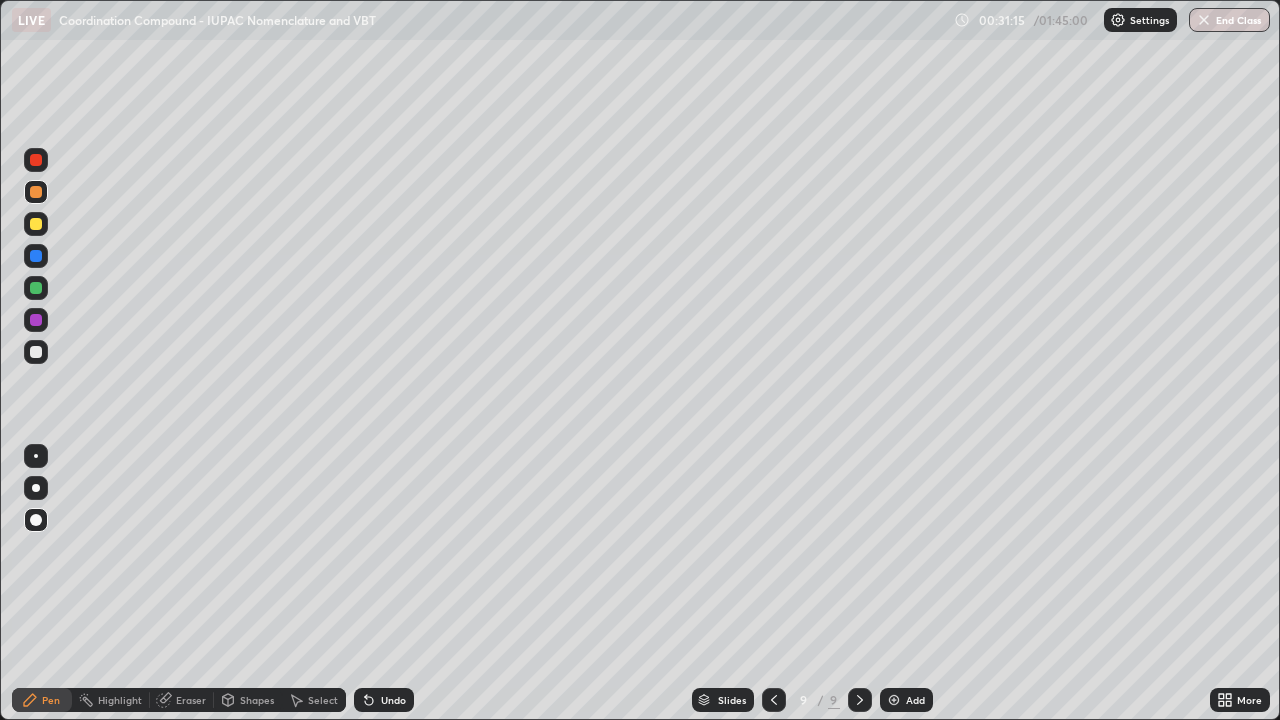 click on "Eraser" at bounding box center [191, 700] 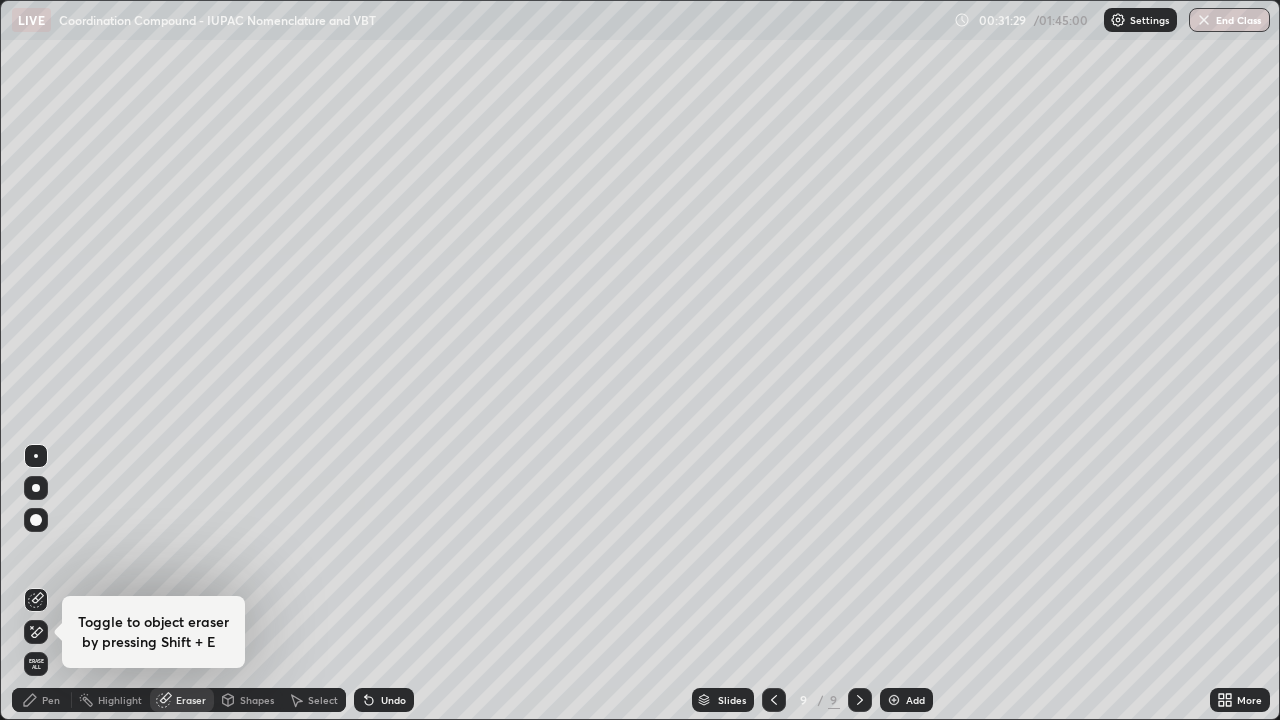 click on "Pen" at bounding box center (51, 700) 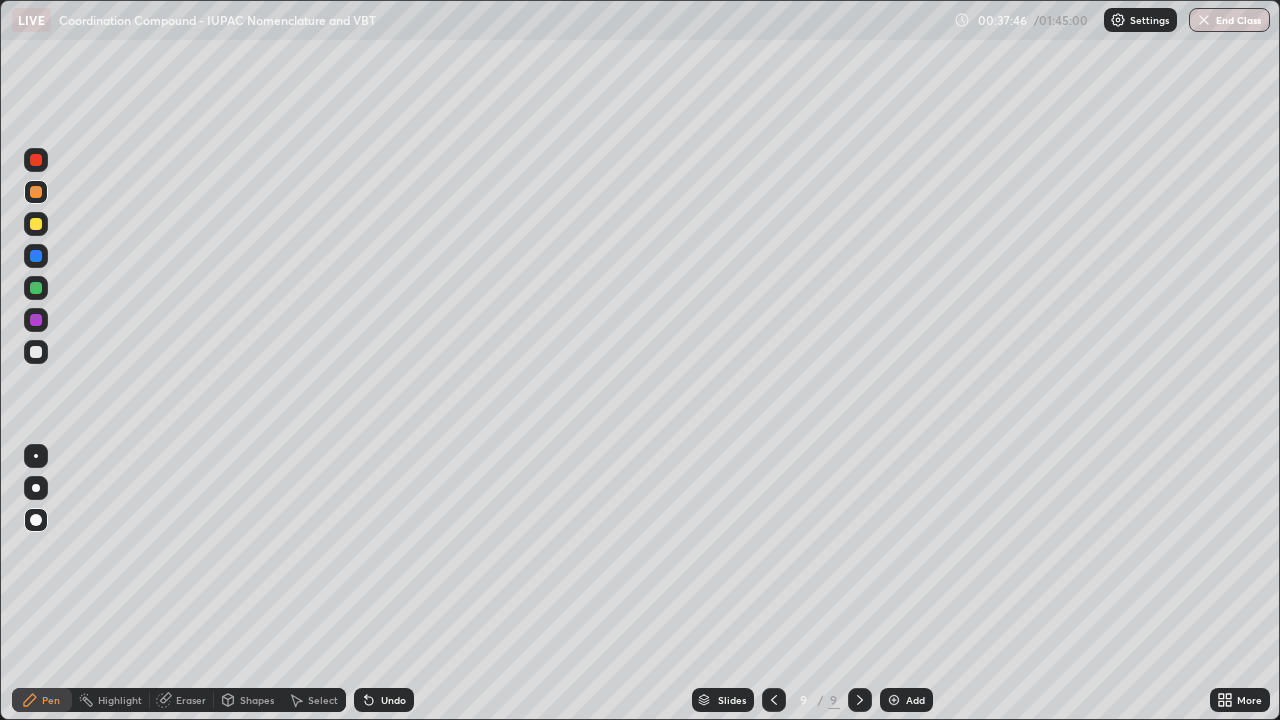 click on "Add" at bounding box center [906, 700] 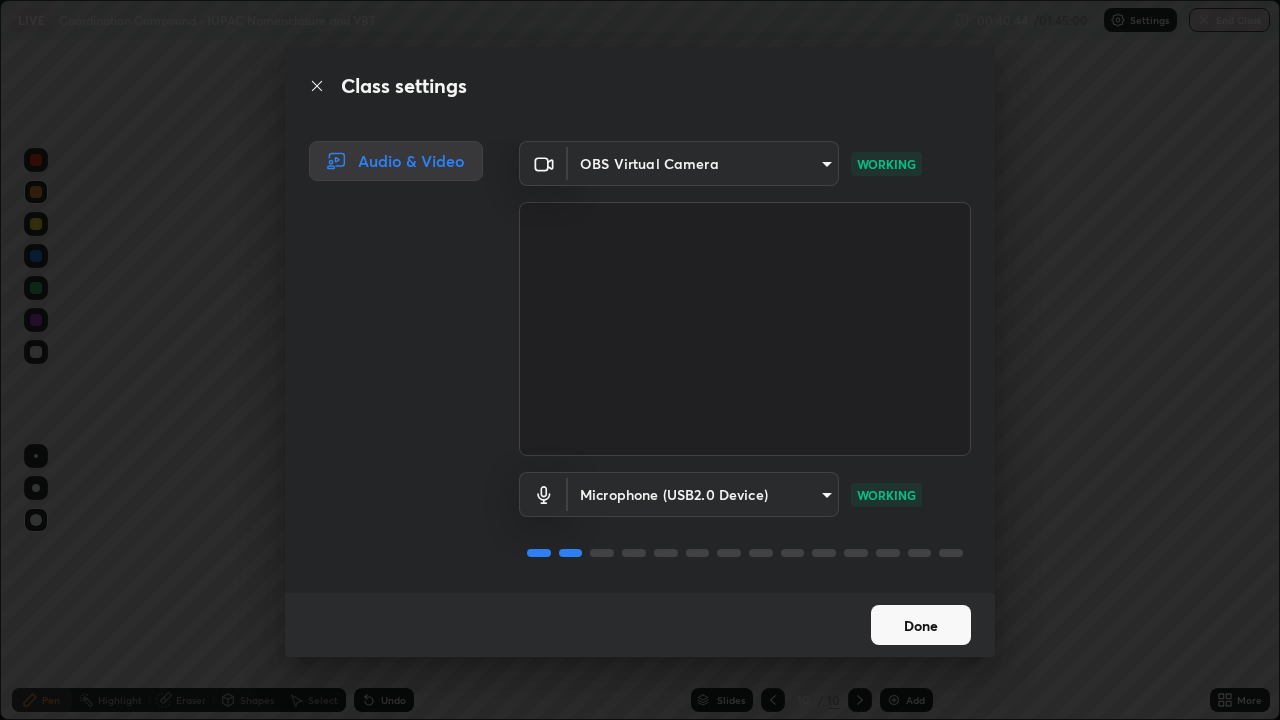 click on "Done" at bounding box center [921, 625] 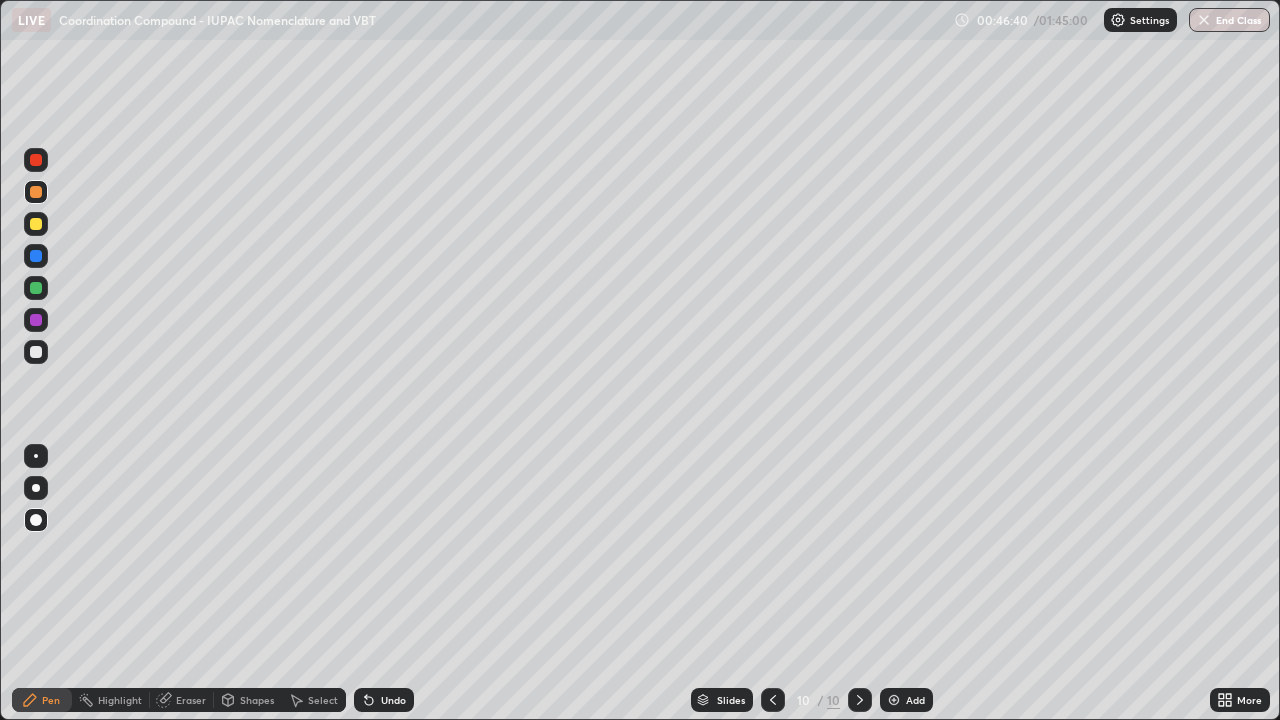 click on "Eraser" at bounding box center (191, 700) 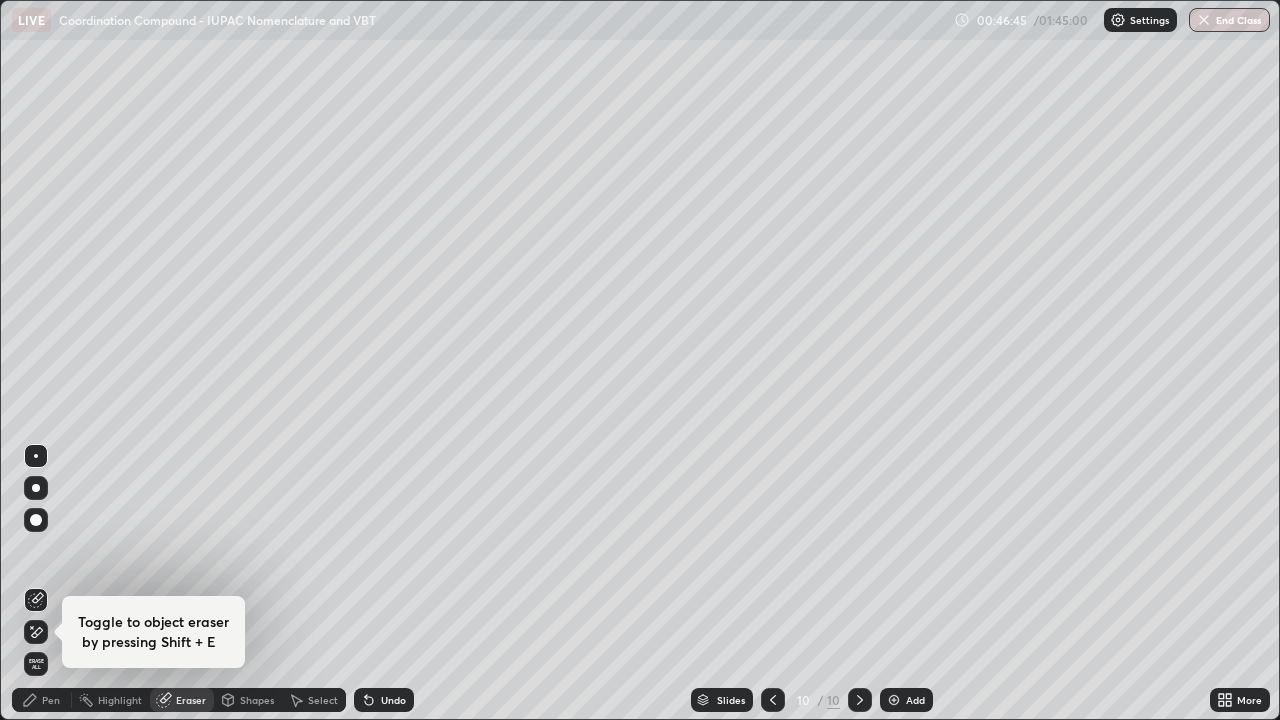 click on "Pen" at bounding box center (42, 700) 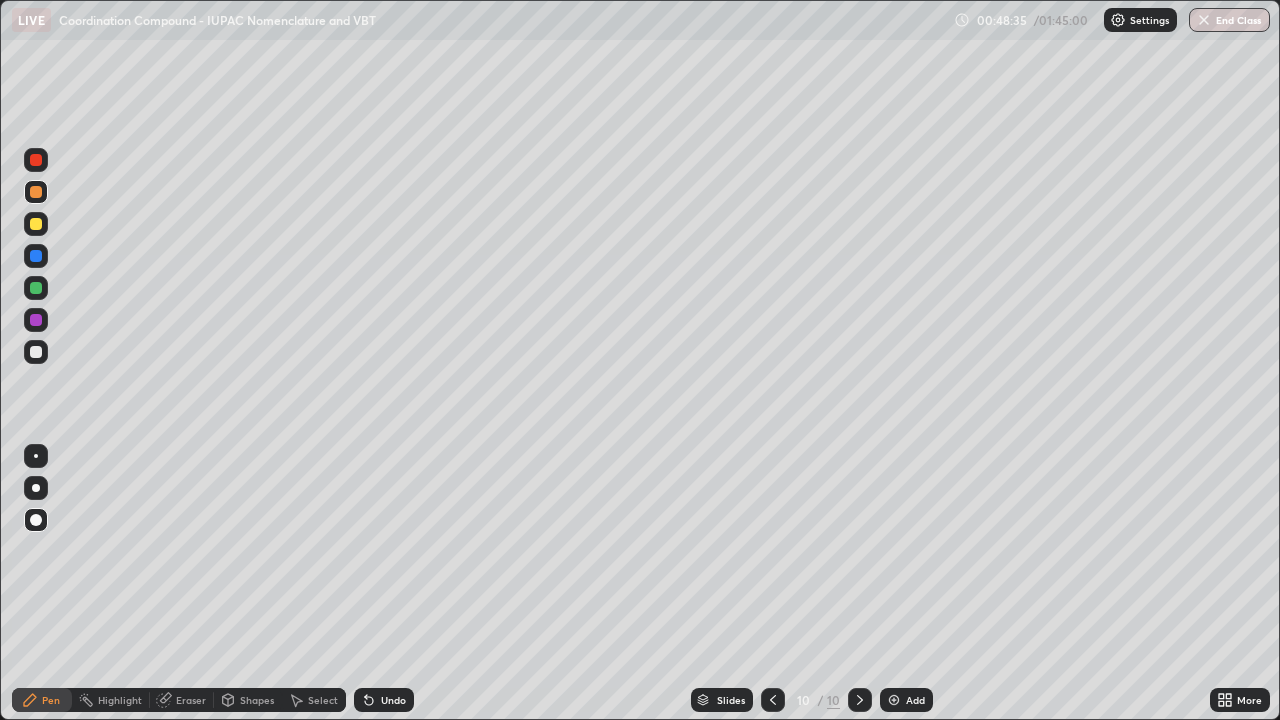 click at bounding box center (894, 700) 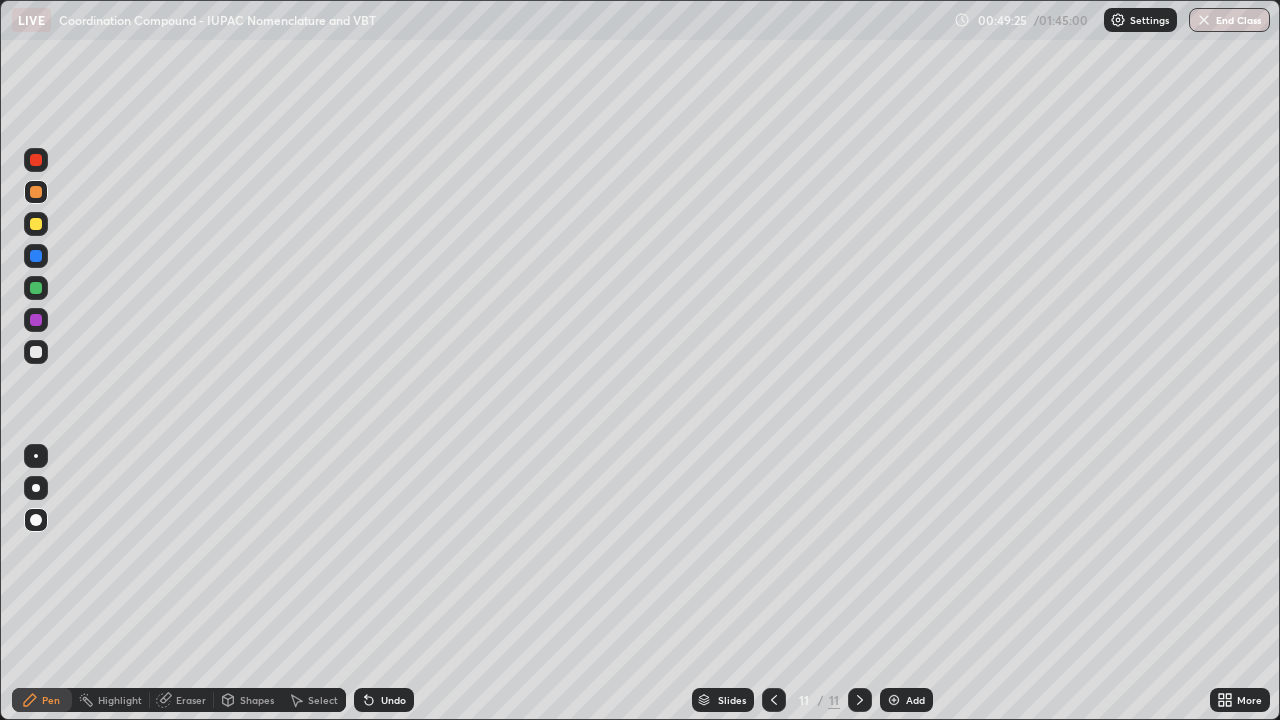 click at bounding box center (36, 560) 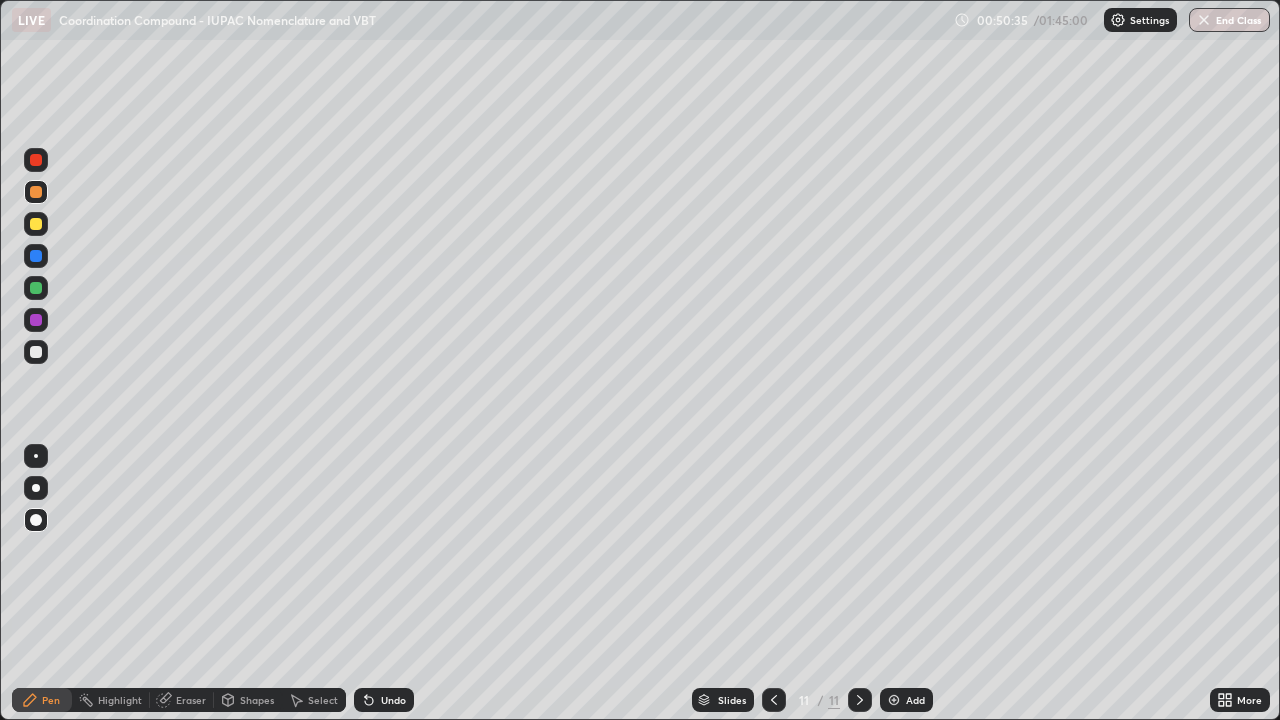click at bounding box center [894, 700] 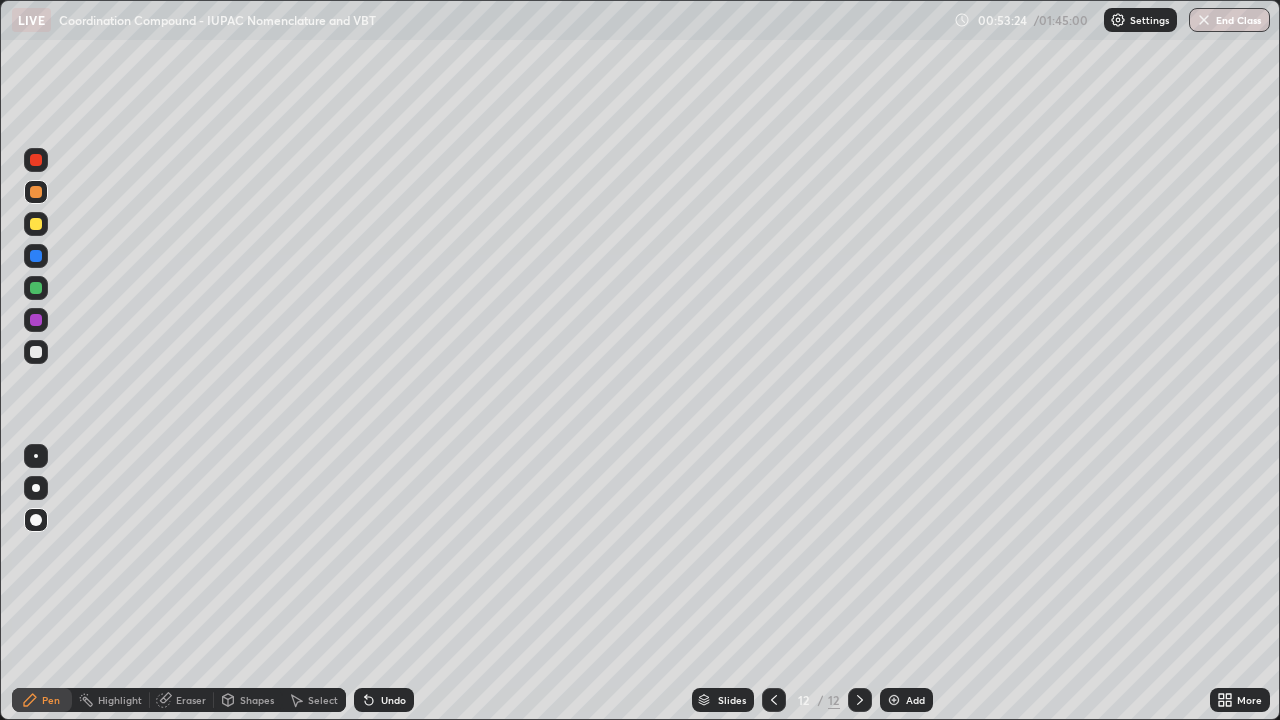 click at bounding box center (36, 288) 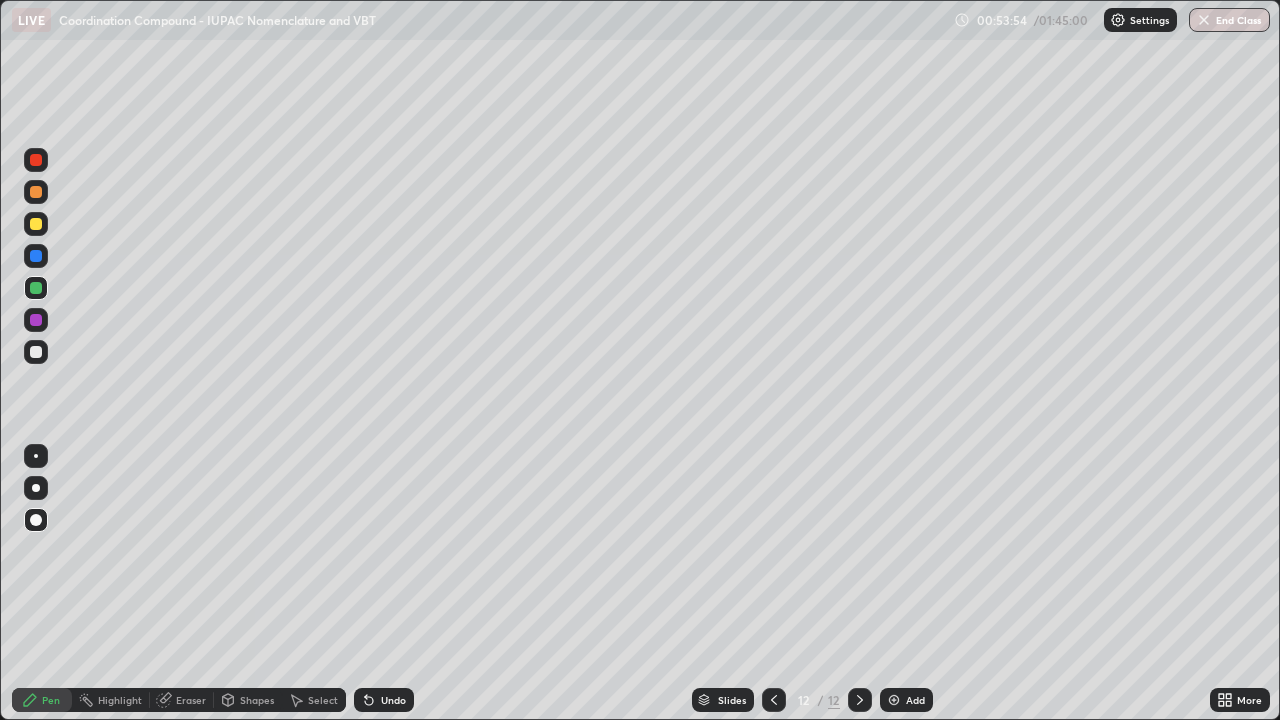 click on "Pen" at bounding box center [42, 700] 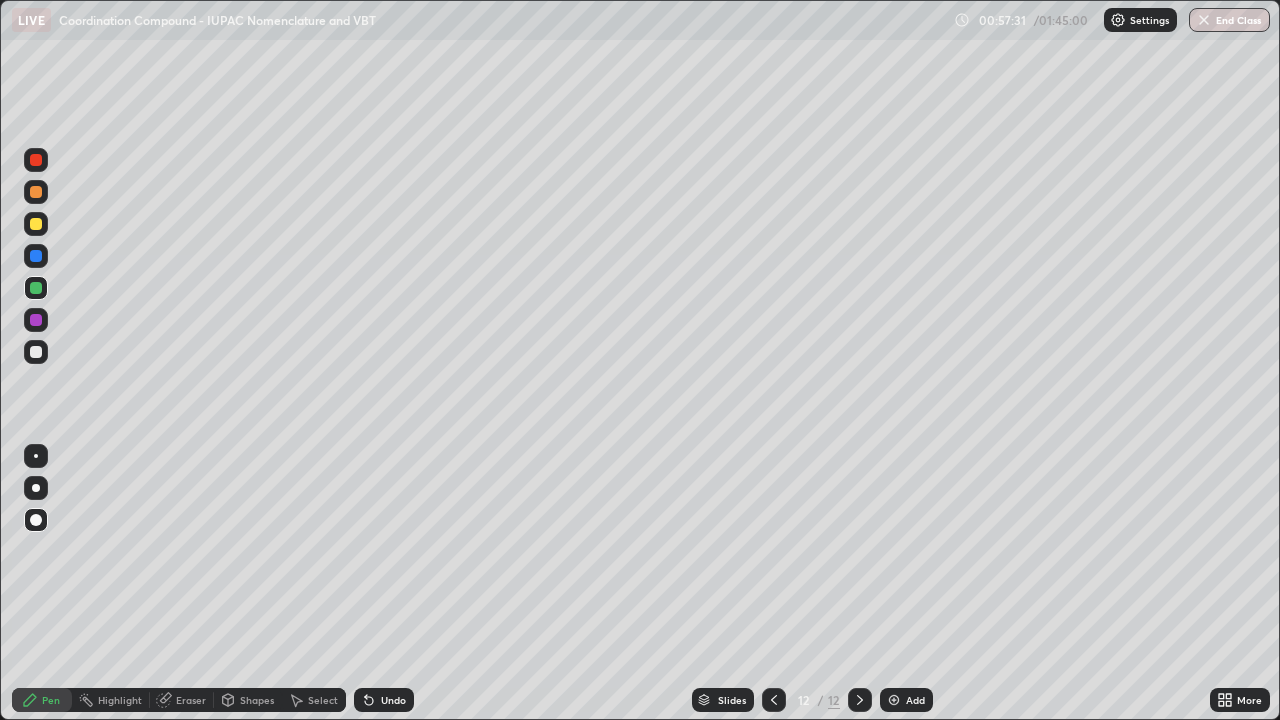 click at bounding box center [894, 700] 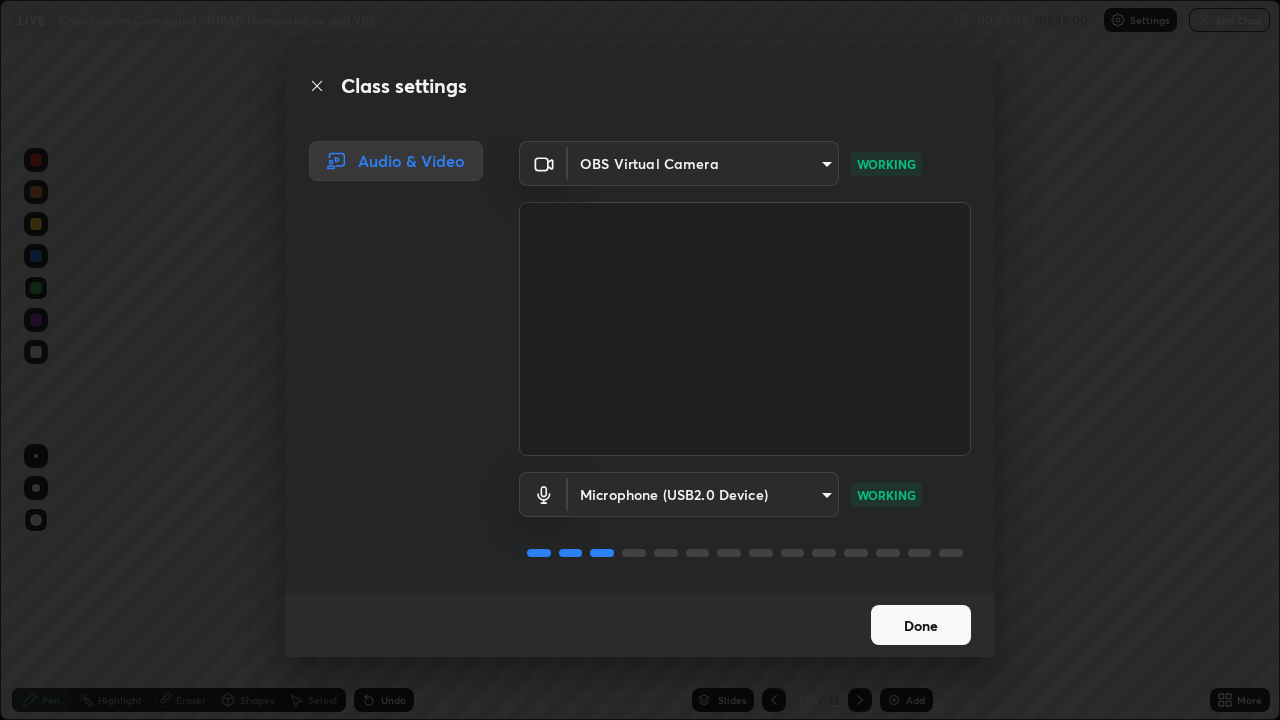 click on "Done" at bounding box center (921, 625) 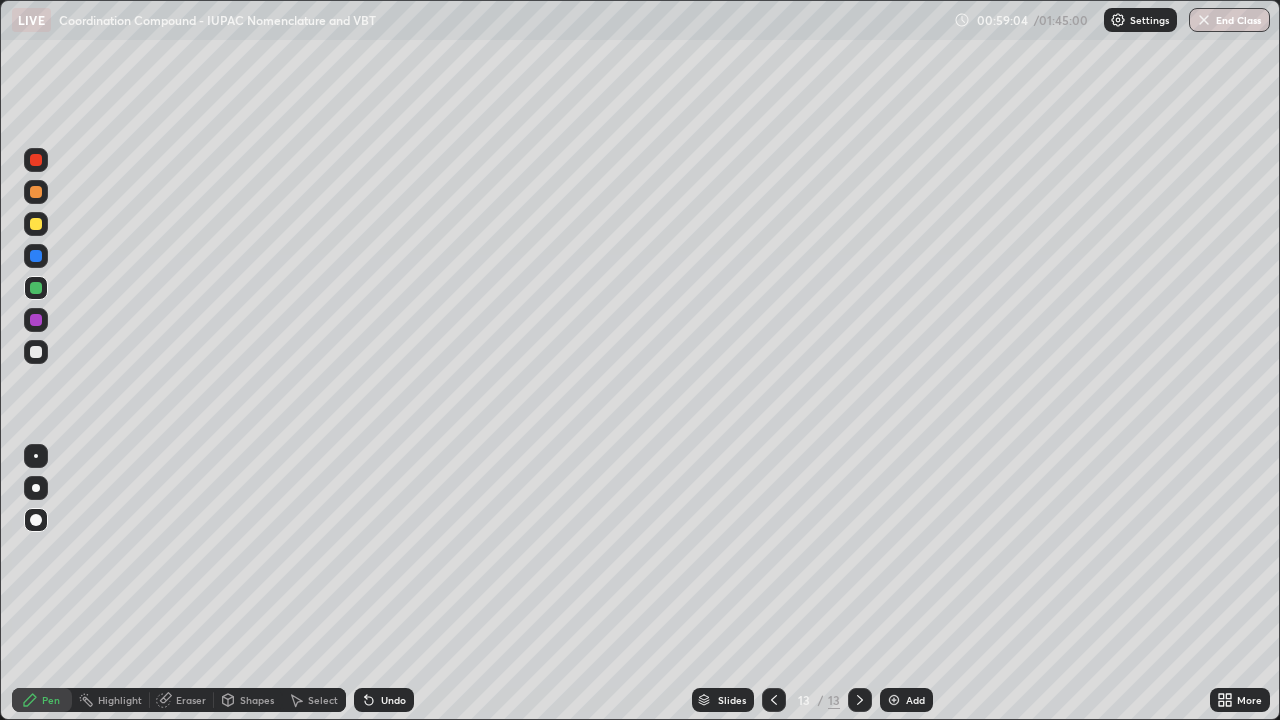 click on "Eraser" at bounding box center [191, 700] 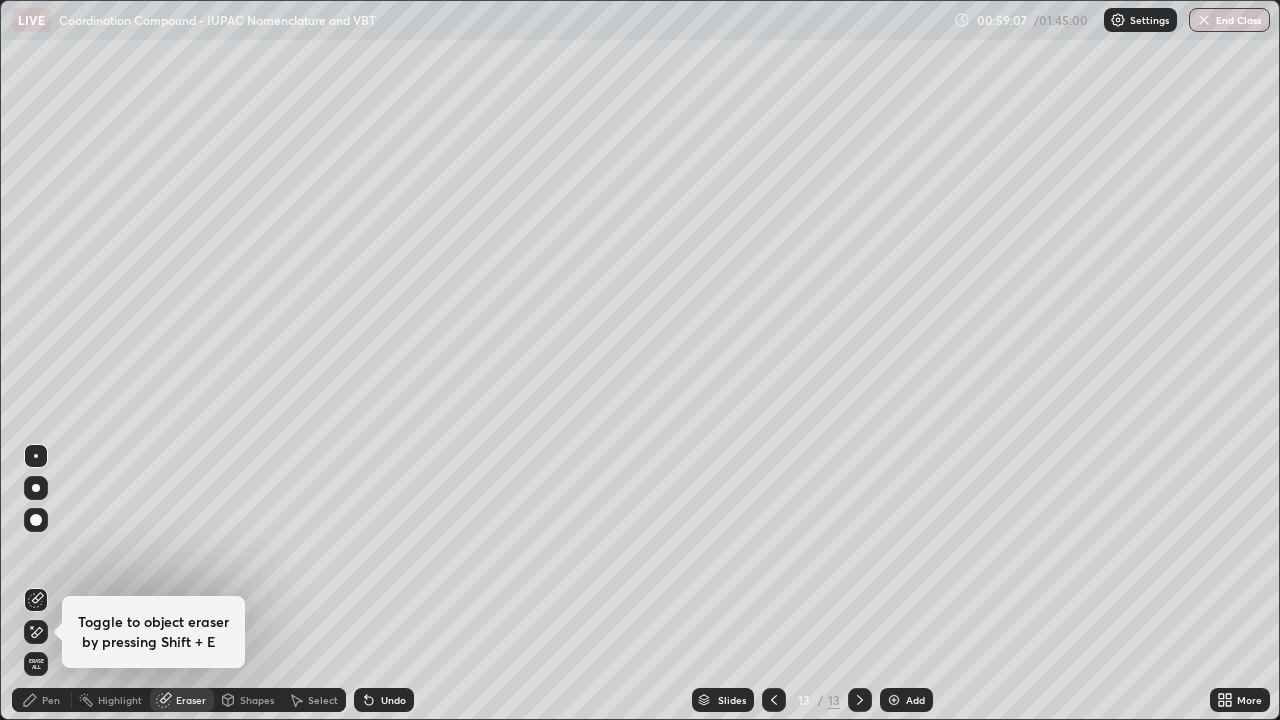 click on "Pen" at bounding box center [42, 700] 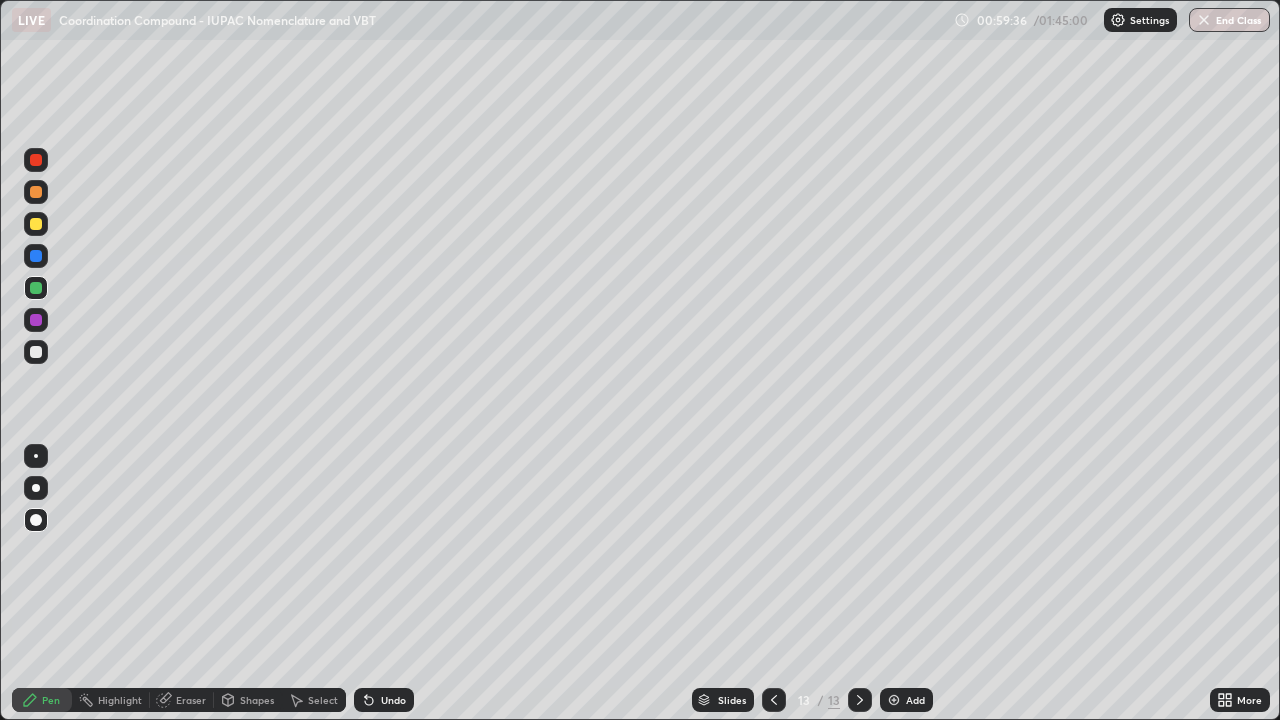 click at bounding box center [36, 352] 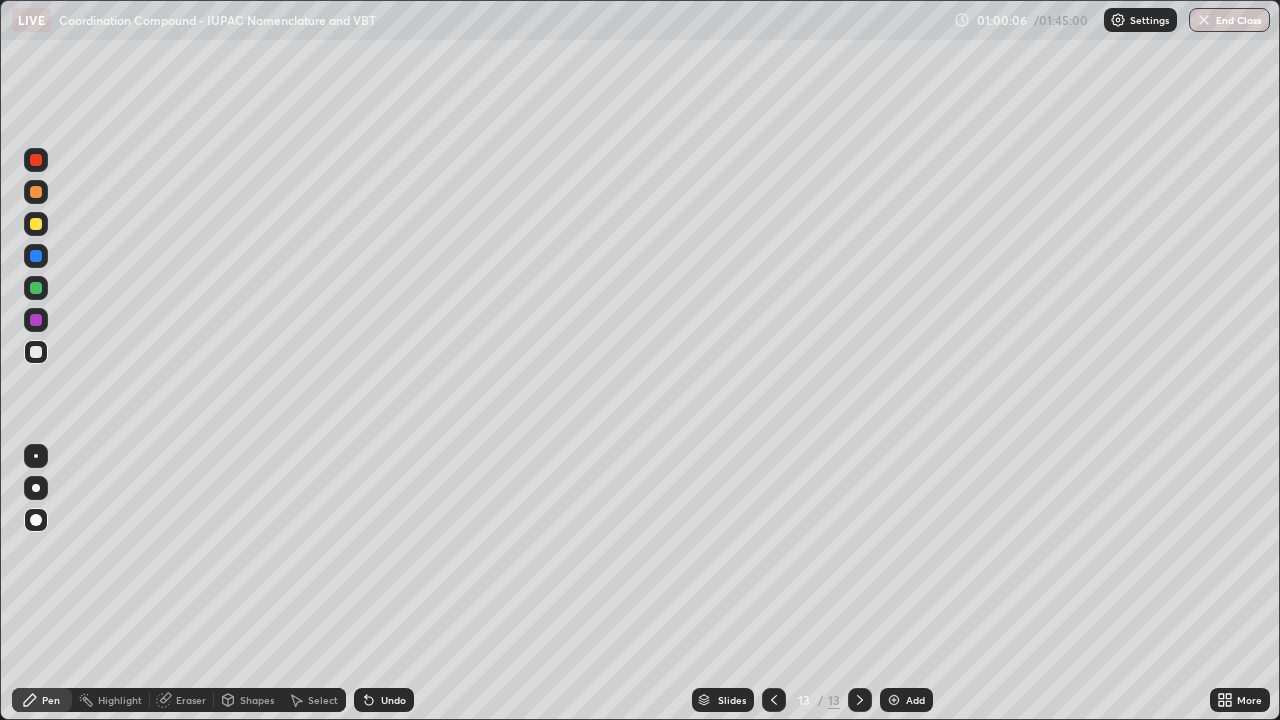 click on "Eraser" at bounding box center [182, 700] 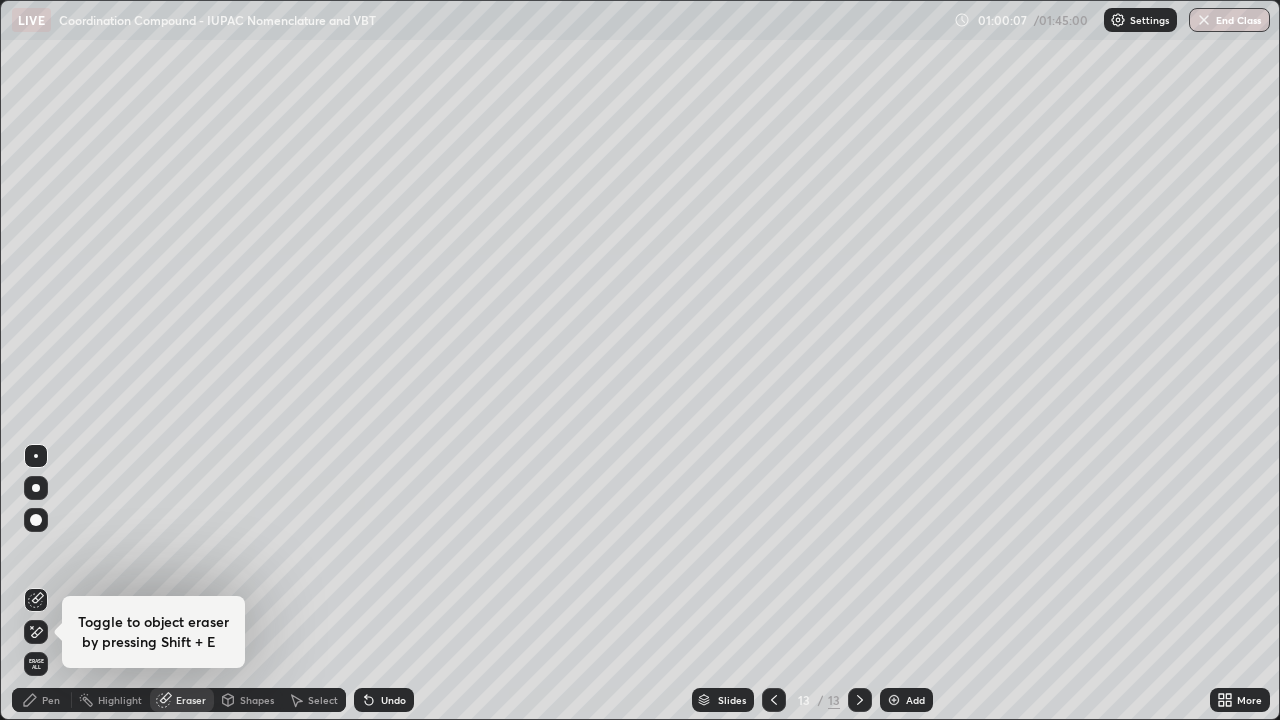 click on "Eraser" at bounding box center [182, 700] 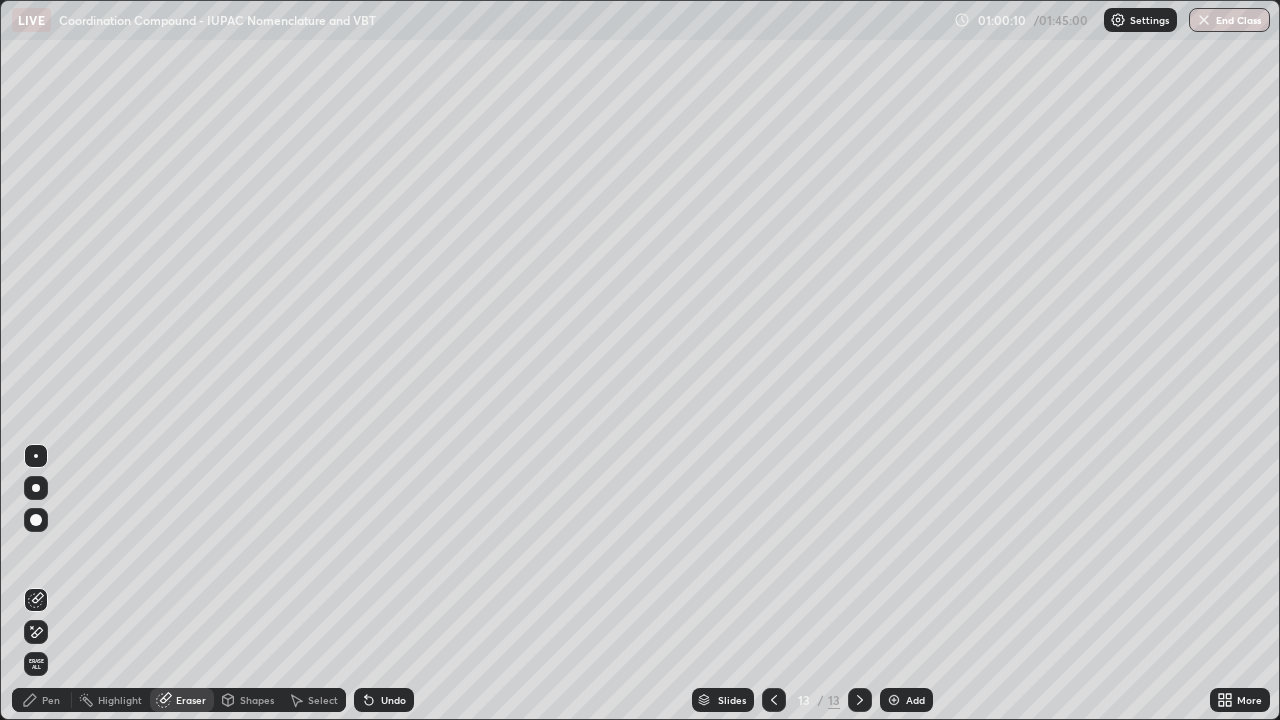 click on "Pen" at bounding box center (42, 700) 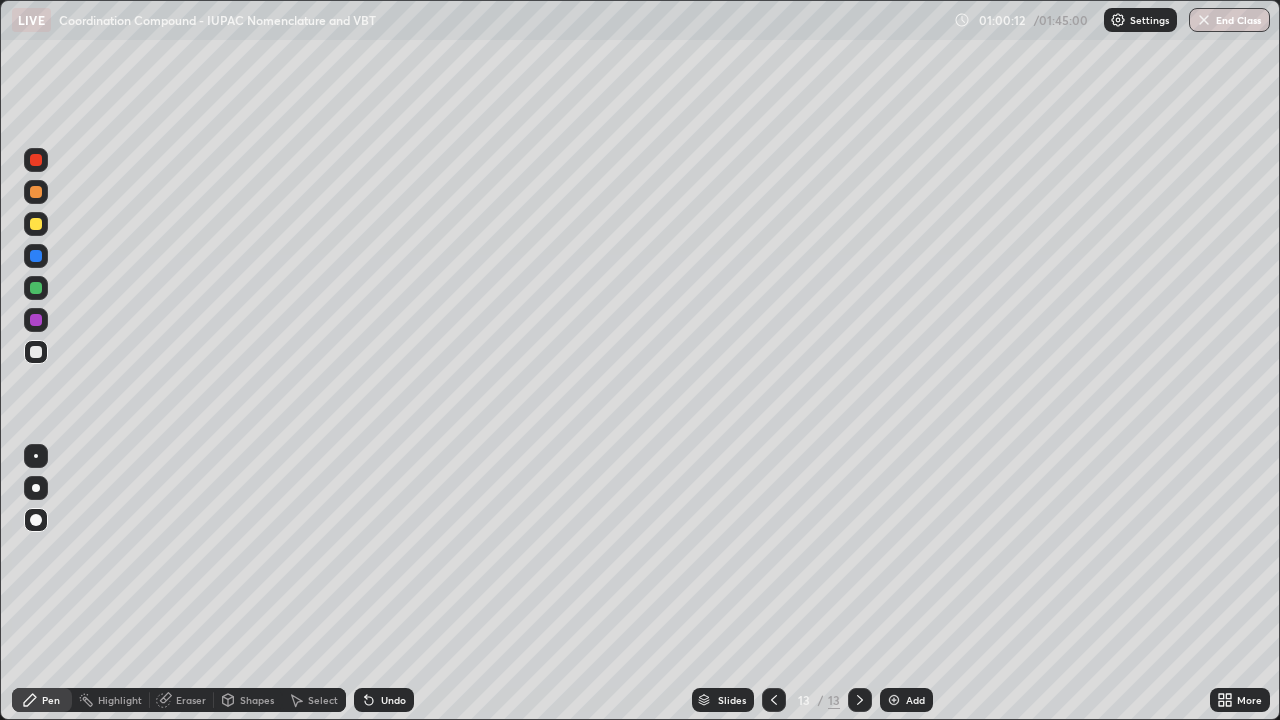 click on "Eraser" at bounding box center (191, 700) 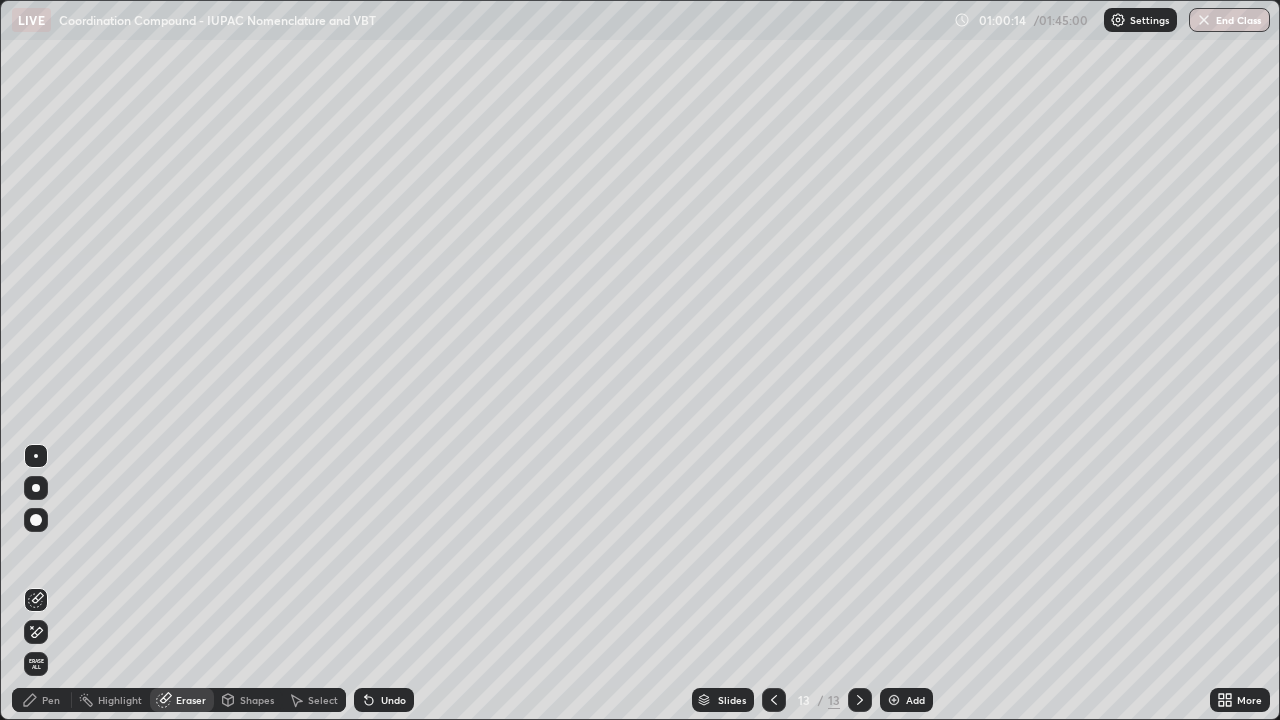 click on "Pen" at bounding box center (51, 700) 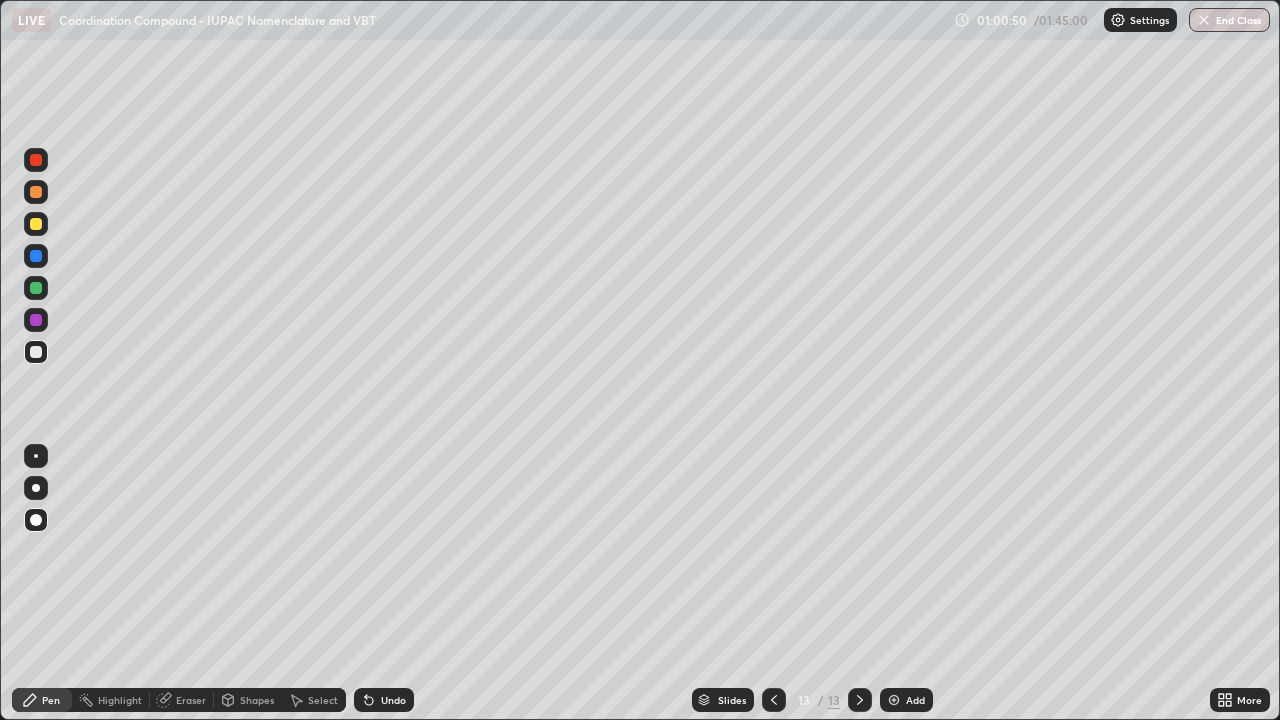 click at bounding box center (894, 700) 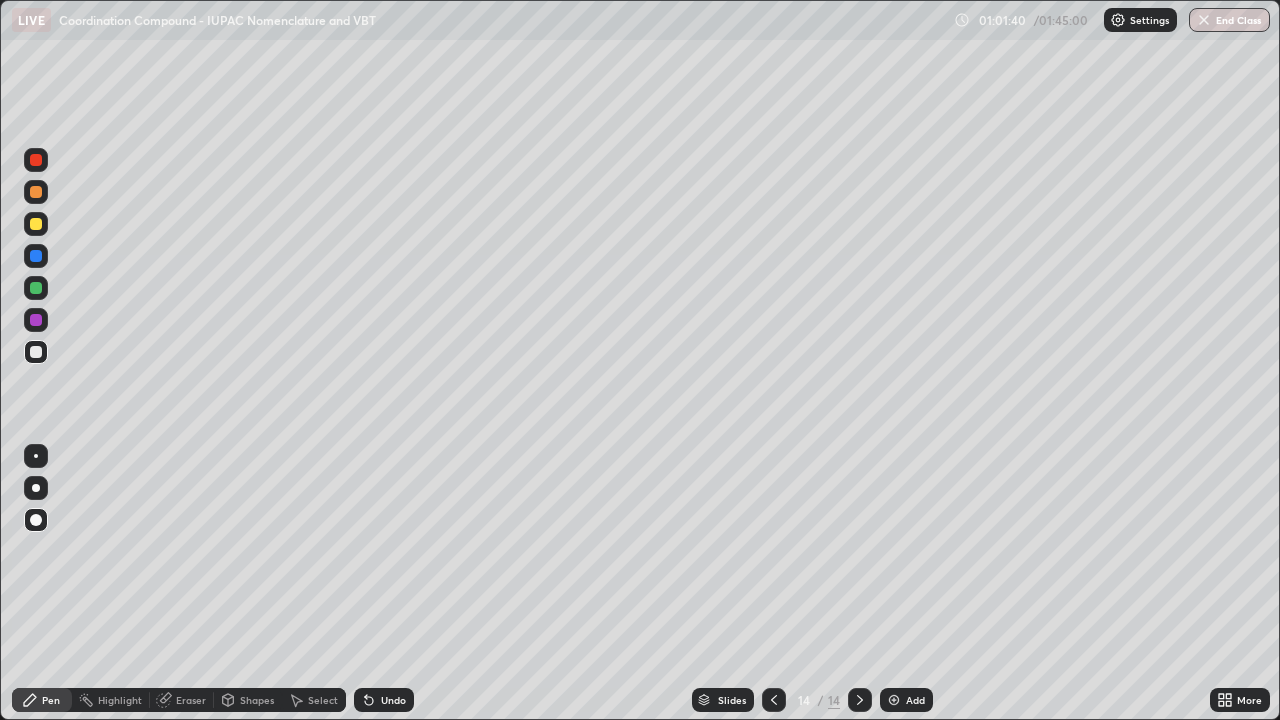 click on "Eraser" at bounding box center (182, 700) 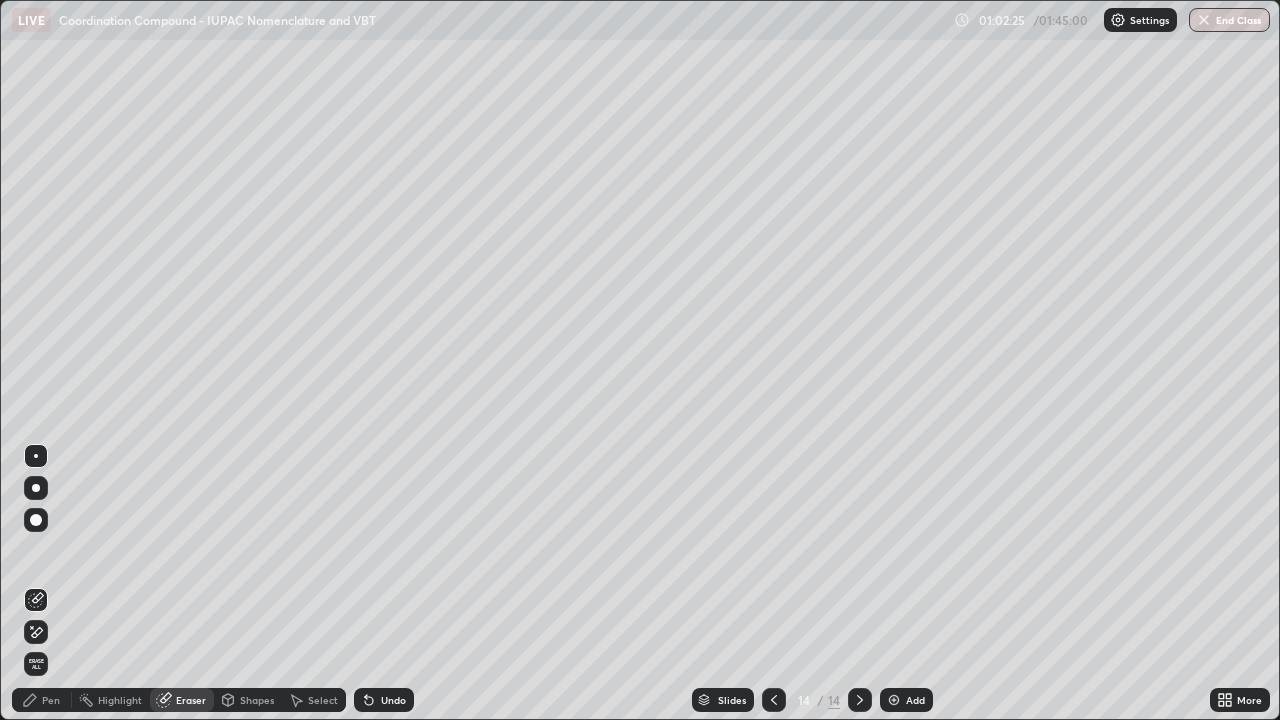 click on "Pen" at bounding box center [51, 700] 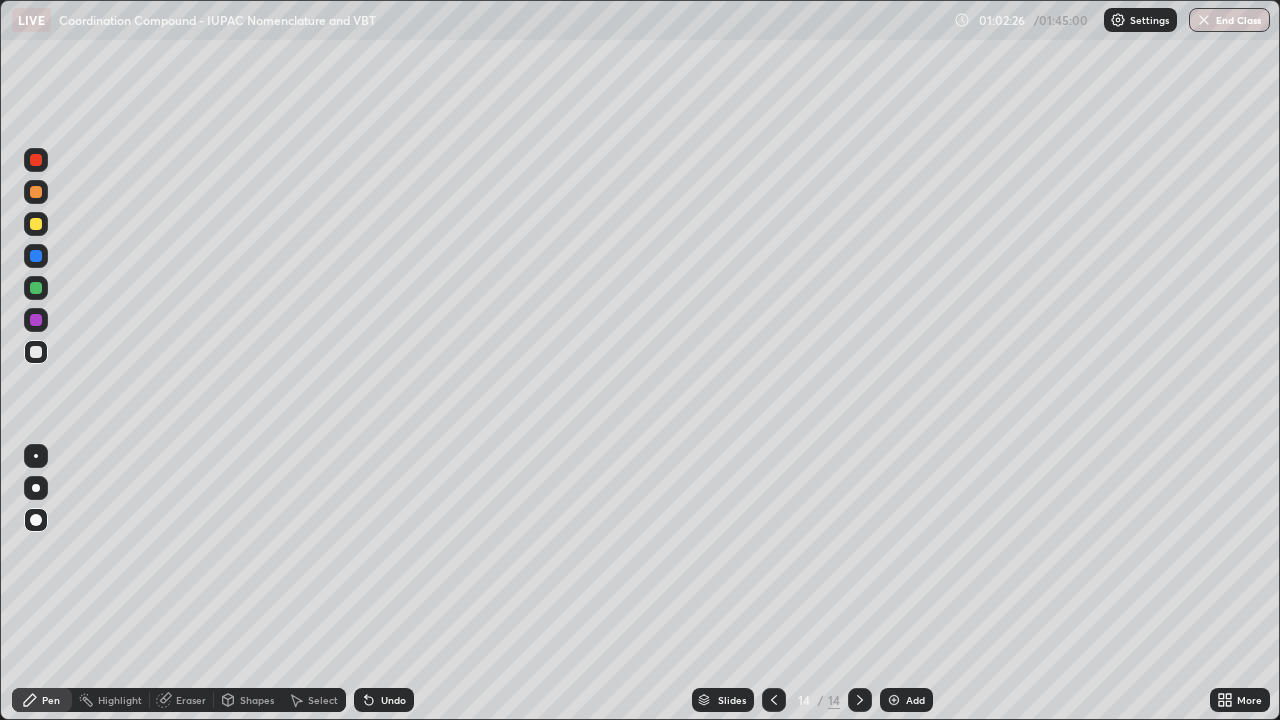 click at bounding box center (36, 288) 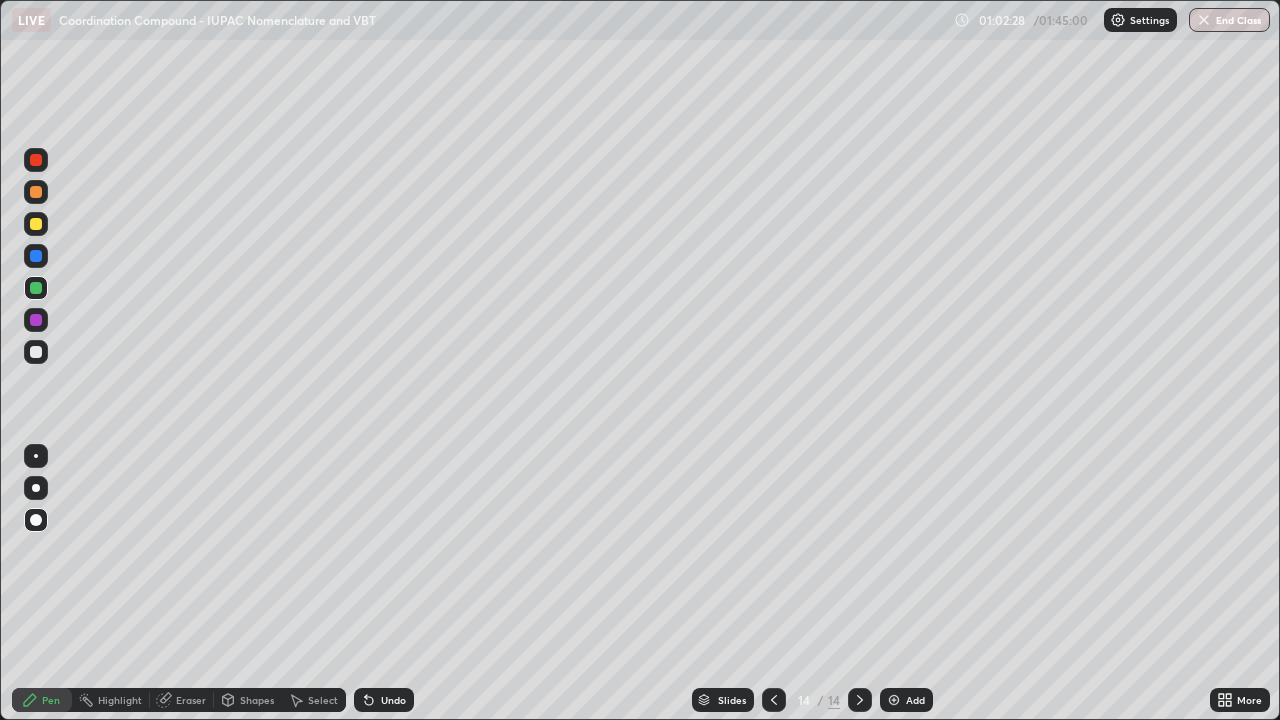 click on "Slides 14 / 14 Add" at bounding box center (812, 700) 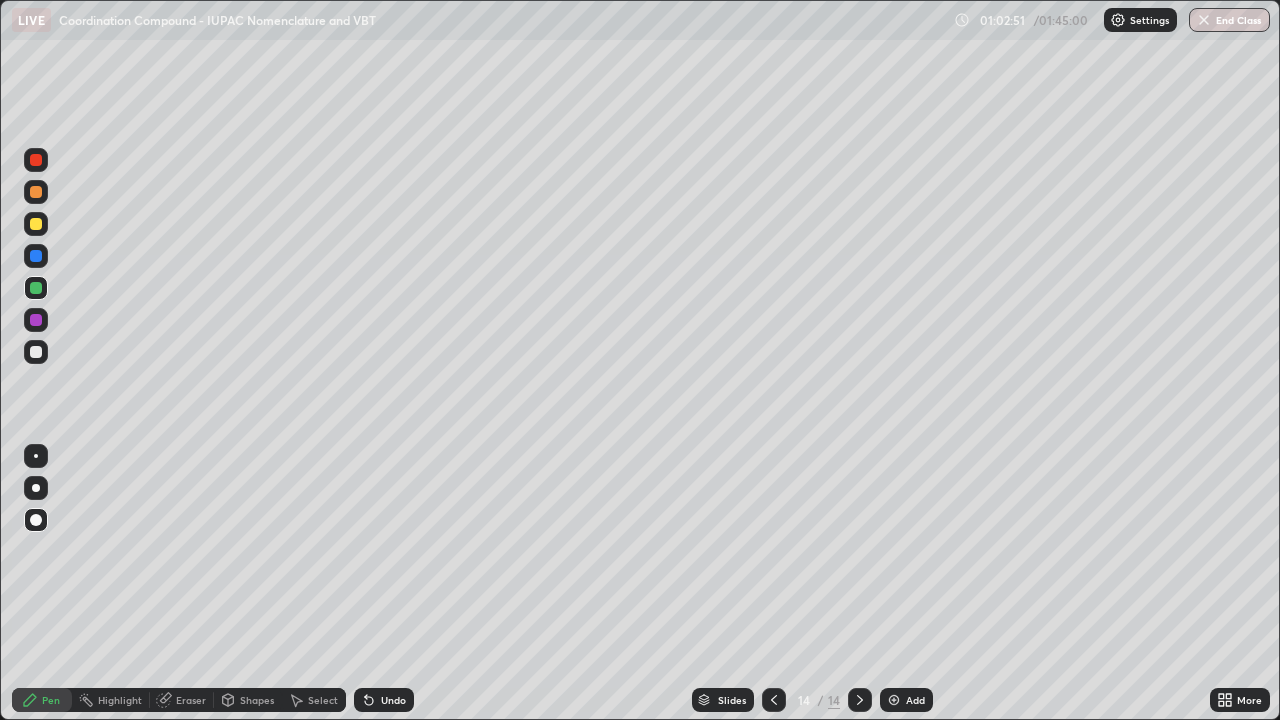 click at bounding box center (36, 224) 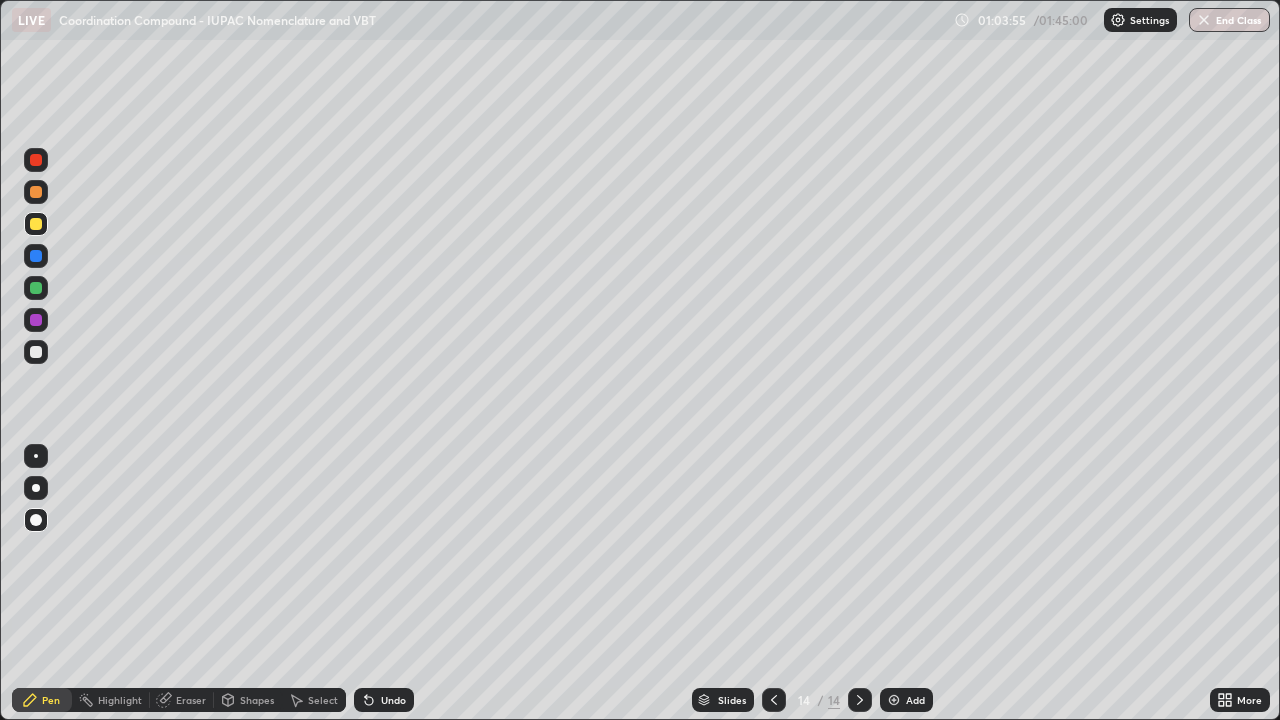 click on "Pen" at bounding box center [42, 700] 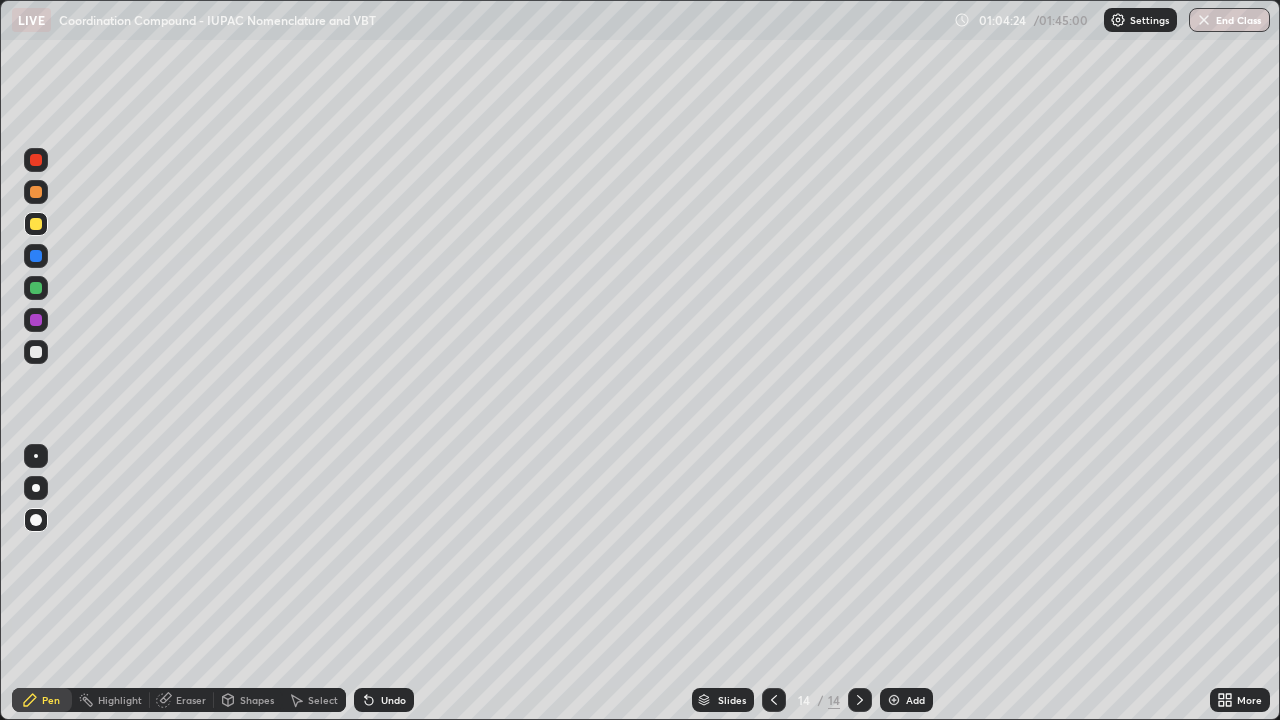 click on "Setting up your live class" at bounding box center [640, 360] 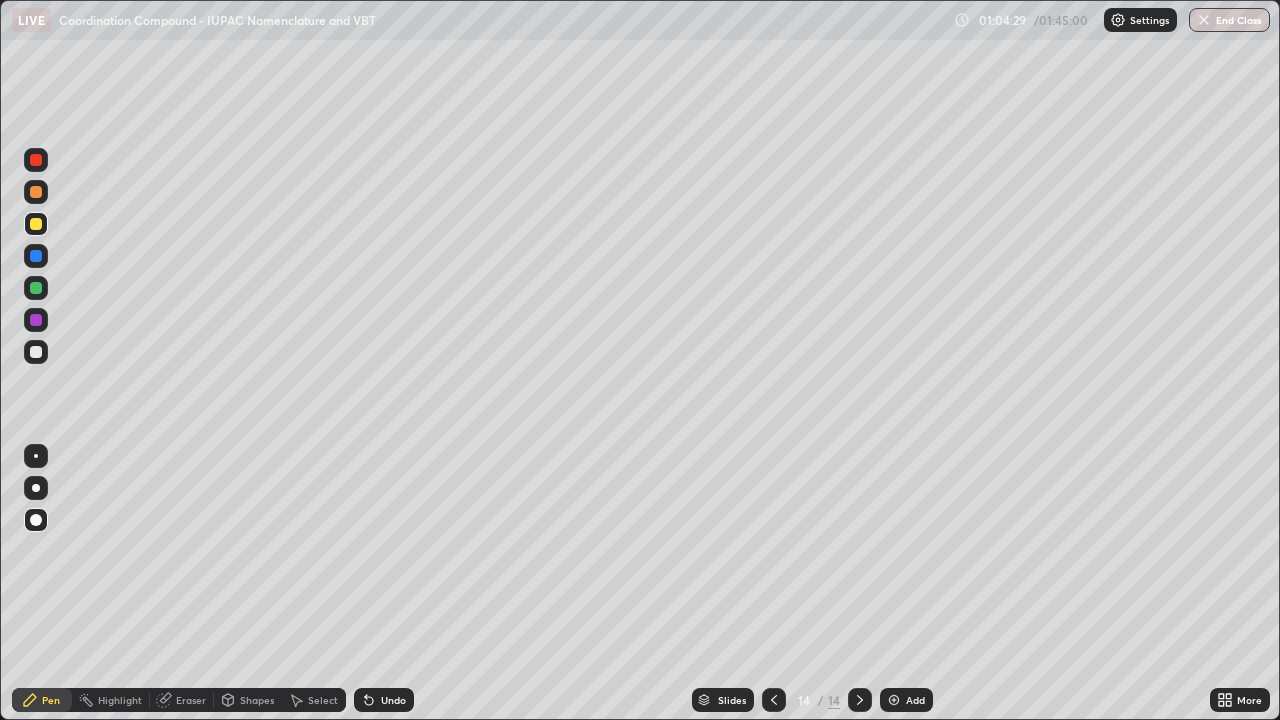 click on "Setting up your live class" at bounding box center [640, 360] 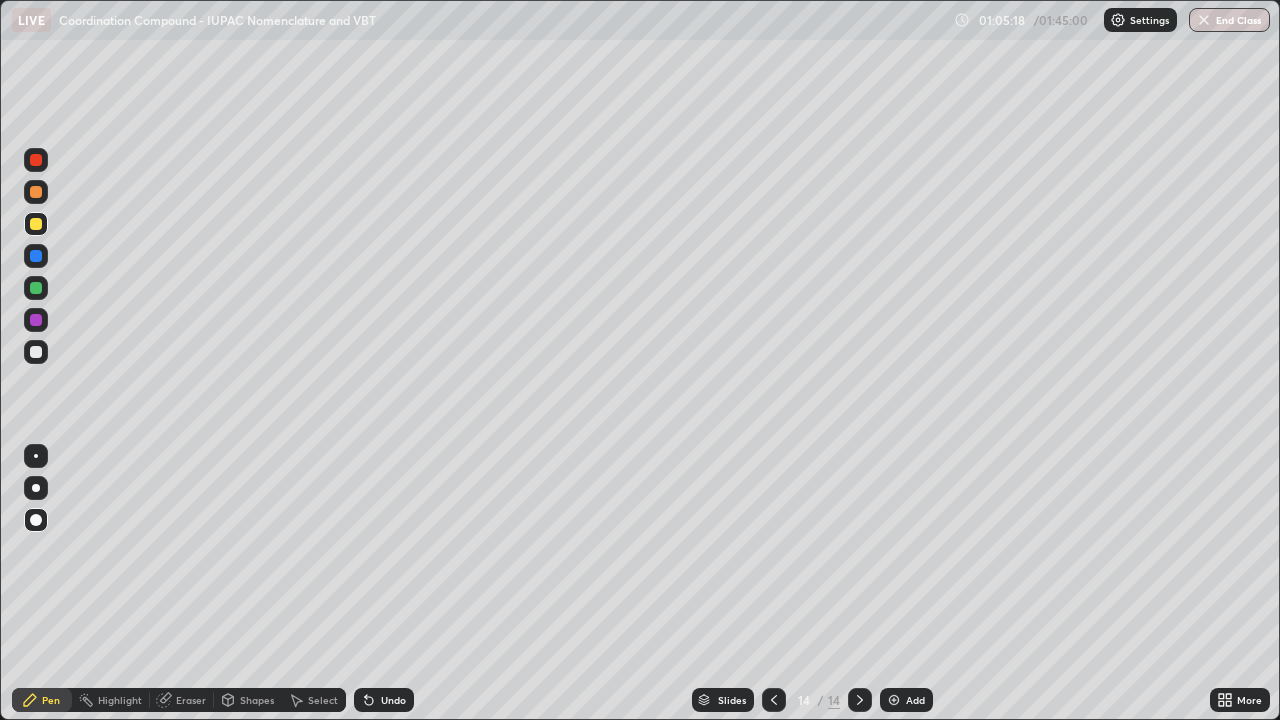 click at bounding box center [36, 560] 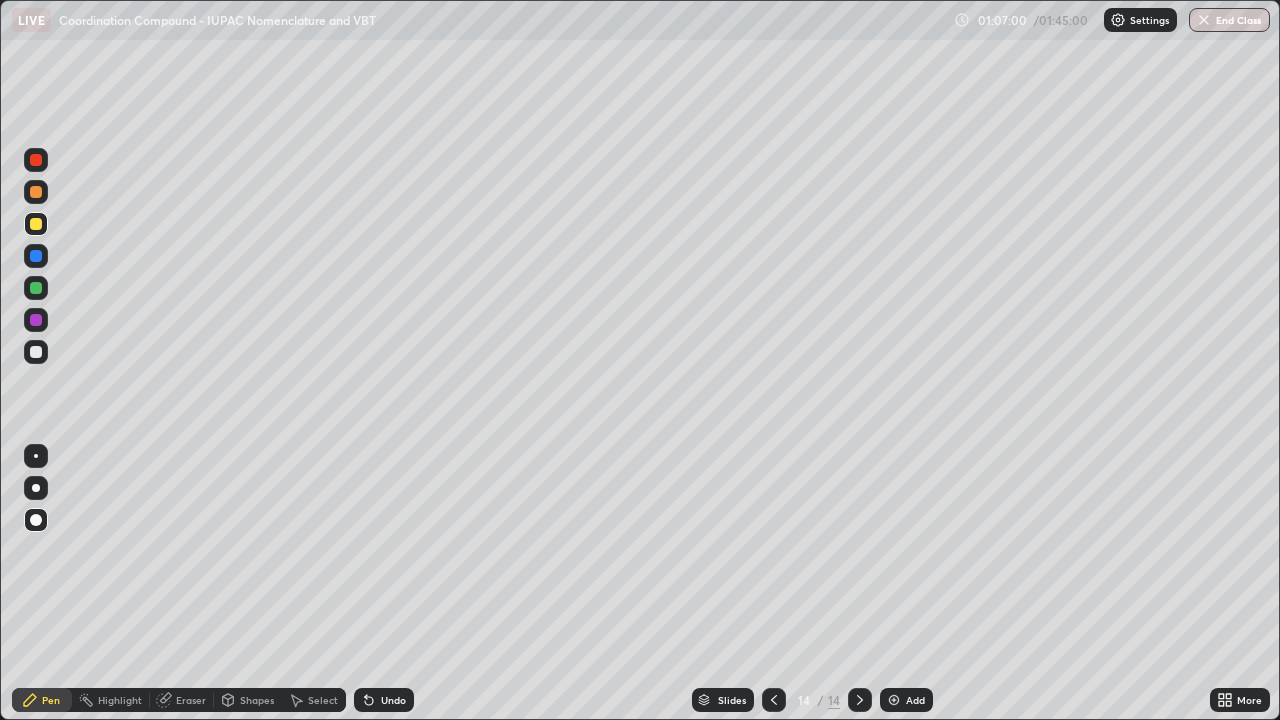 click at bounding box center (894, 700) 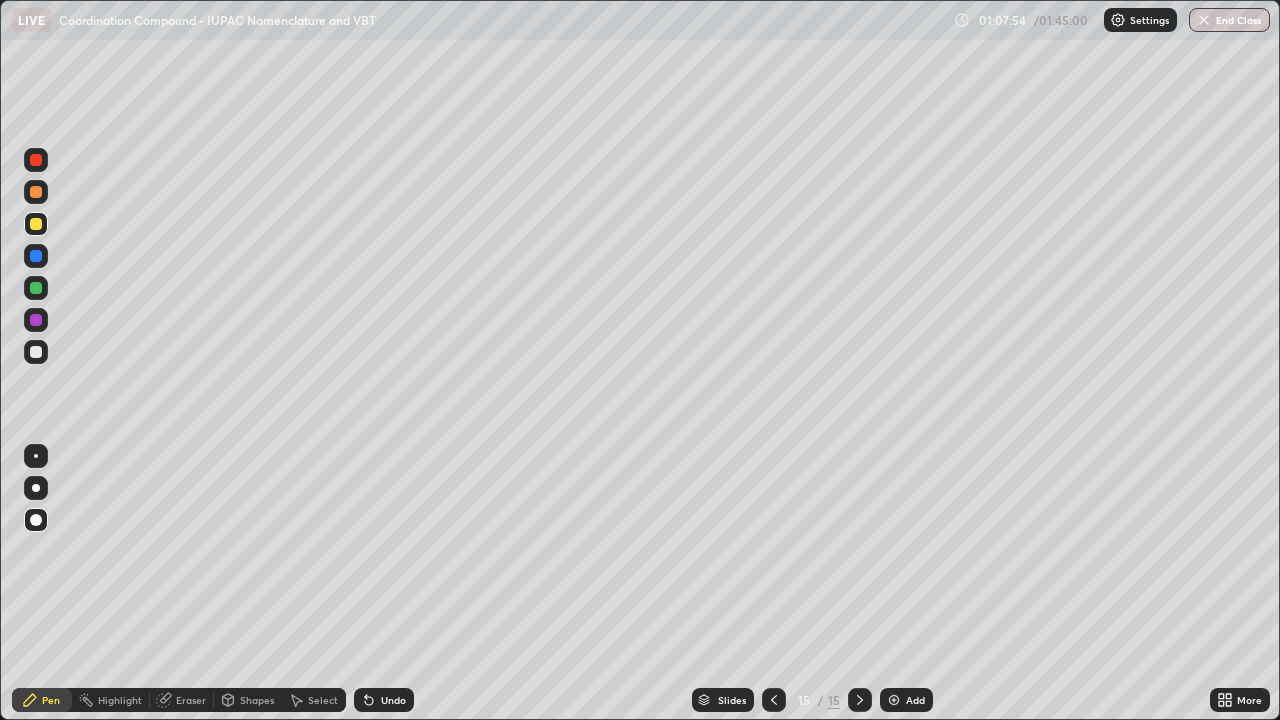 click at bounding box center (36, 256) 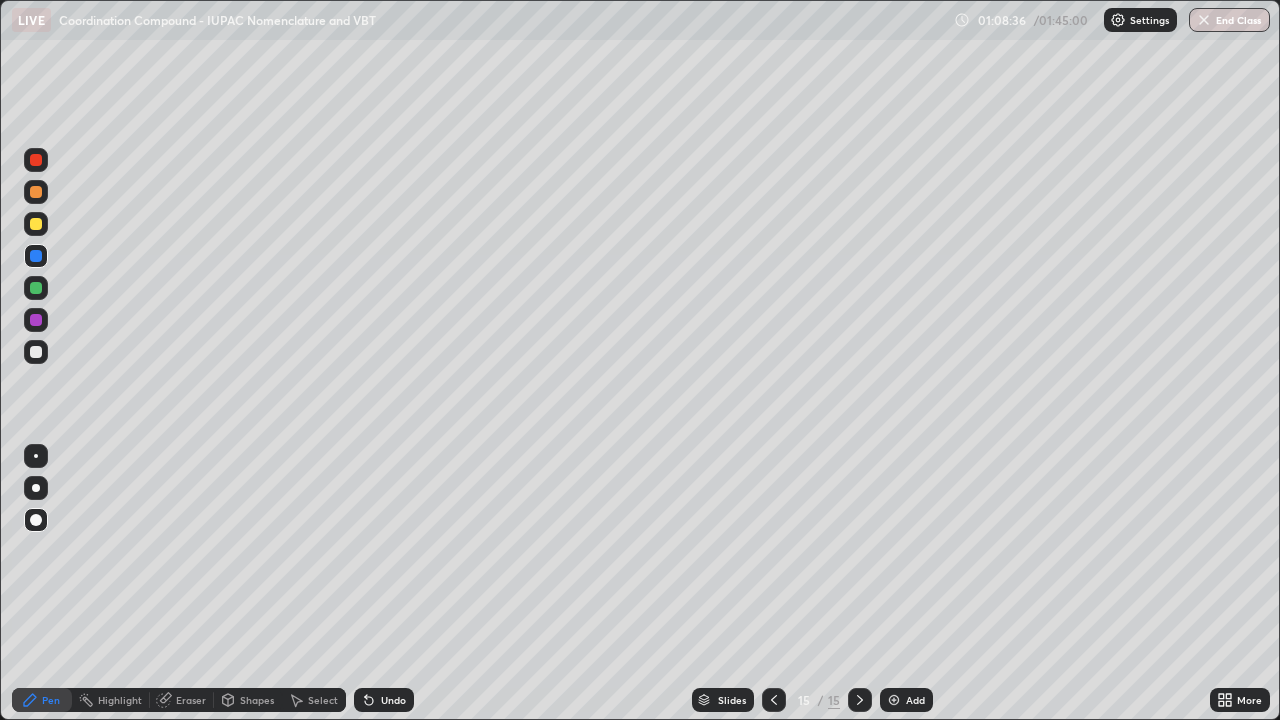 click at bounding box center [36, 224] 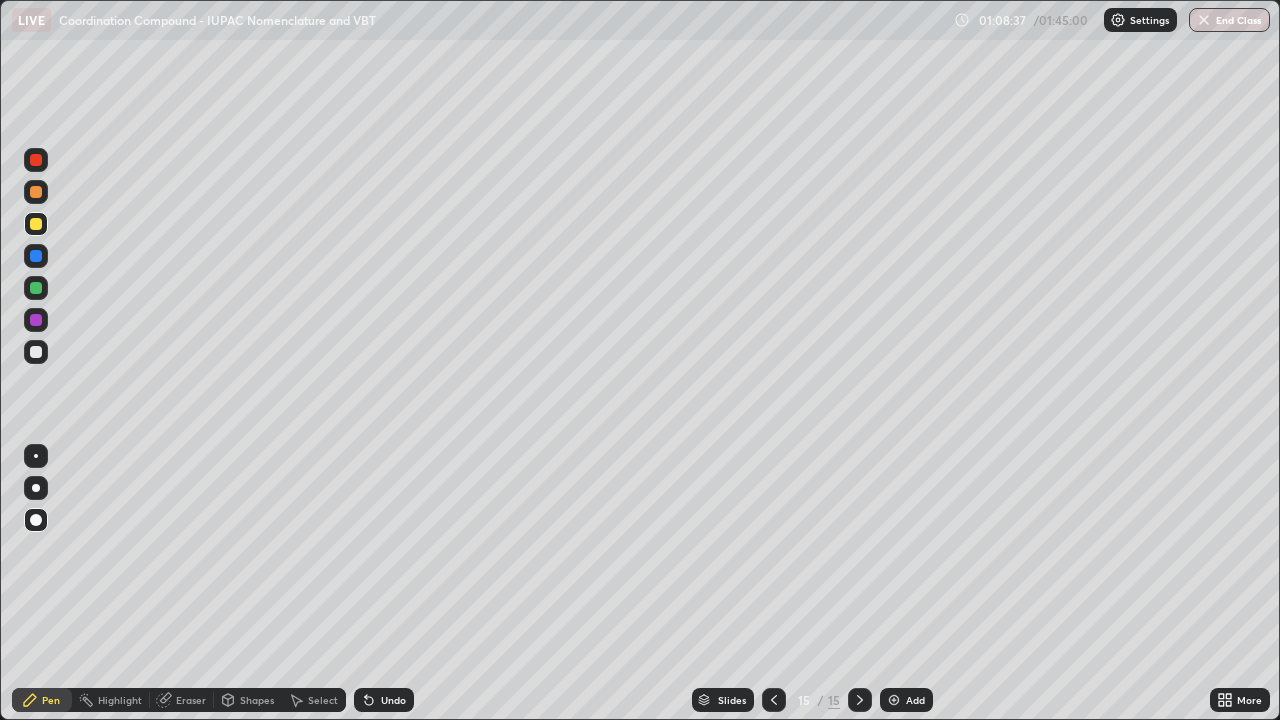 click at bounding box center (36, 352) 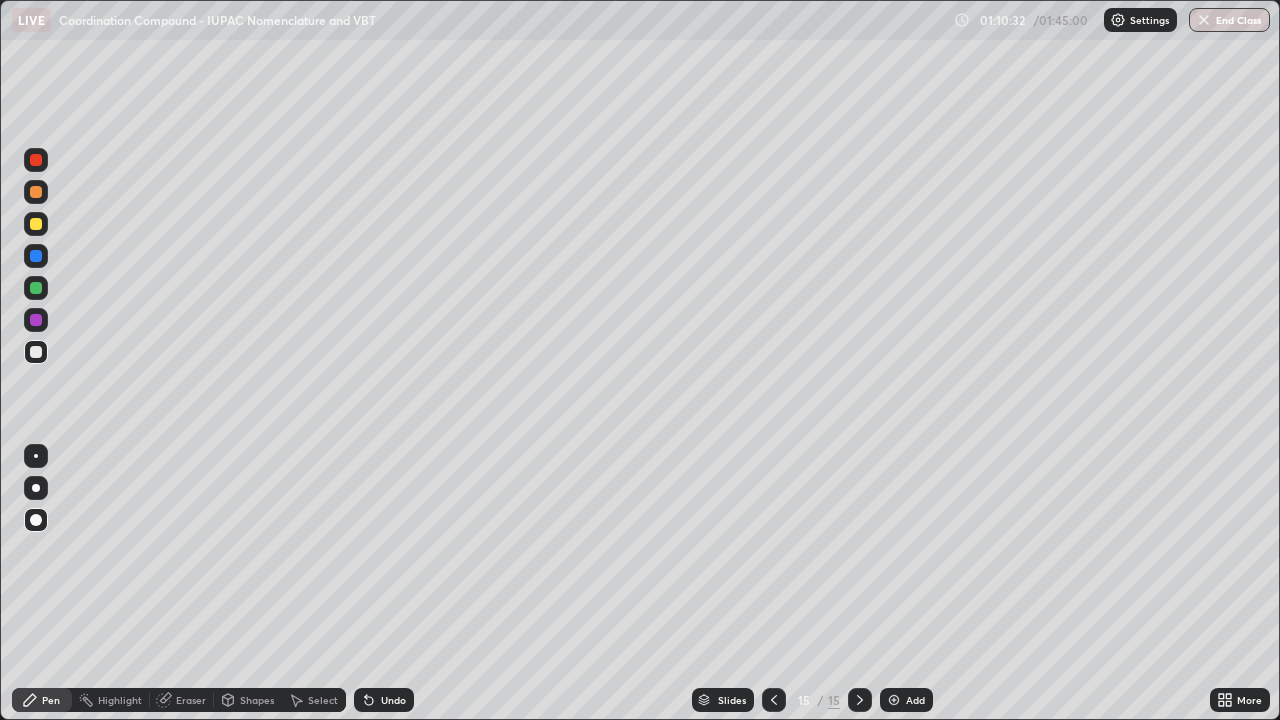 click on "Add" at bounding box center (906, 700) 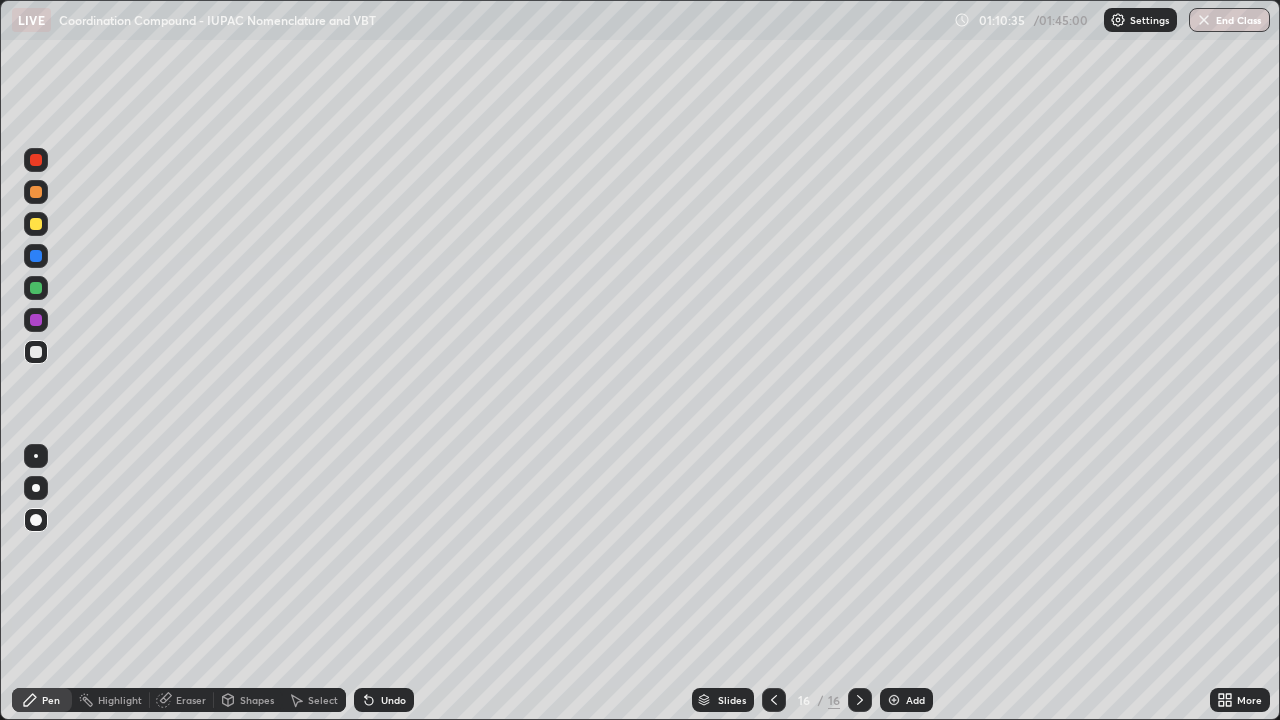 click 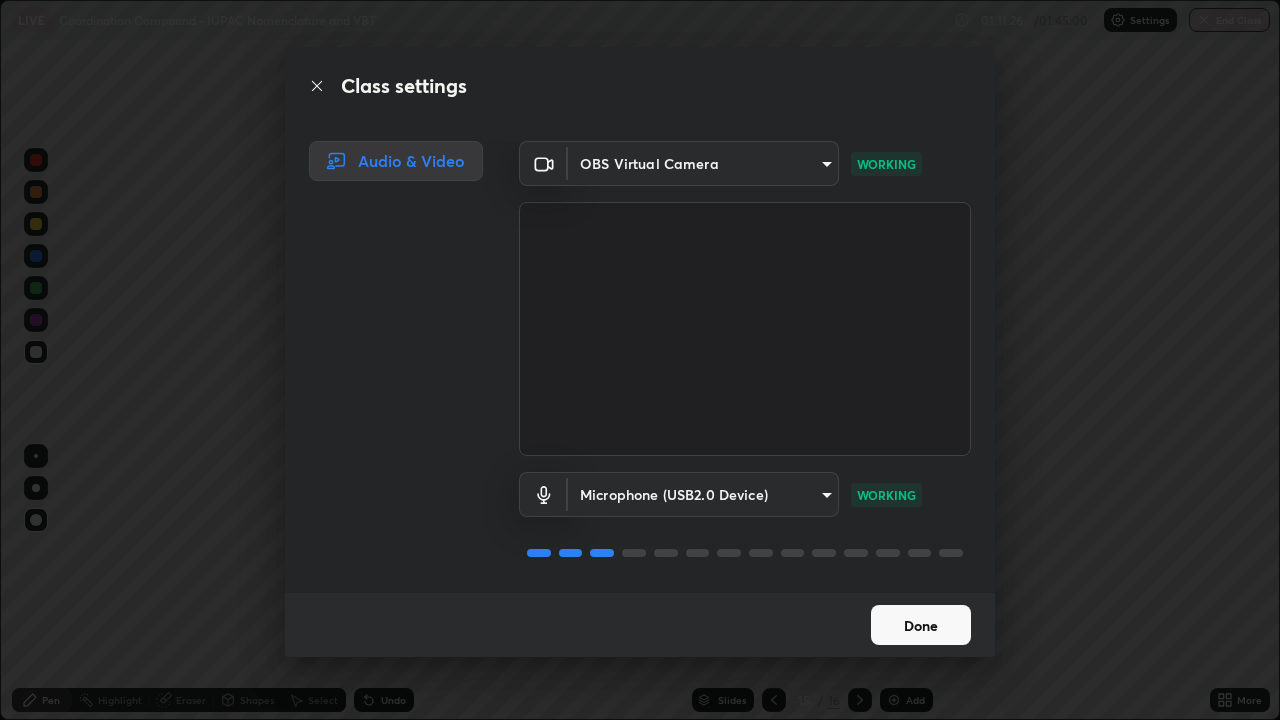 click on "Done" at bounding box center [921, 625] 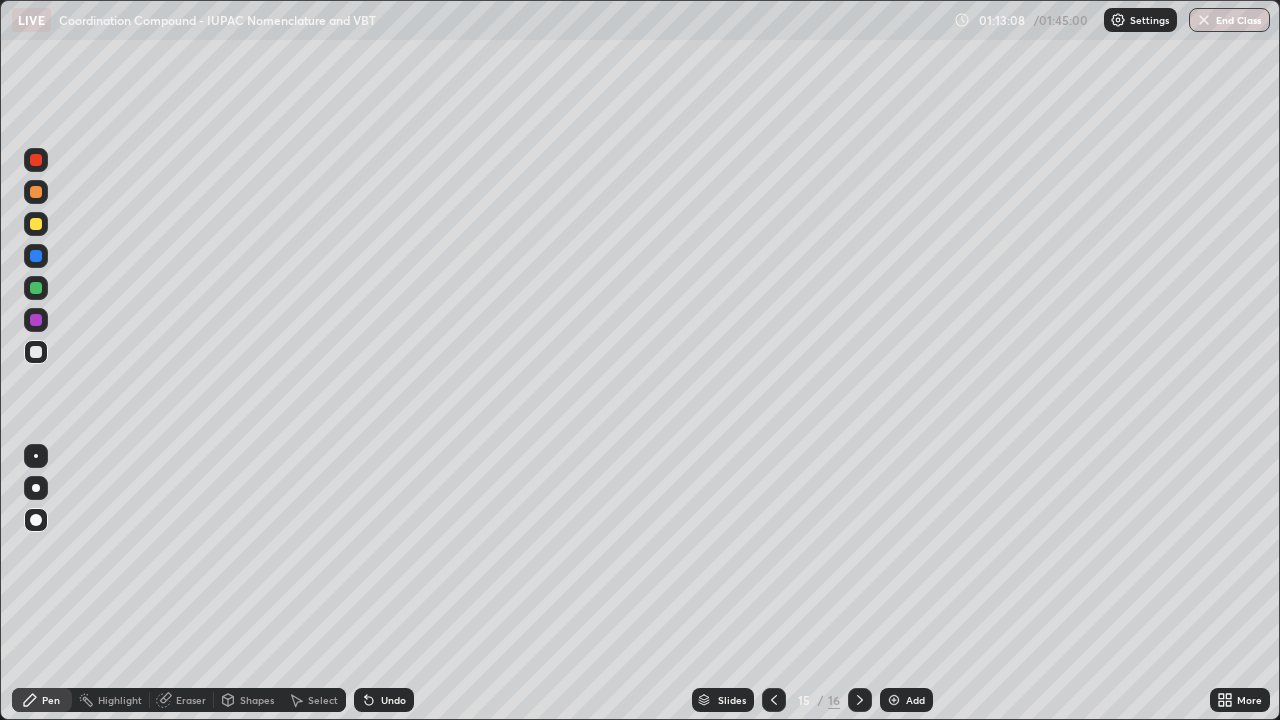 click 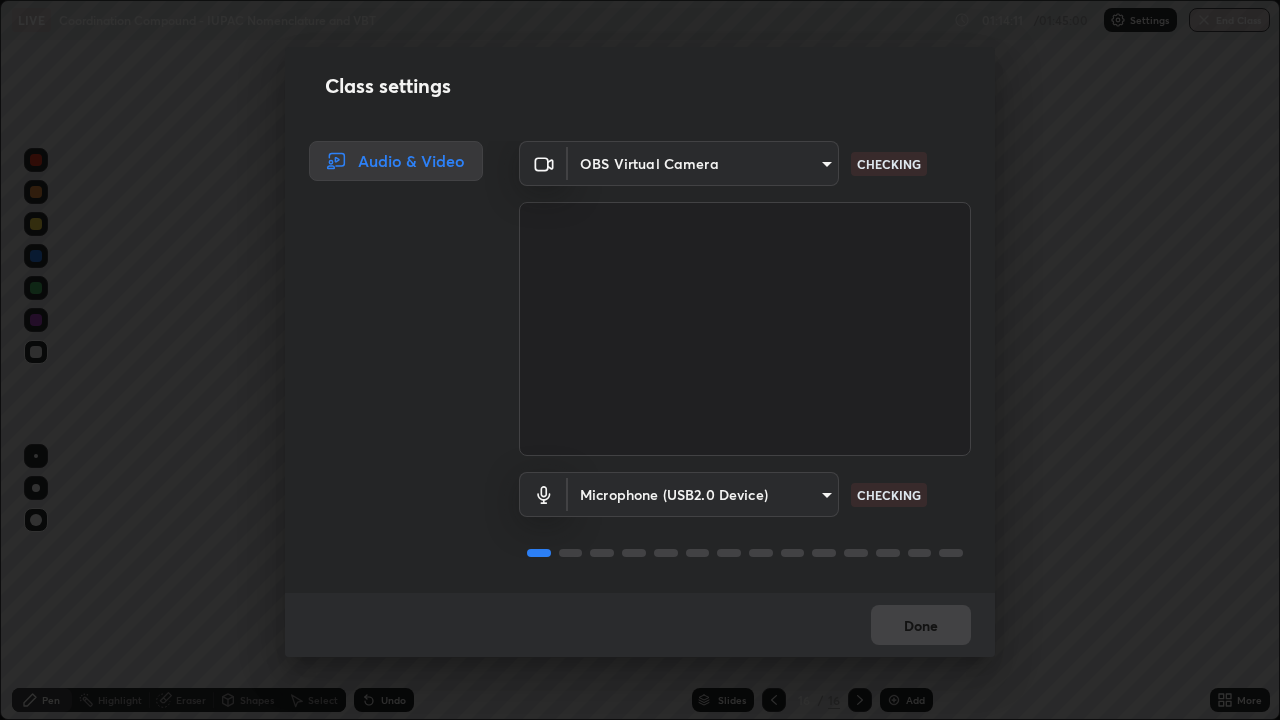 click on "Done" at bounding box center (640, 625) 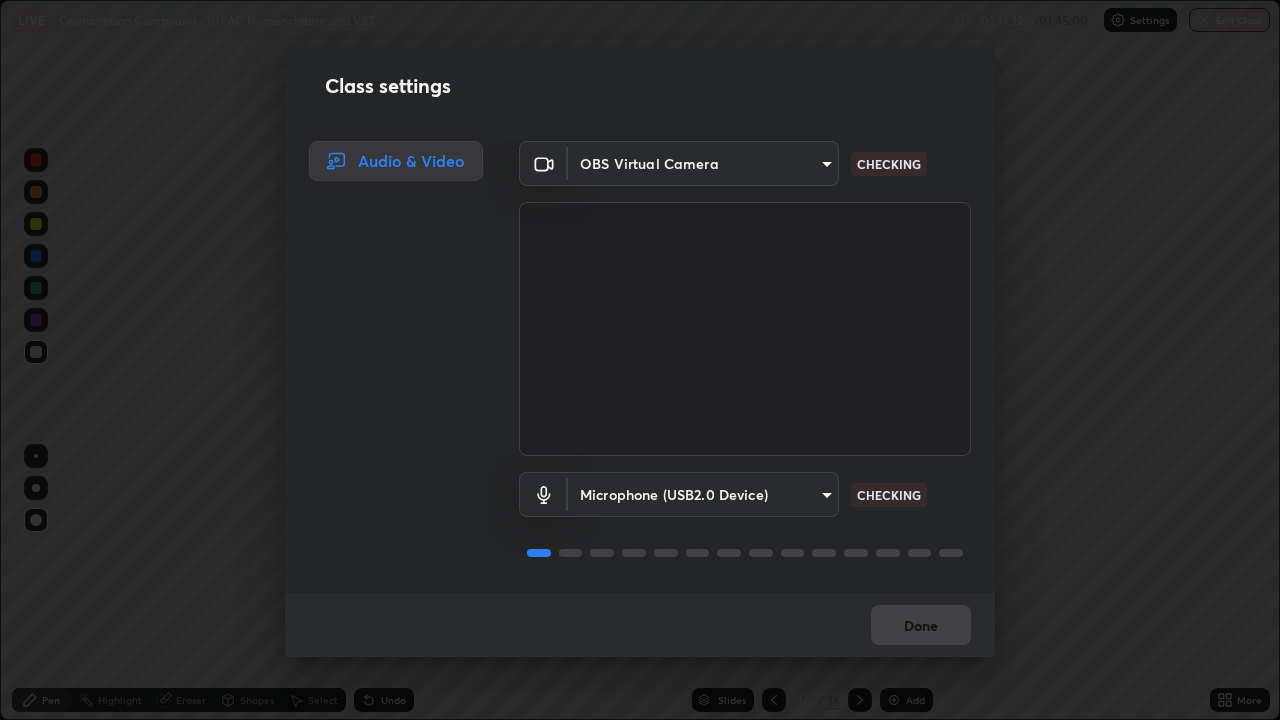 click on "Done" at bounding box center (640, 625) 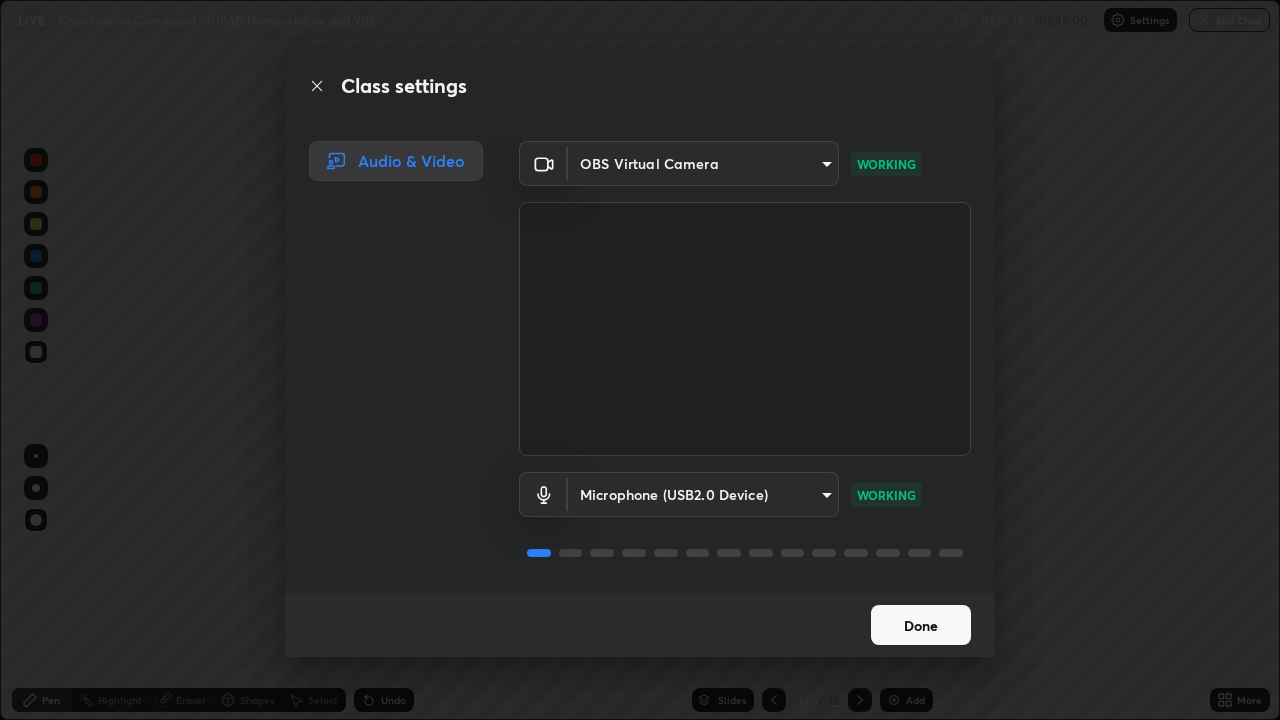 click on "Done" at bounding box center (921, 625) 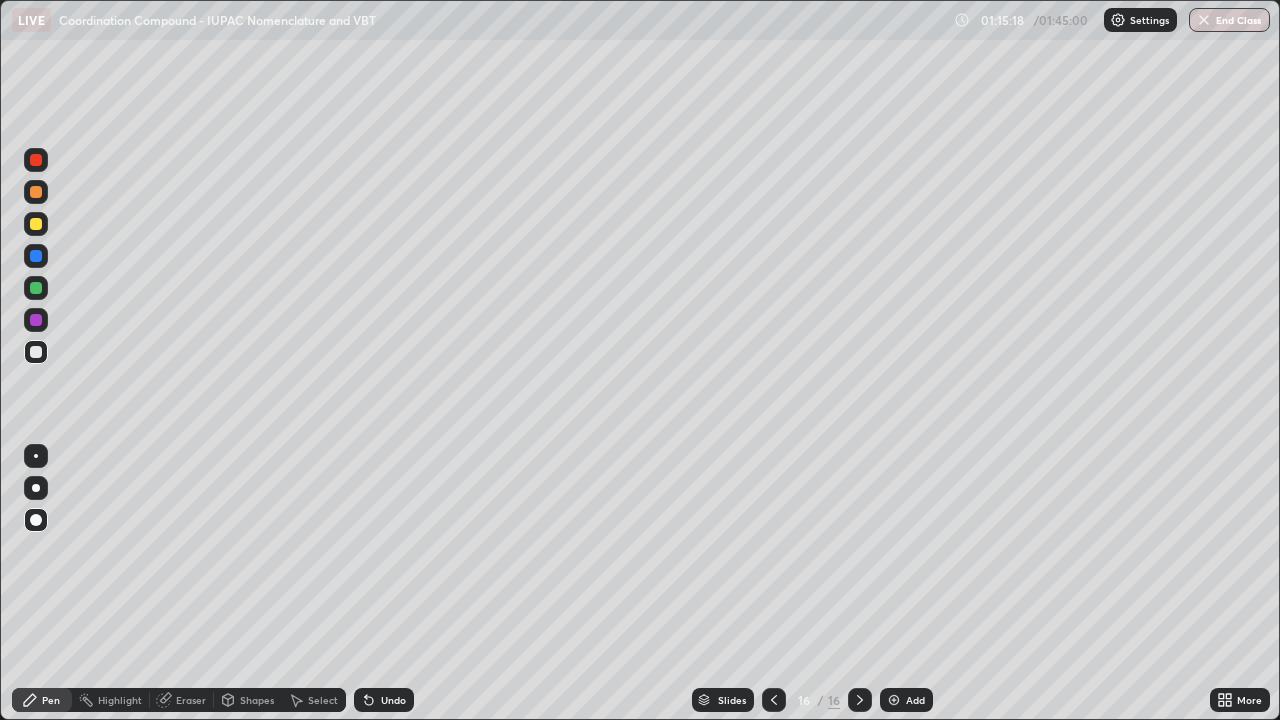 click on "Eraser" at bounding box center [191, 700] 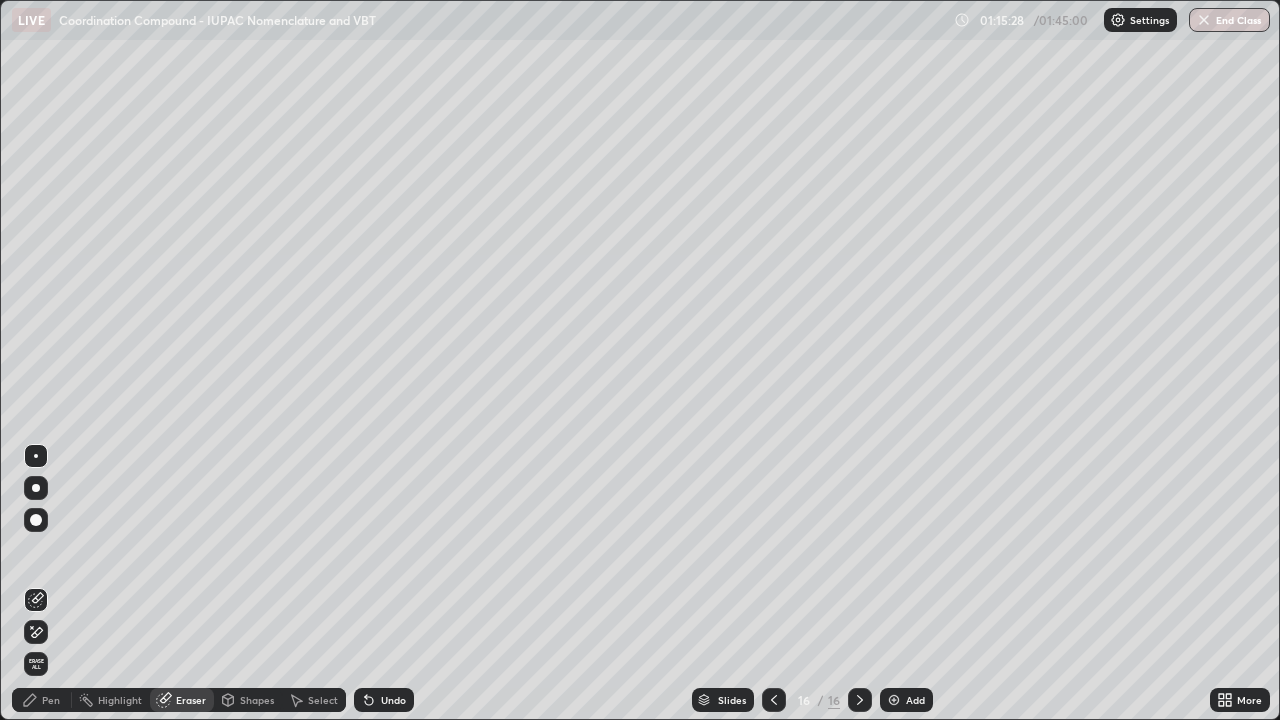 click on "Pen" at bounding box center [51, 700] 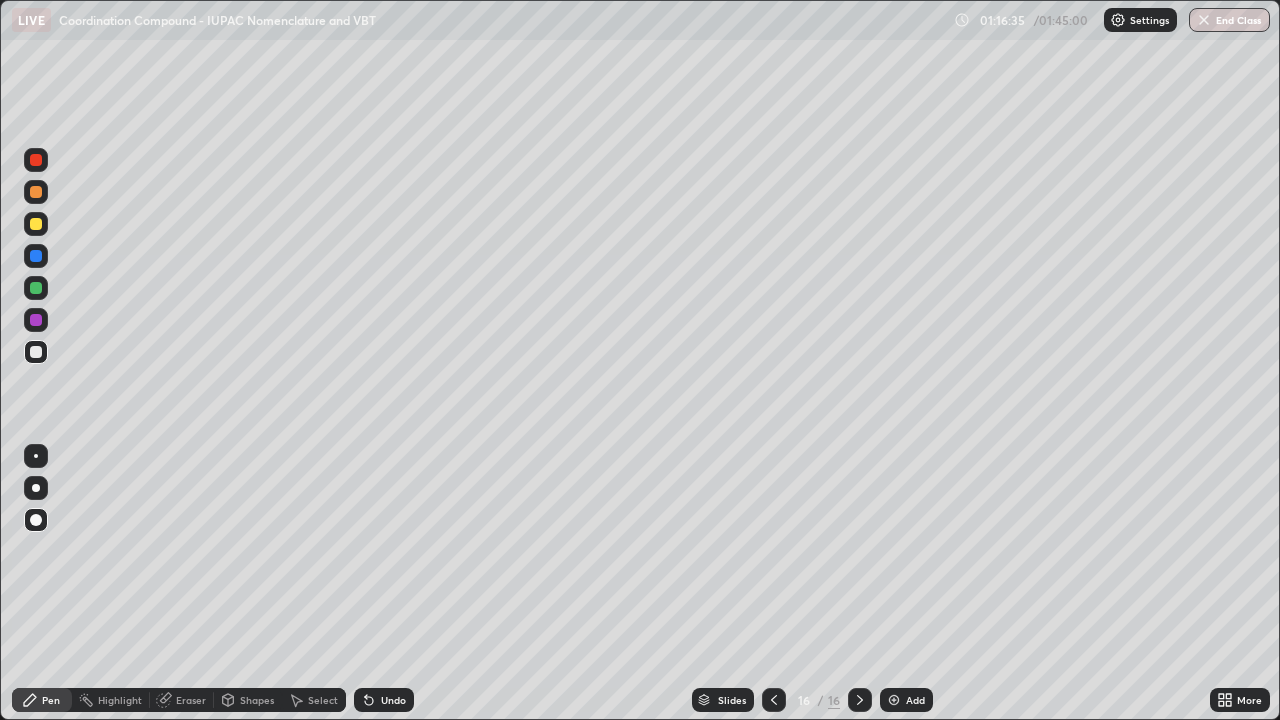 click at bounding box center [36, 224] 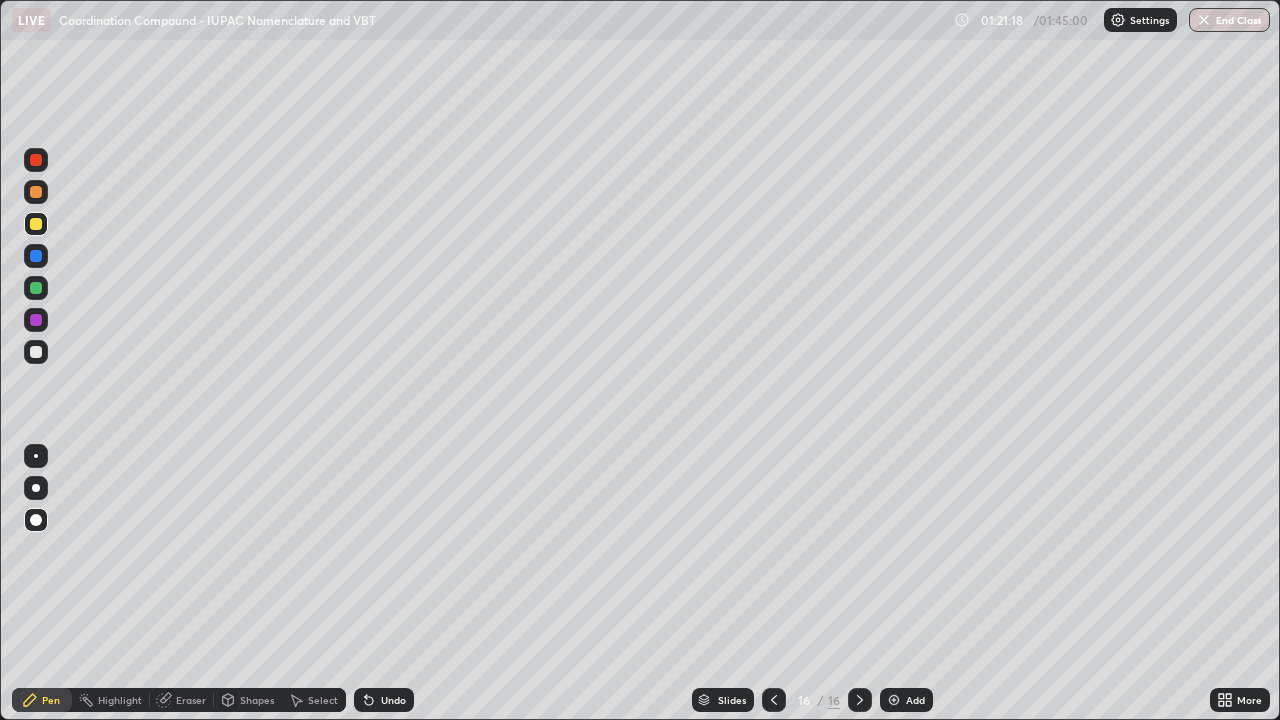 click on "Add" at bounding box center [915, 700] 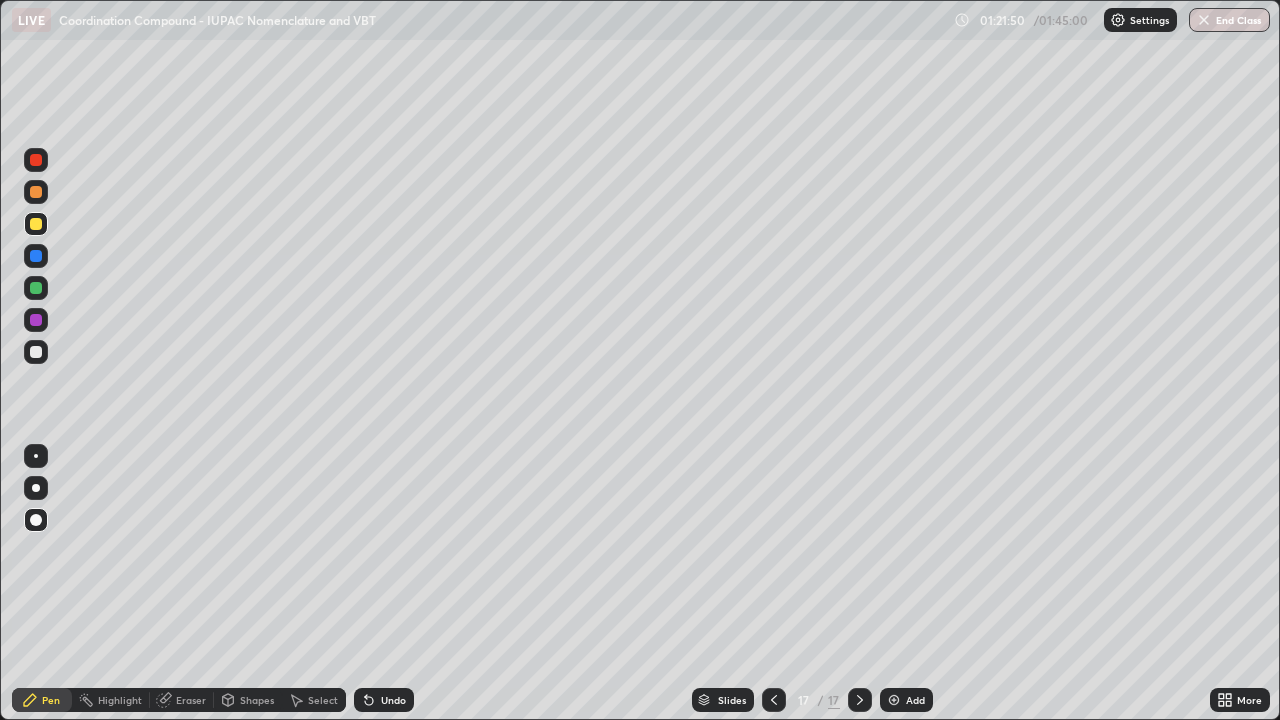 click on "Pen" at bounding box center [42, 700] 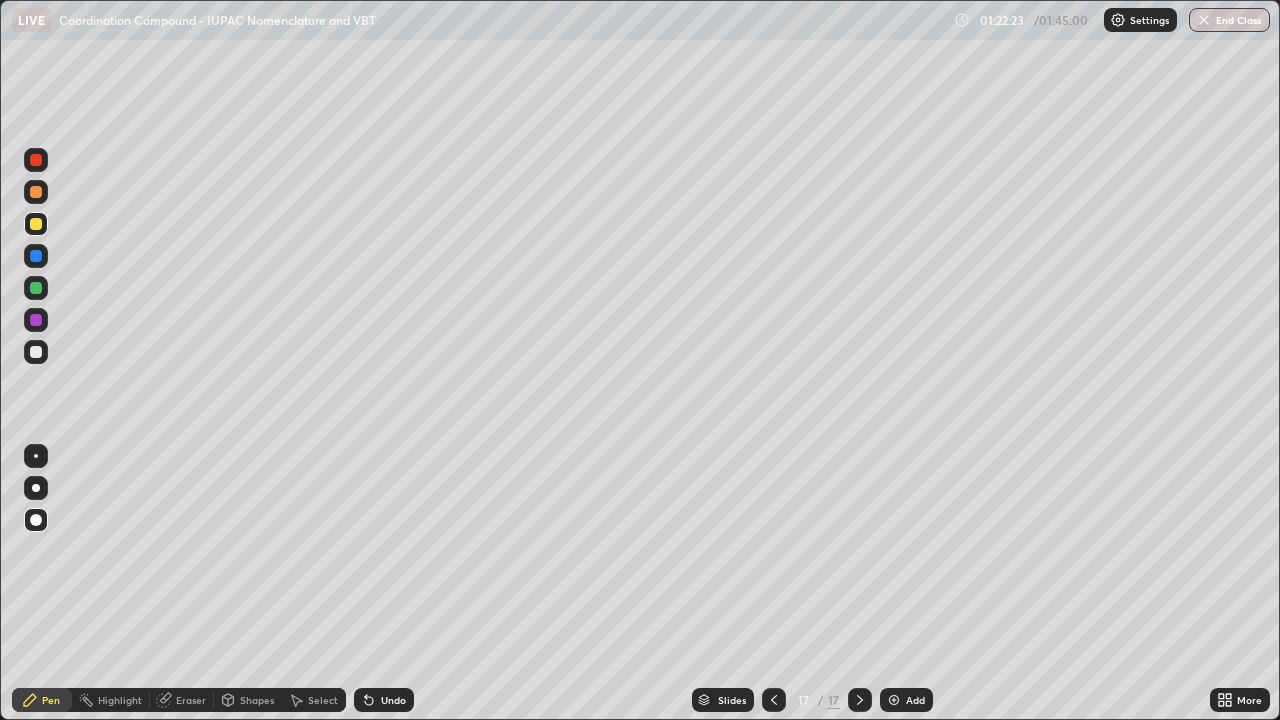click at bounding box center [36, 192] 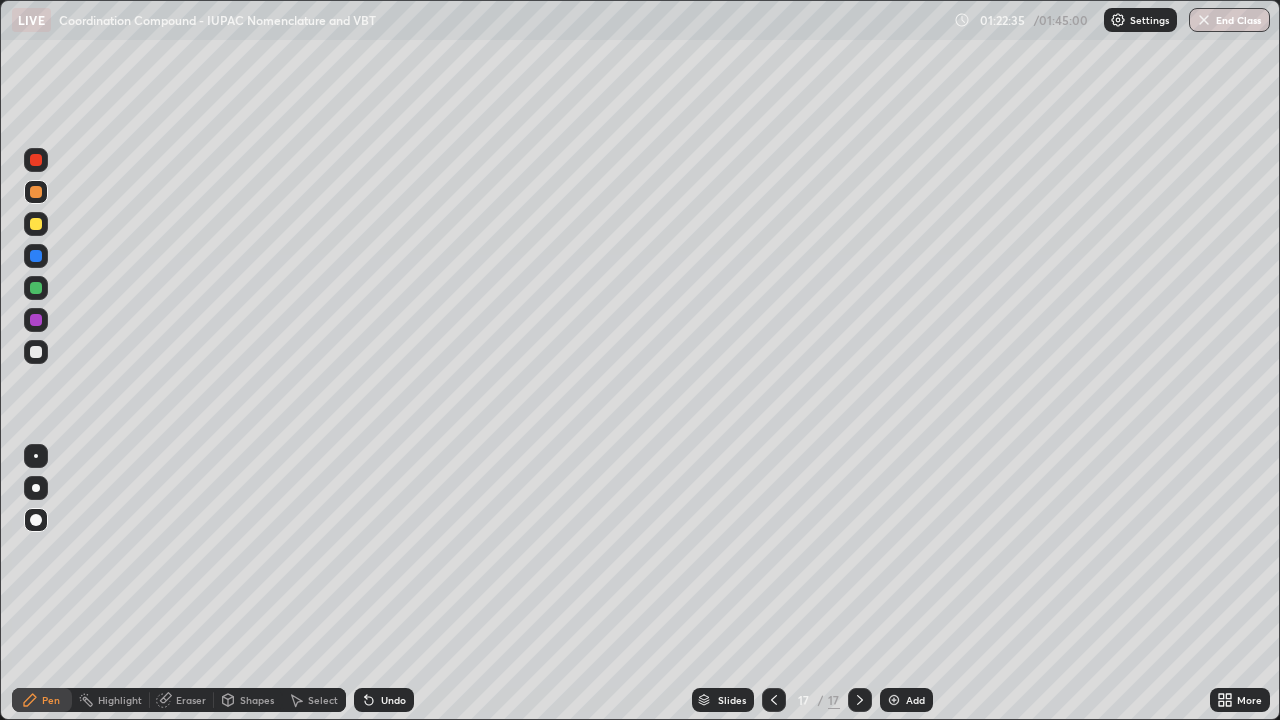 click 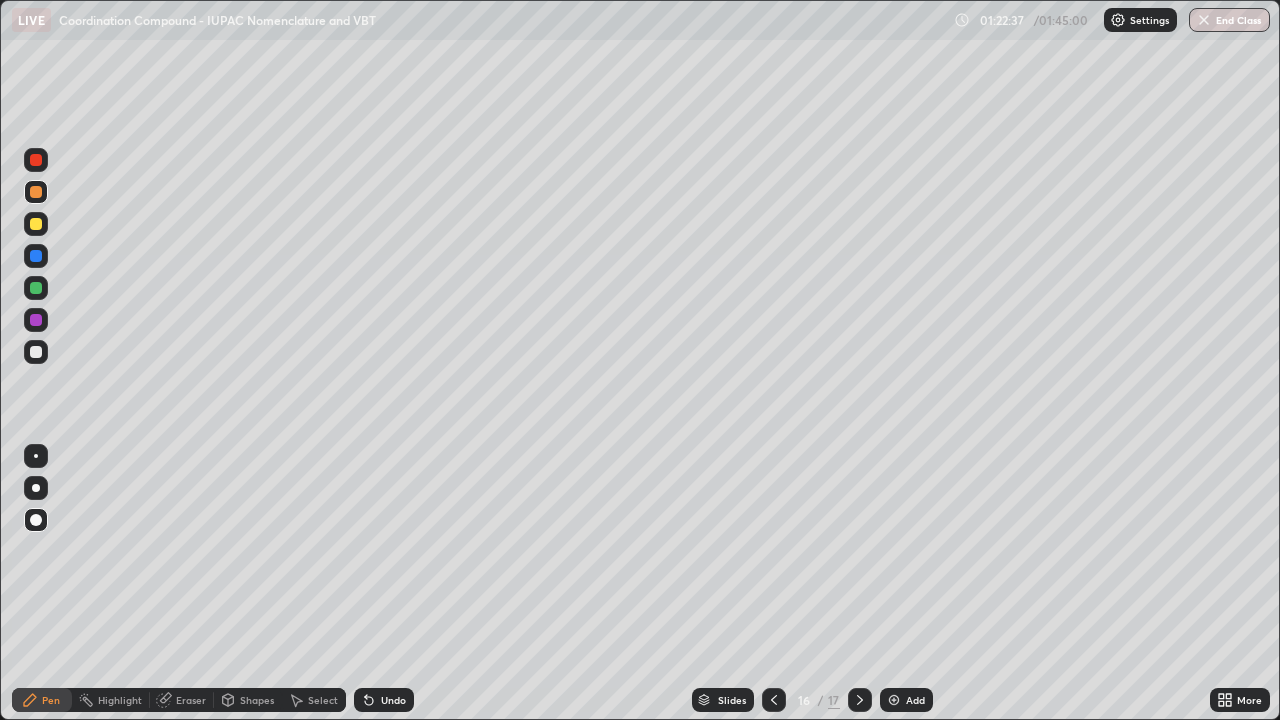 click 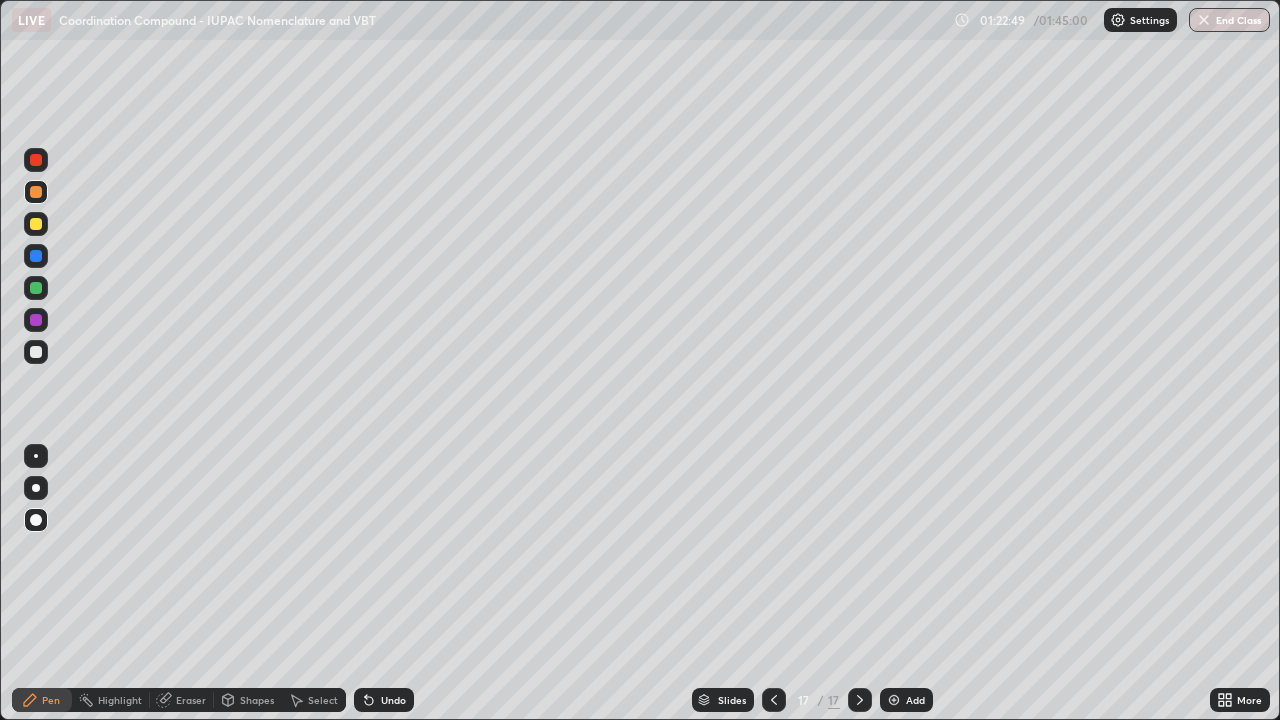 click 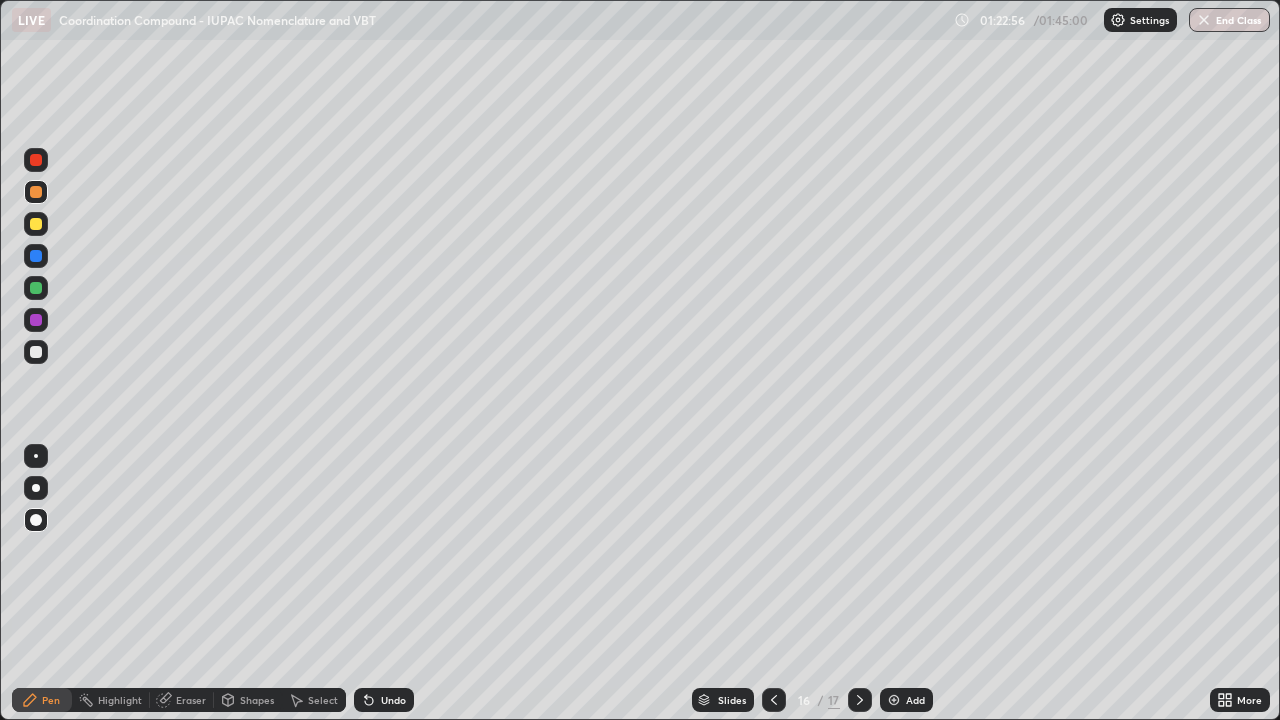 click 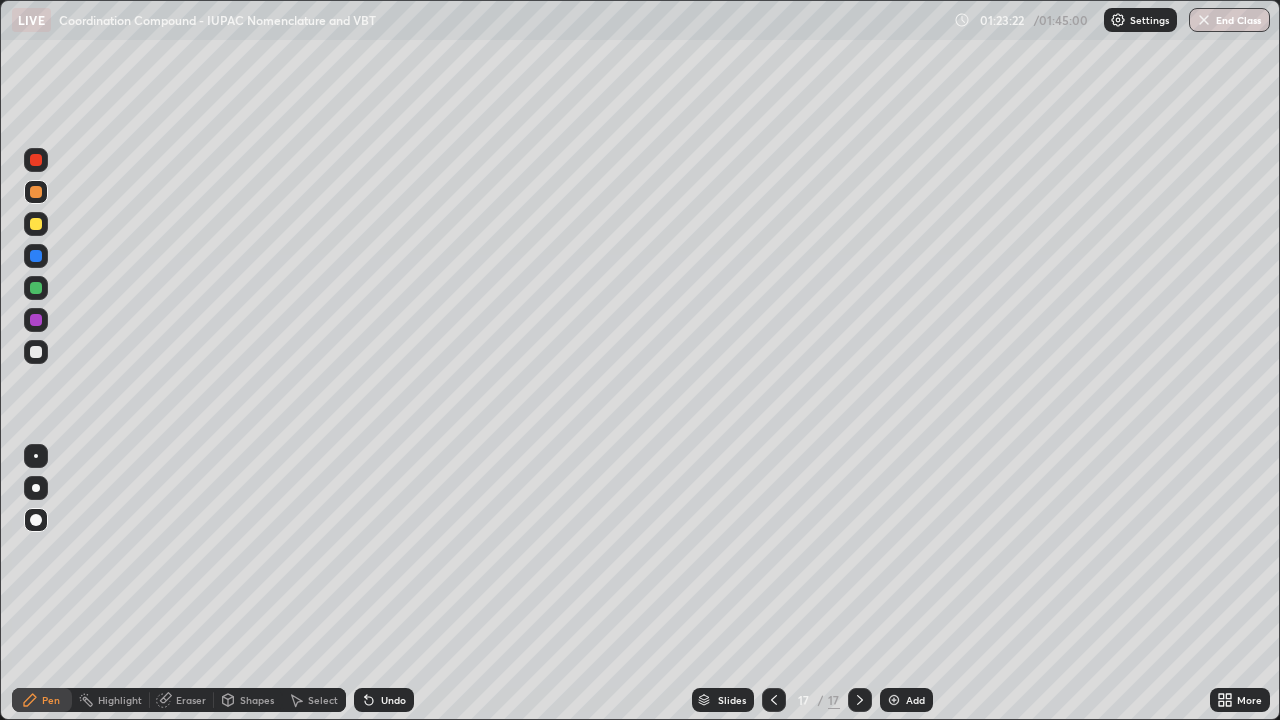click 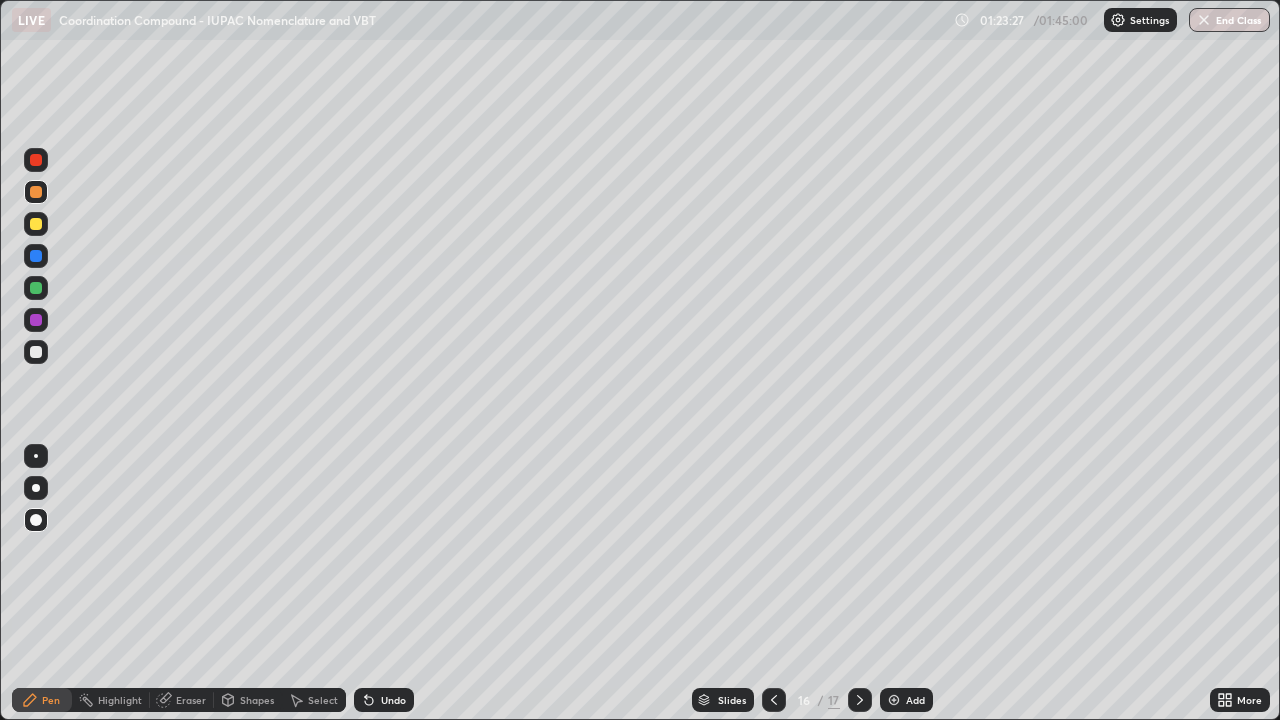 click 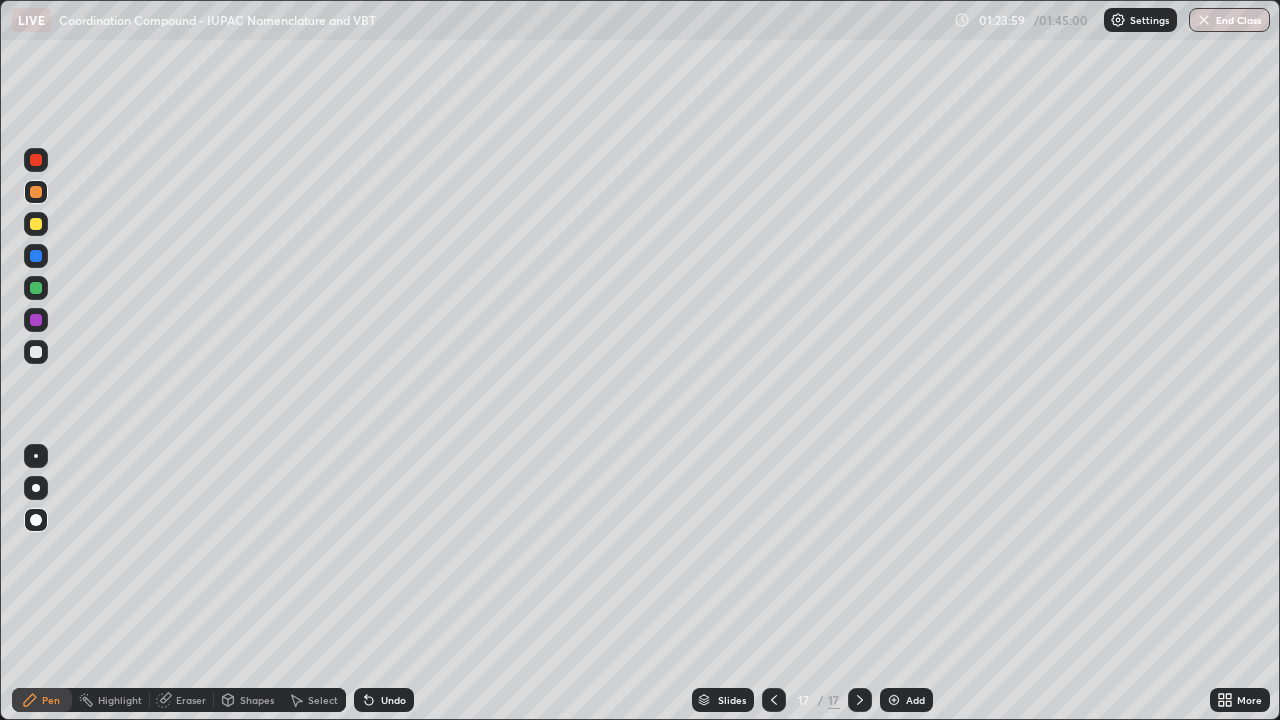click on "Eraser" at bounding box center (182, 700) 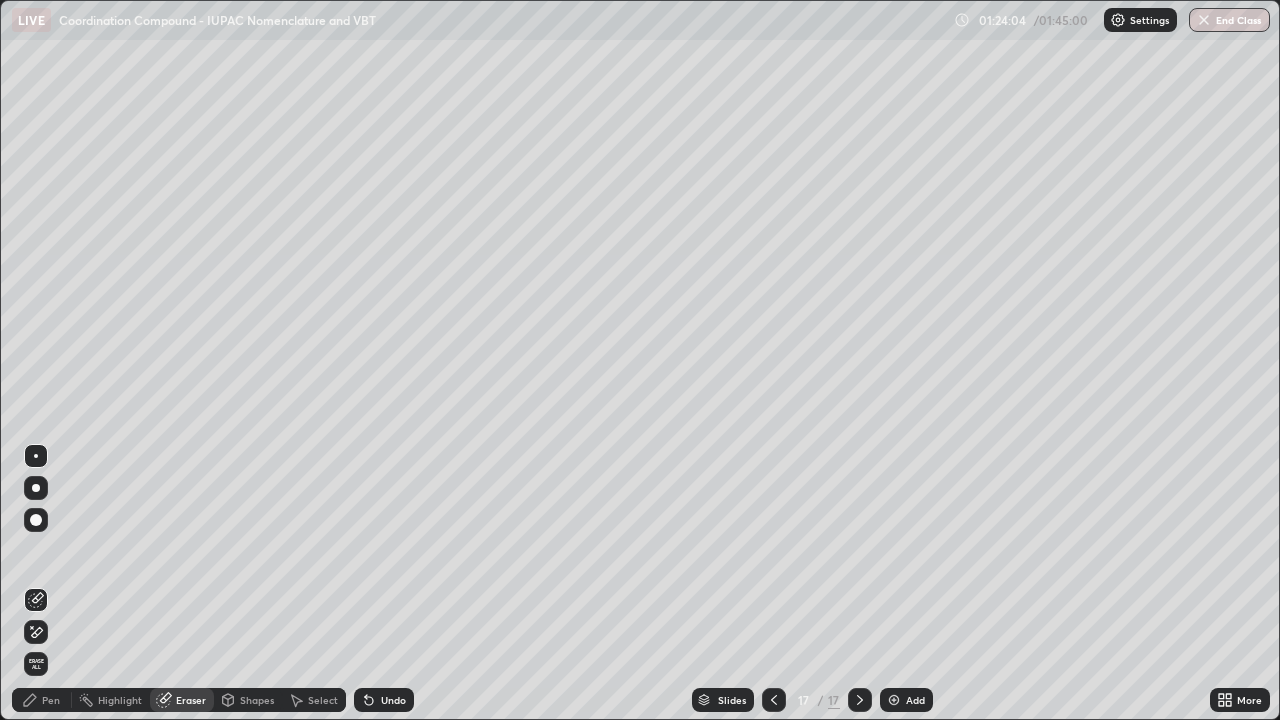 click on "Pen" at bounding box center [51, 700] 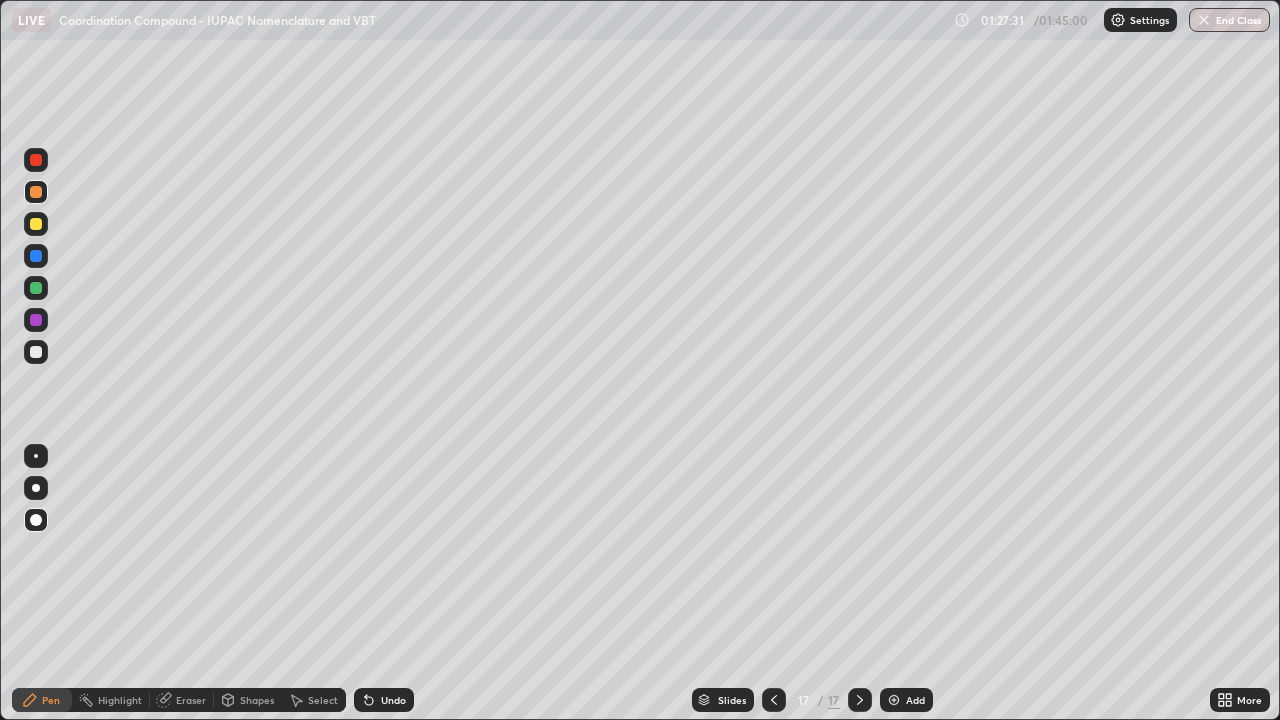 click at bounding box center (36, 288) 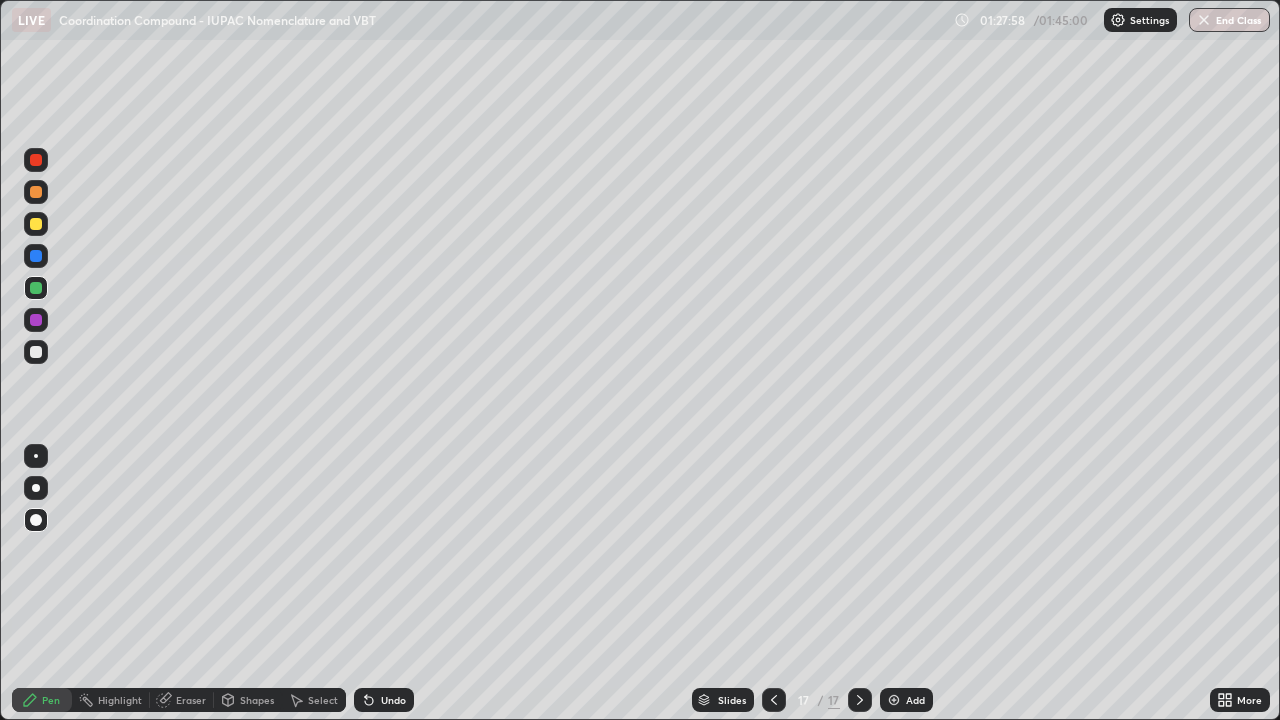 click on "Eraser" at bounding box center [191, 700] 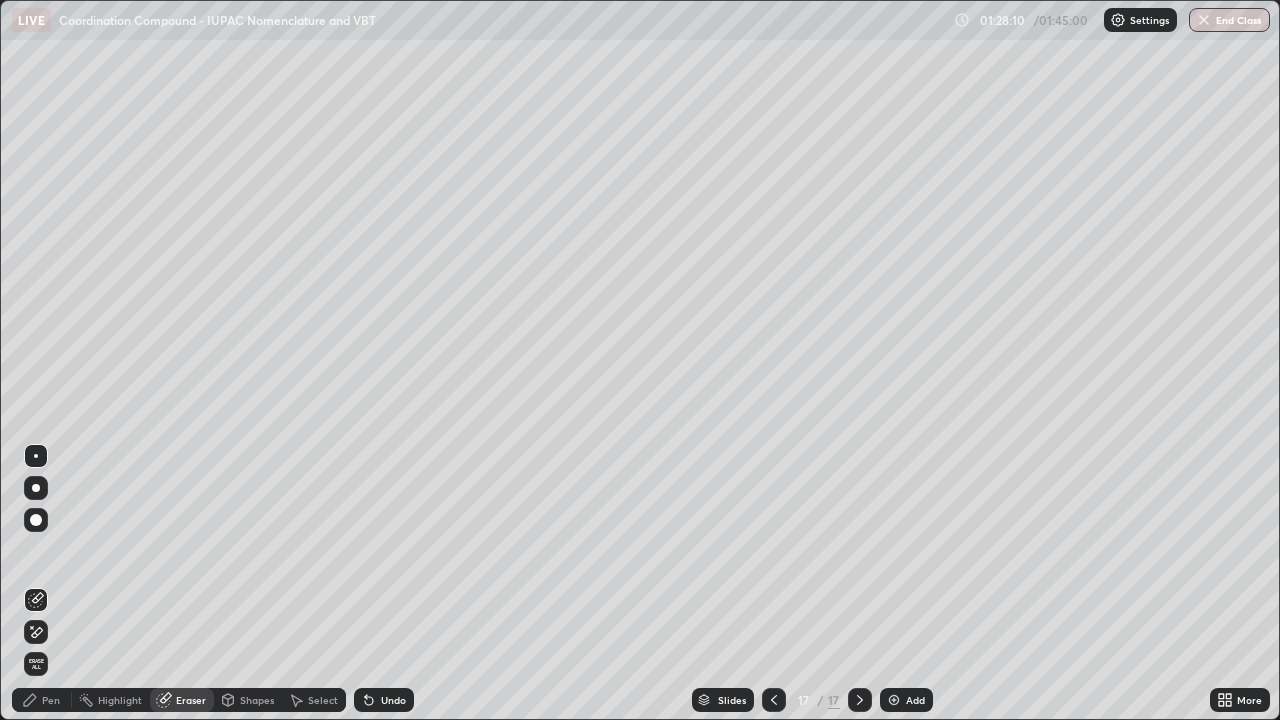 click 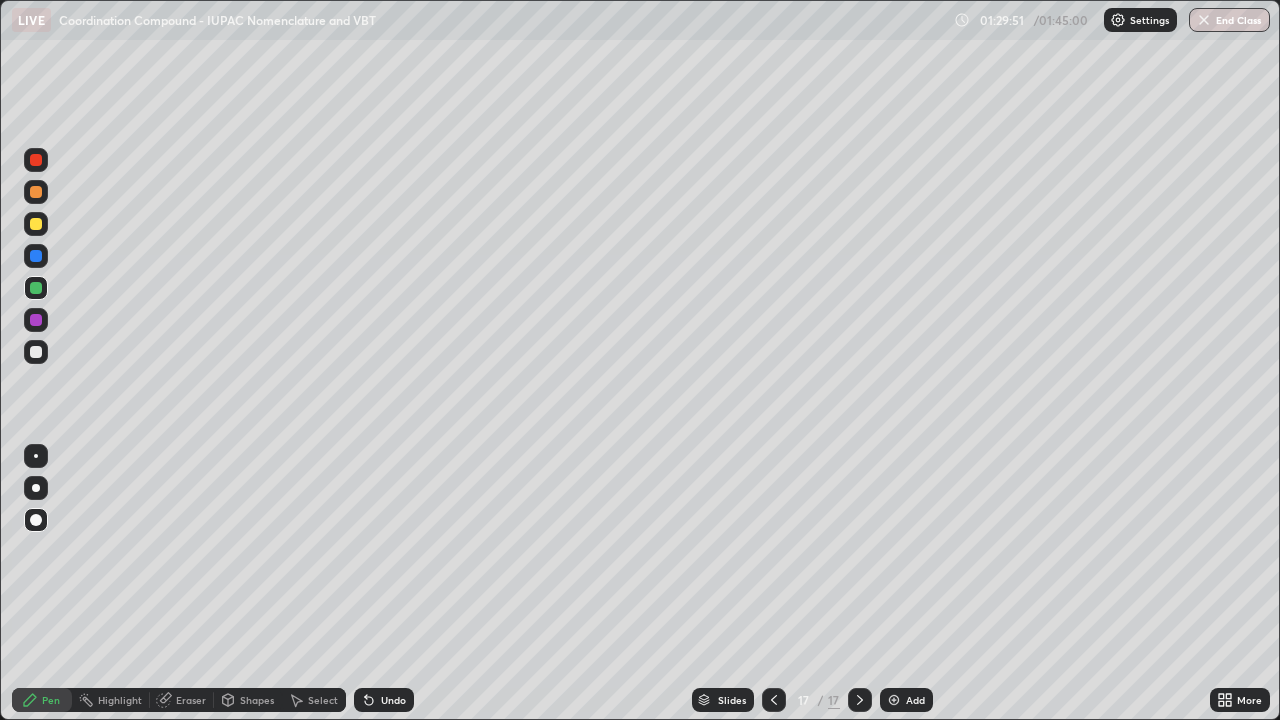 click at bounding box center [36, 224] 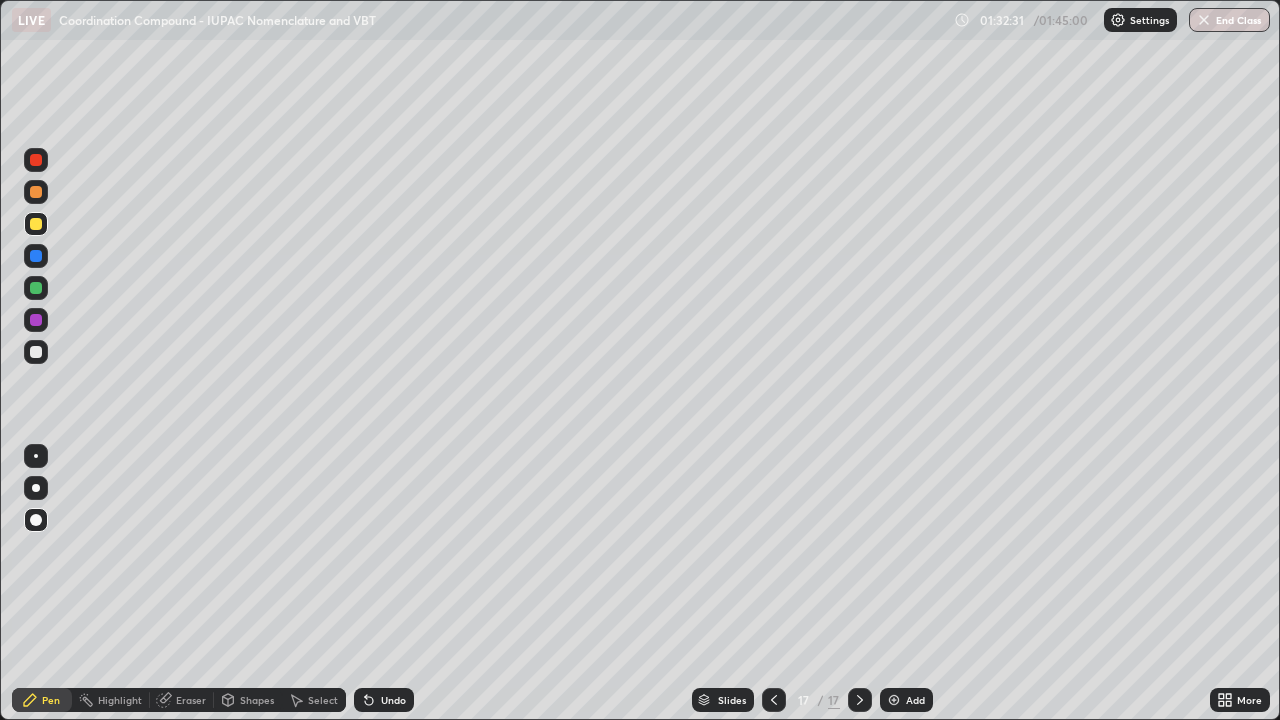 click at bounding box center (894, 700) 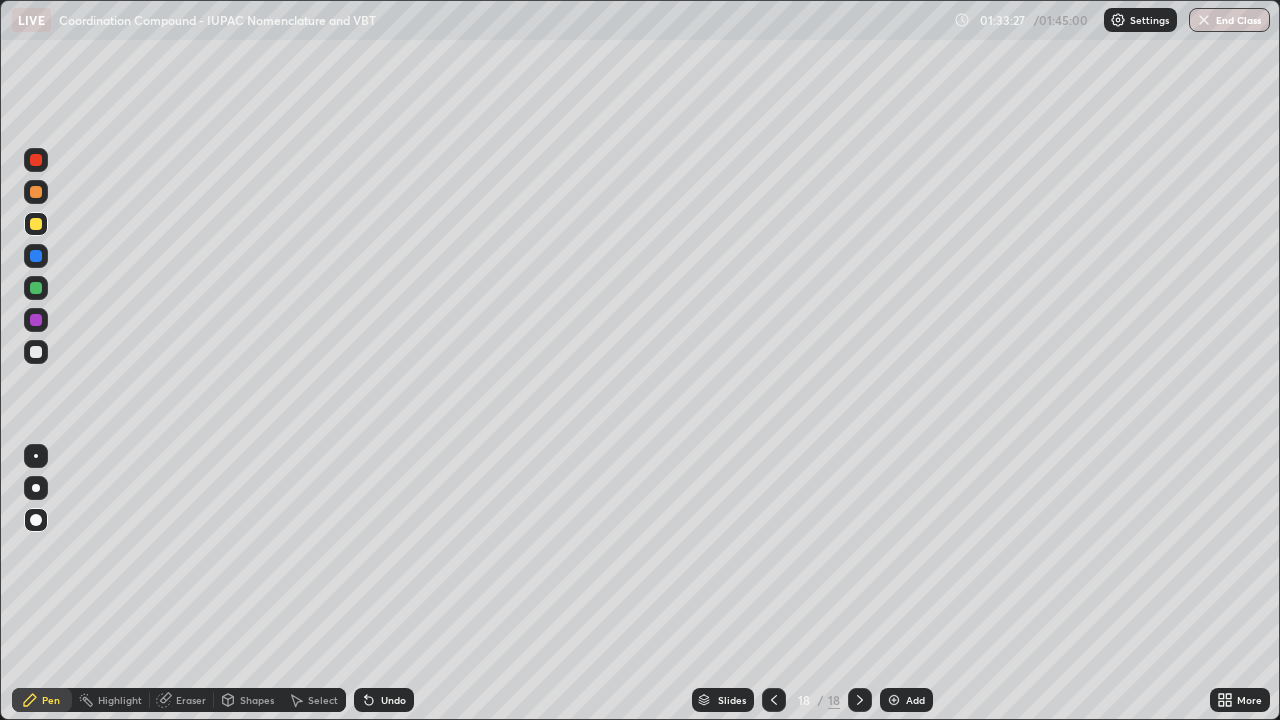 click at bounding box center (894, 700) 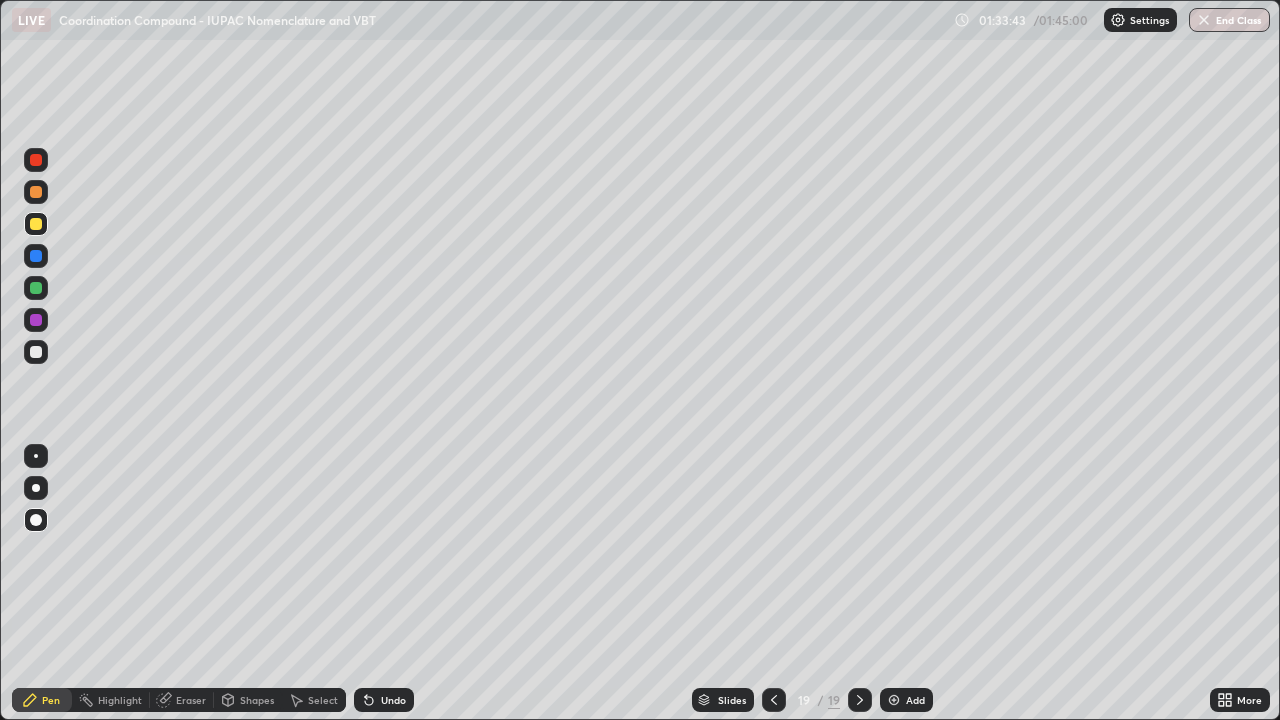 click on "Eraser" at bounding box center (182, 700) 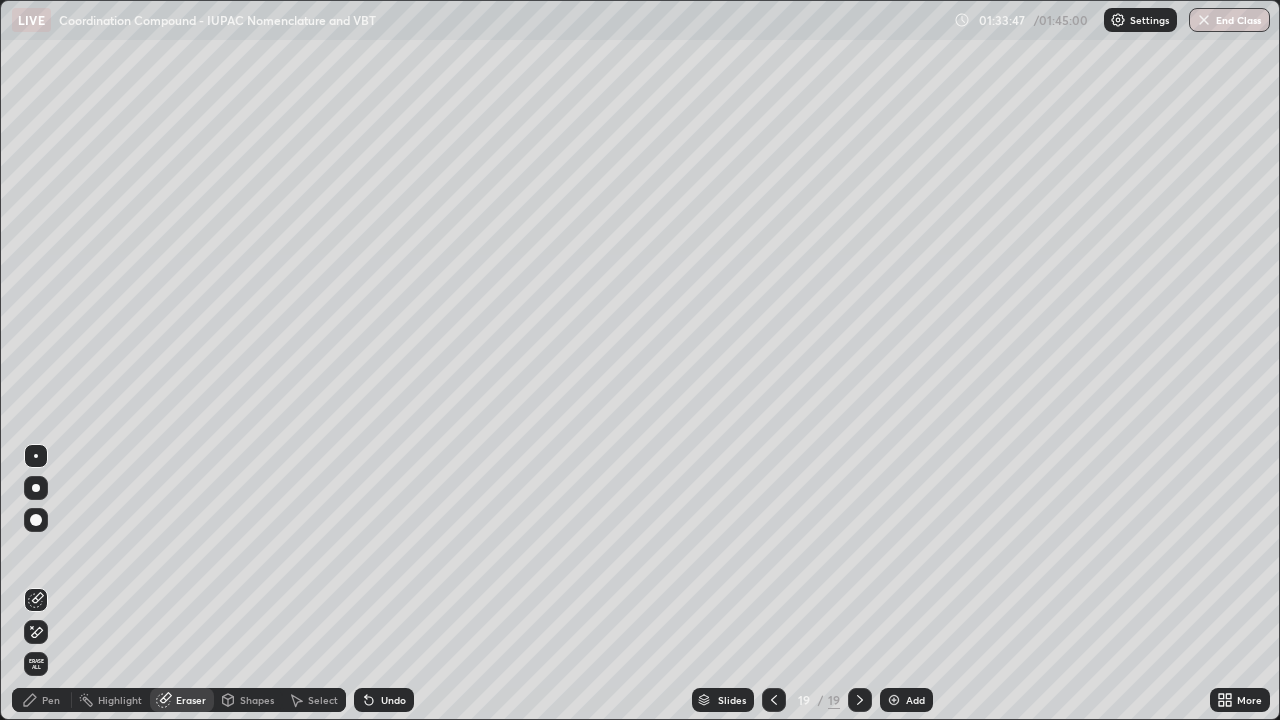 click on "Pen" at bounding box center [51, 700] 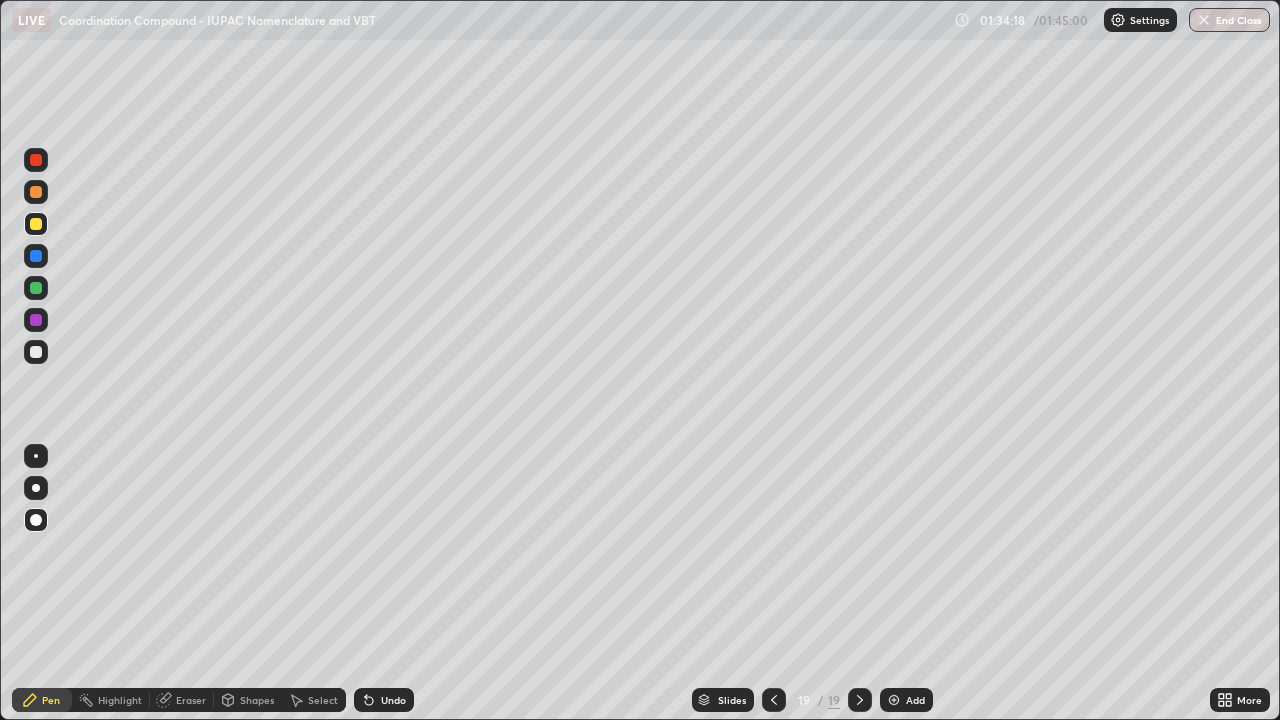 click at bounding box center (36, 288) 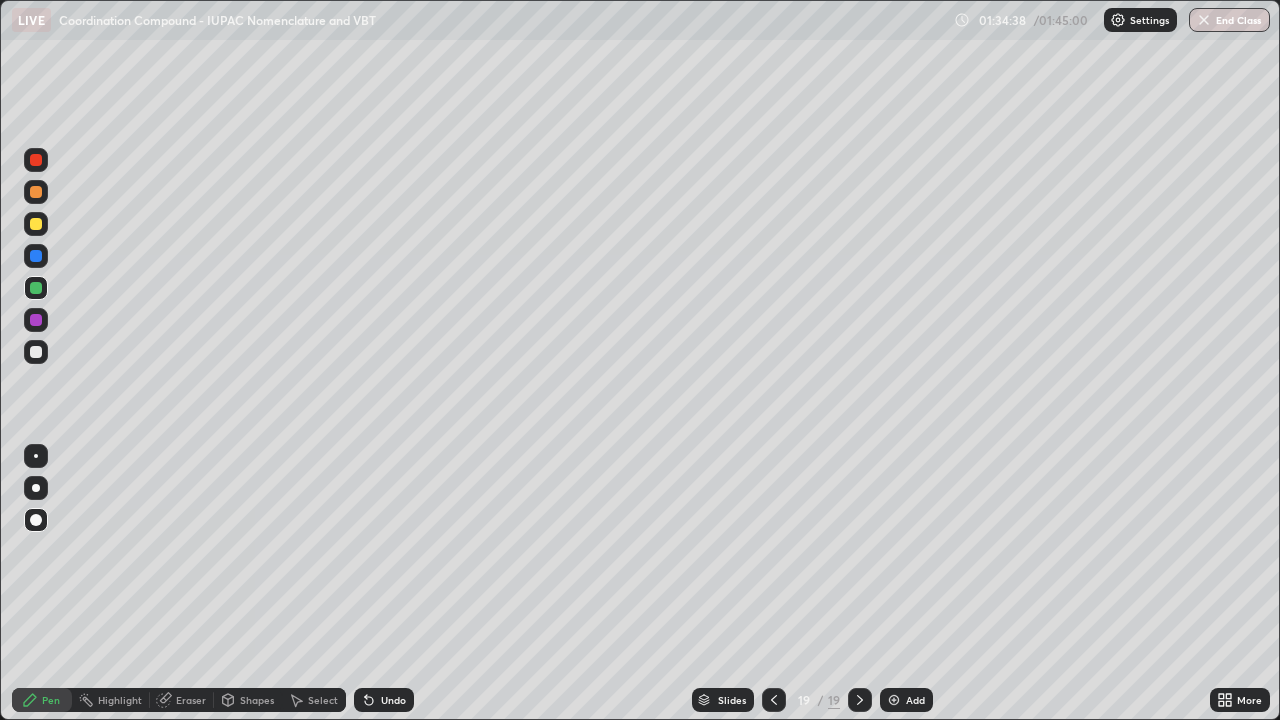 click on "Eraser" at bounding box center (191, 700) 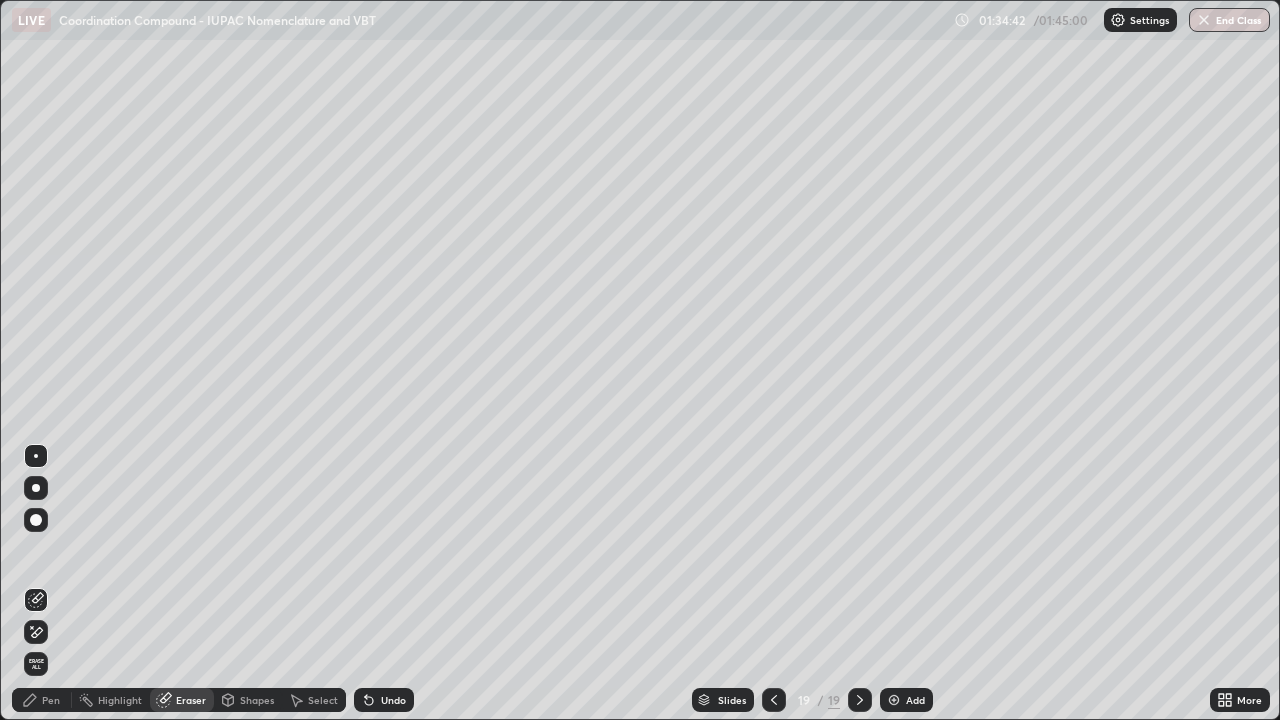 click on "Pen" at bounding box center [42, 700] 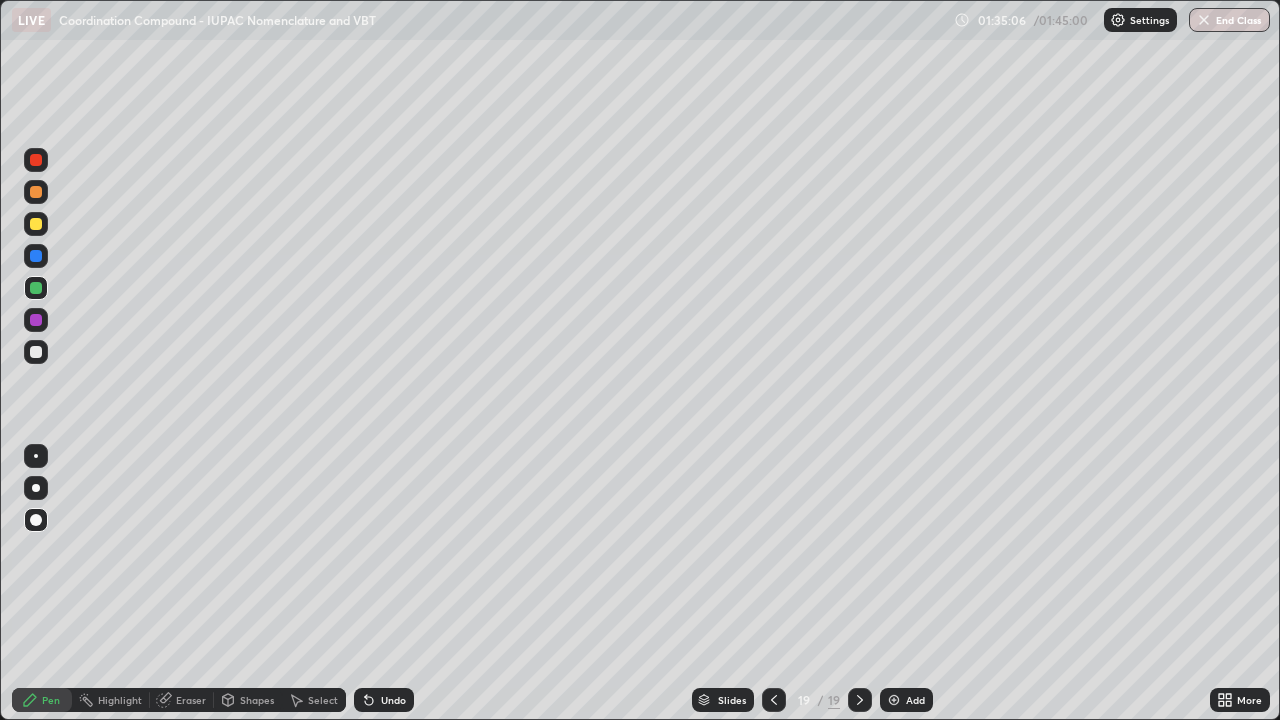 click at bounding box center (36, 224) 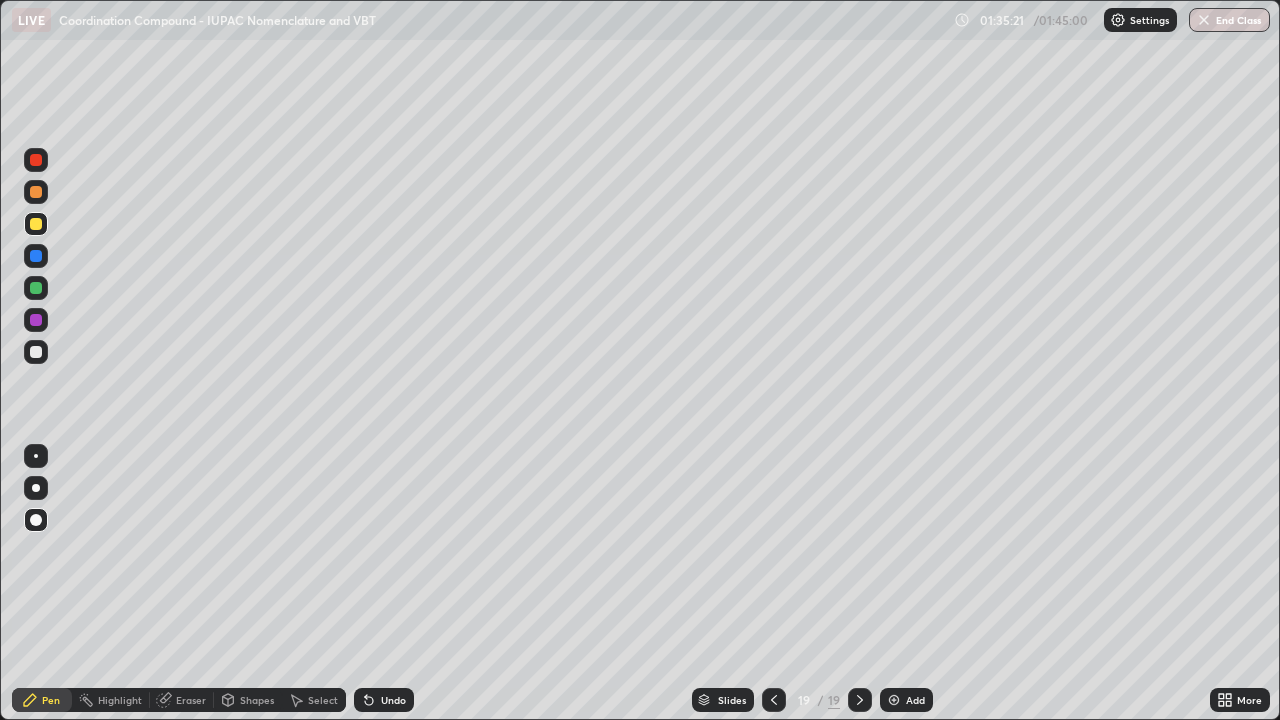 click at bounding box center [36, 352] 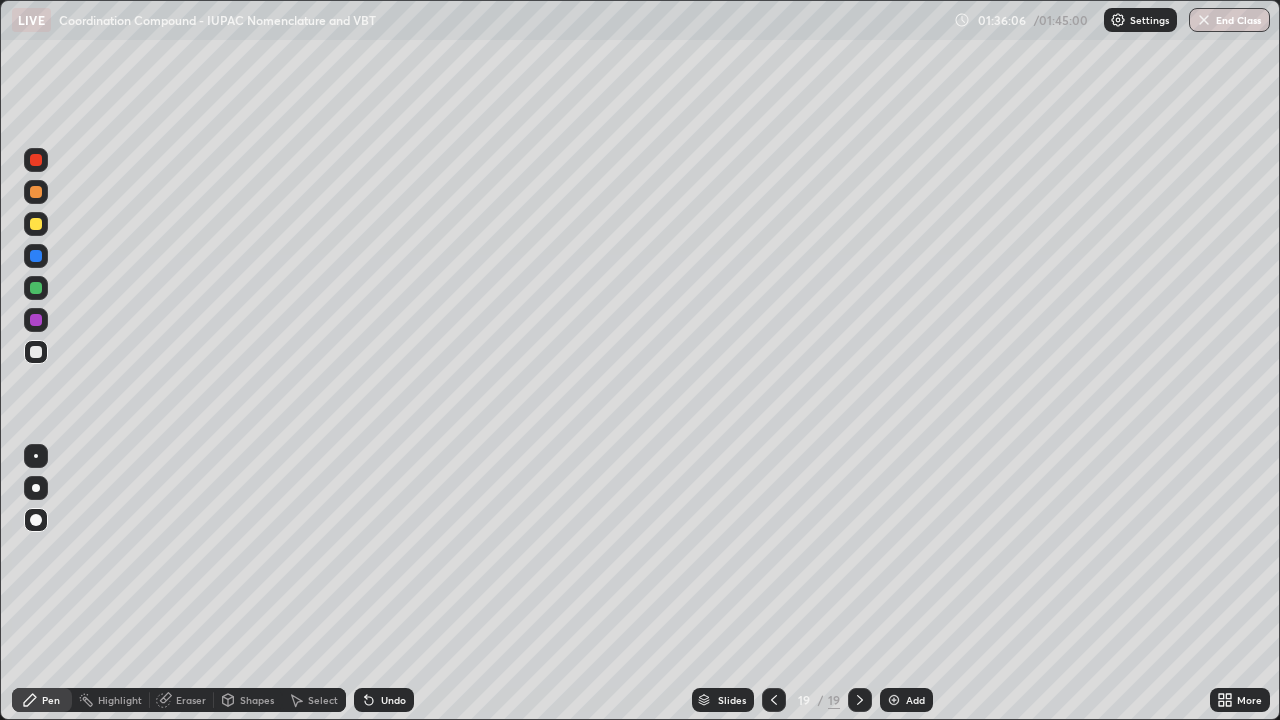 click on "Eraser" at bounding box center (191, 700) 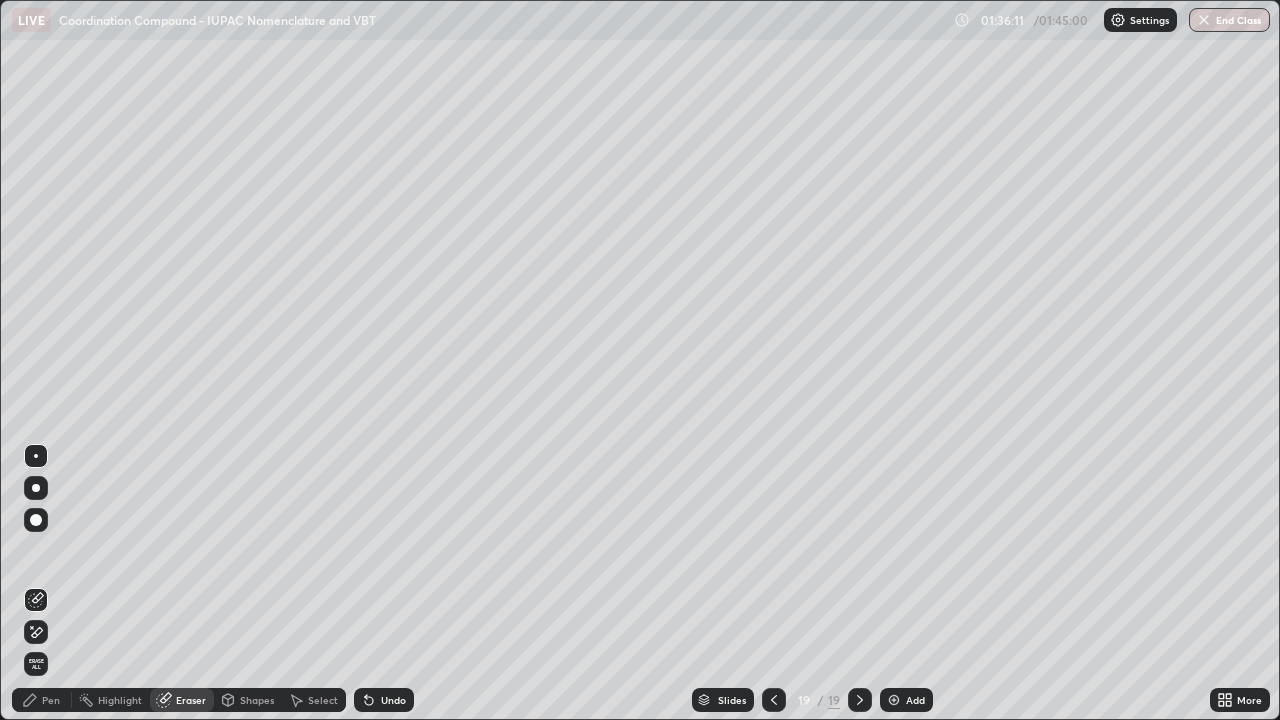 click on "Pen" at bounding box center [51, 700] 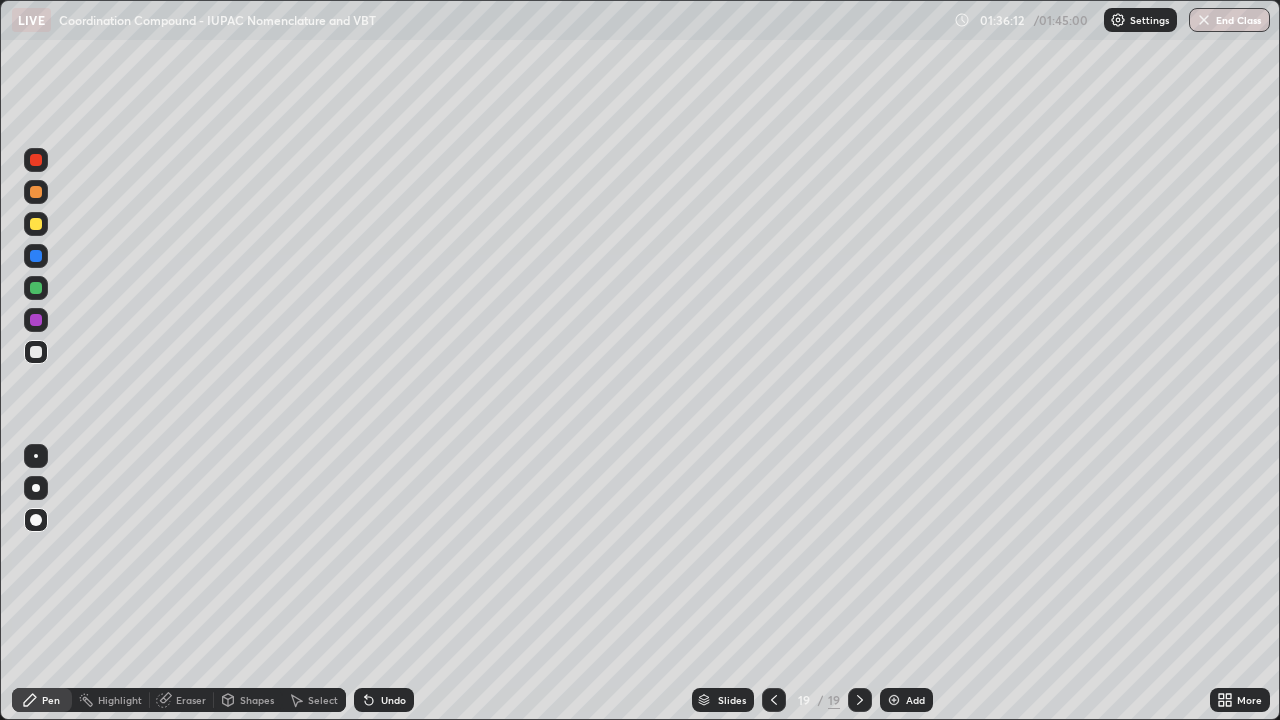 click at bounding box center [36, 320] 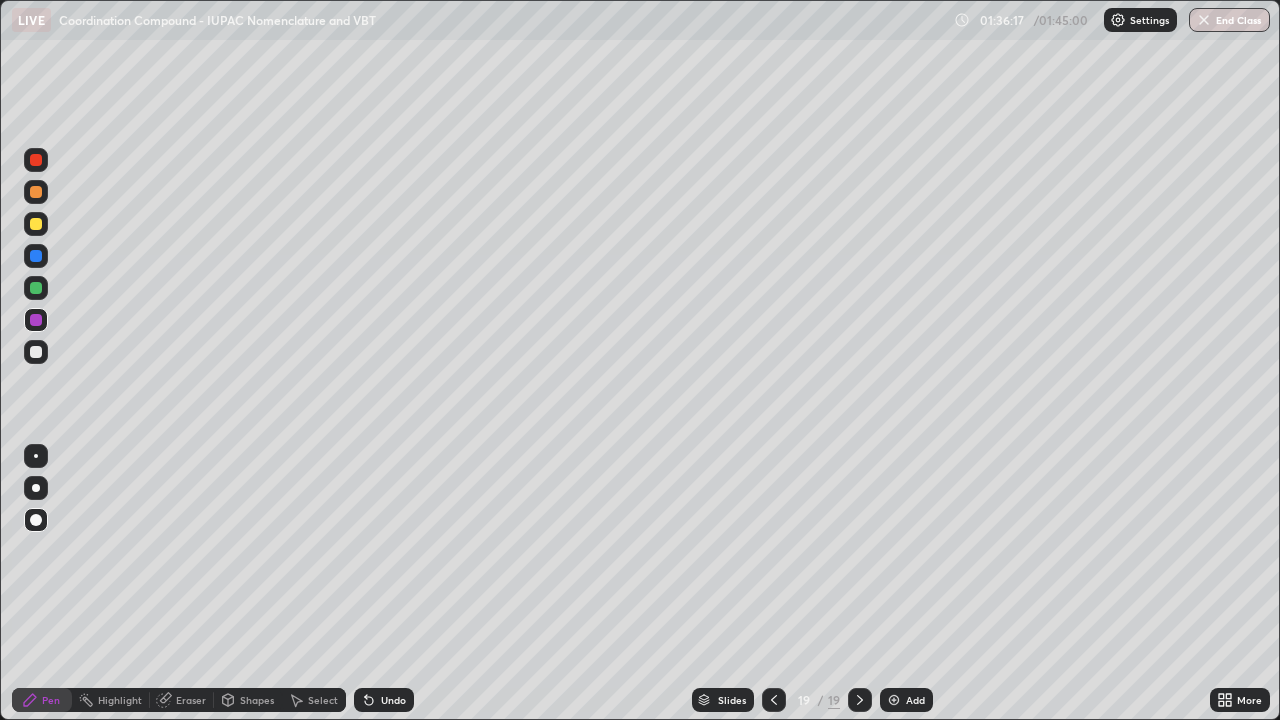click at bounding box center [36, 192] 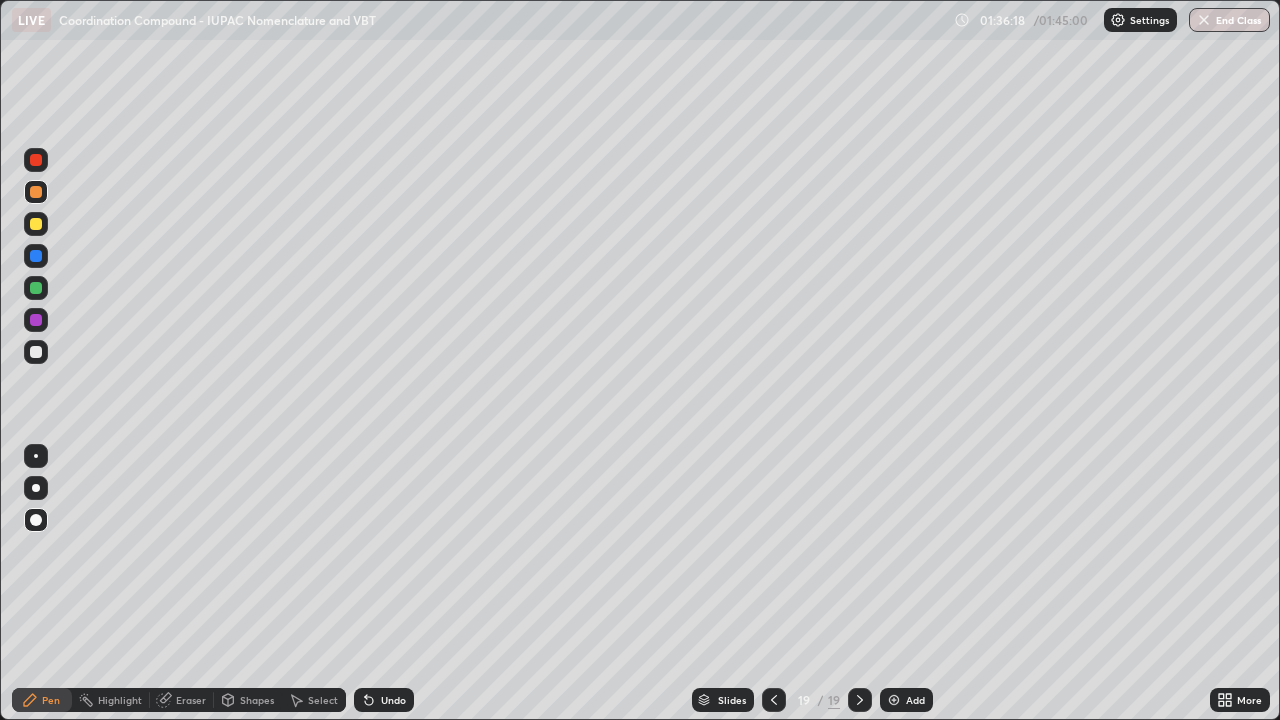 click 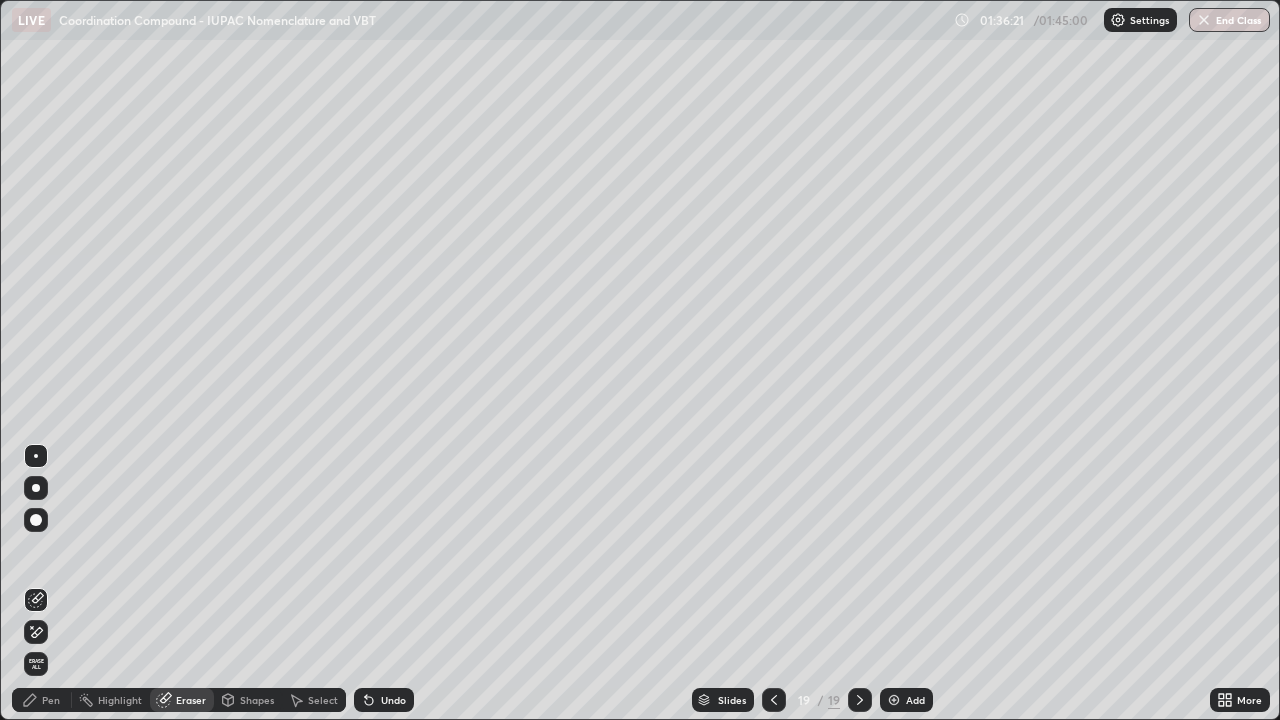 click on "Pen" at bounding box center [51, 700] 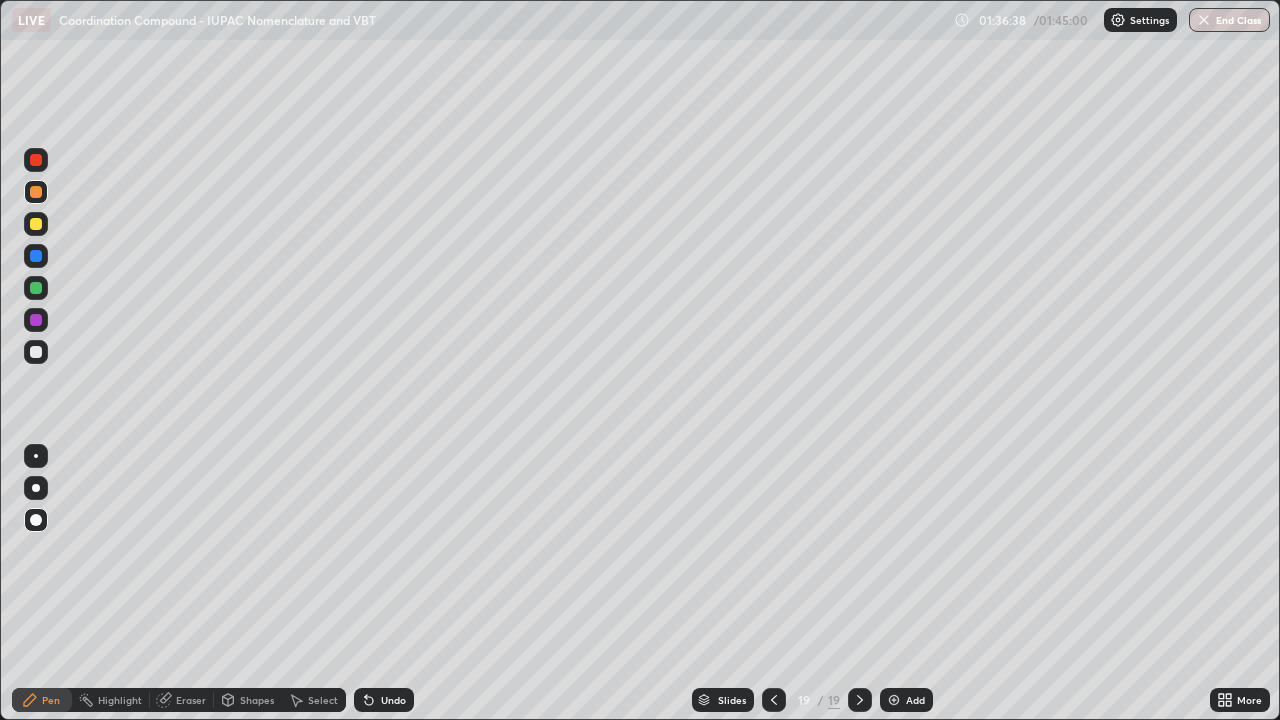 click at bounding box center [36, 160] 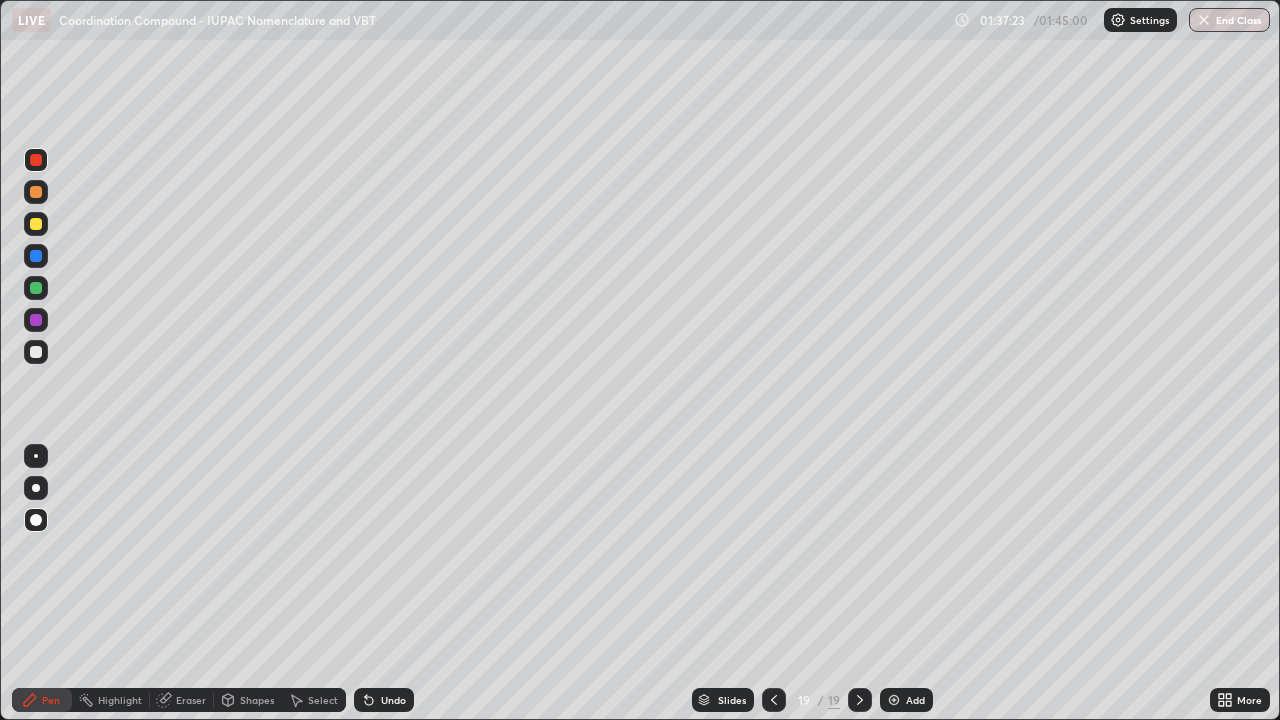 click at bounding box center (36, 256) 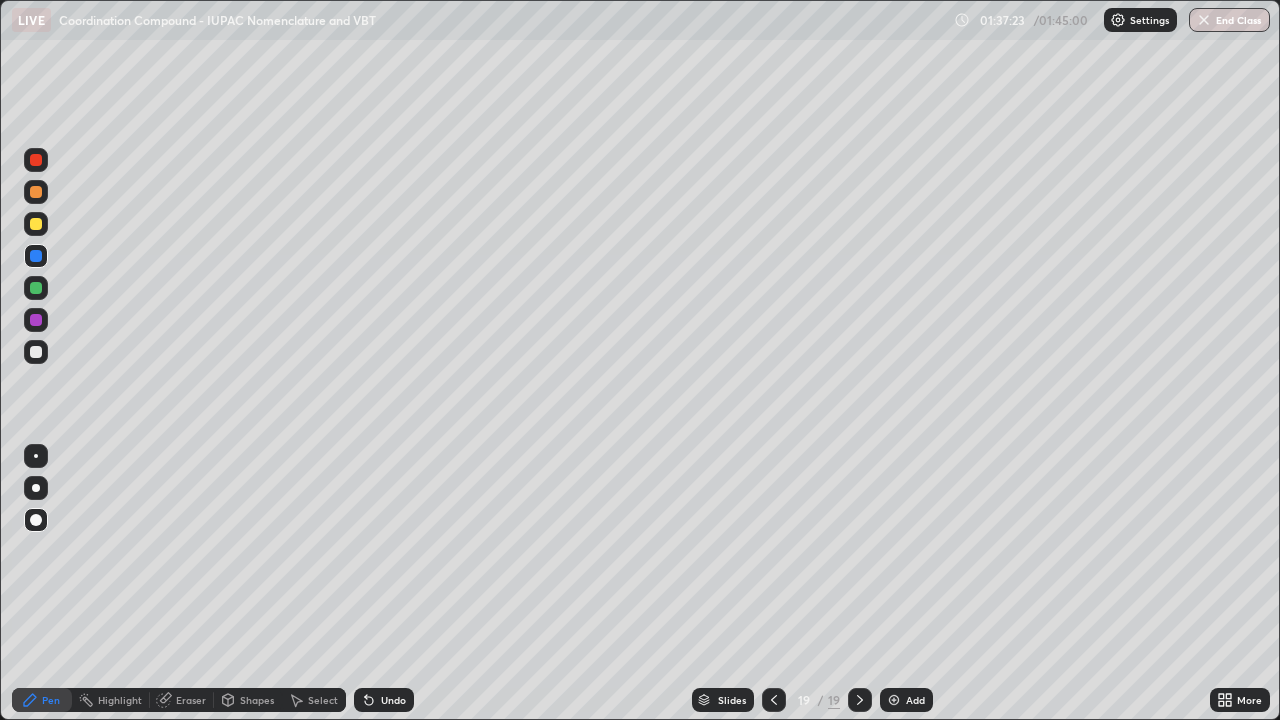 click at bounding box center (36, 288) 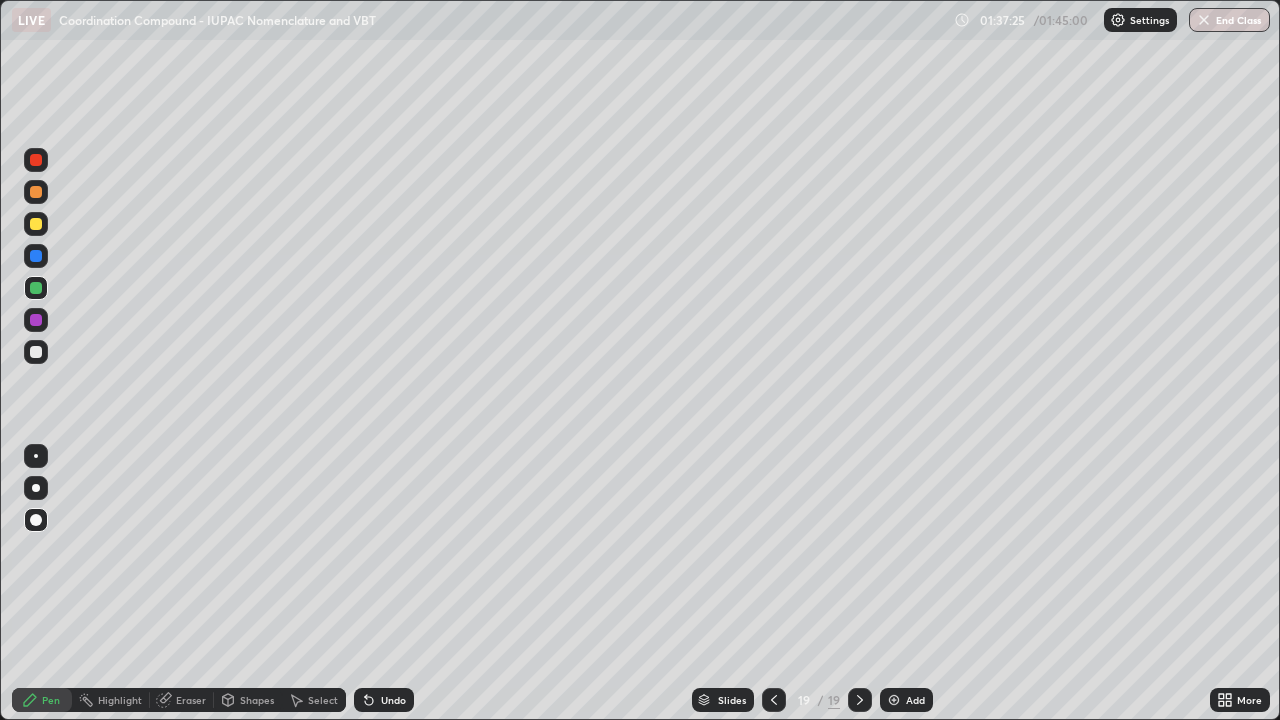 click at bounding box center (36, 352) 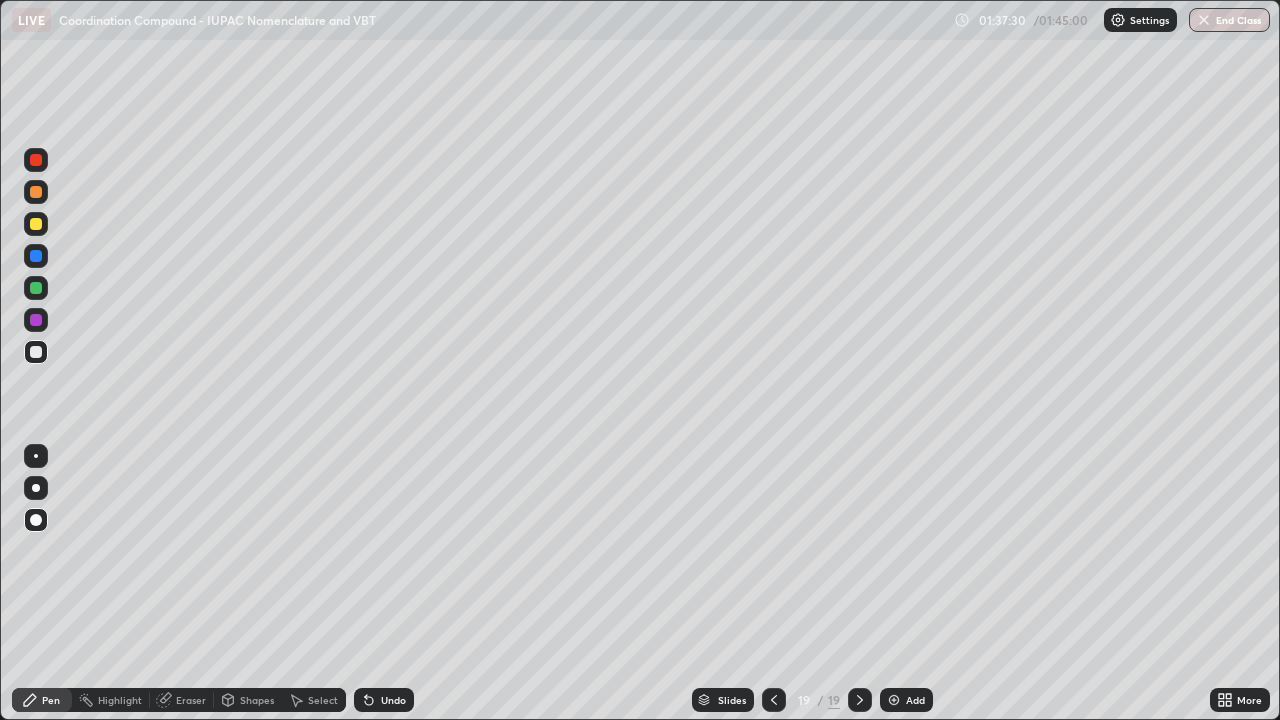 click on "Setting up your live class" at bounding box center (640, 360) 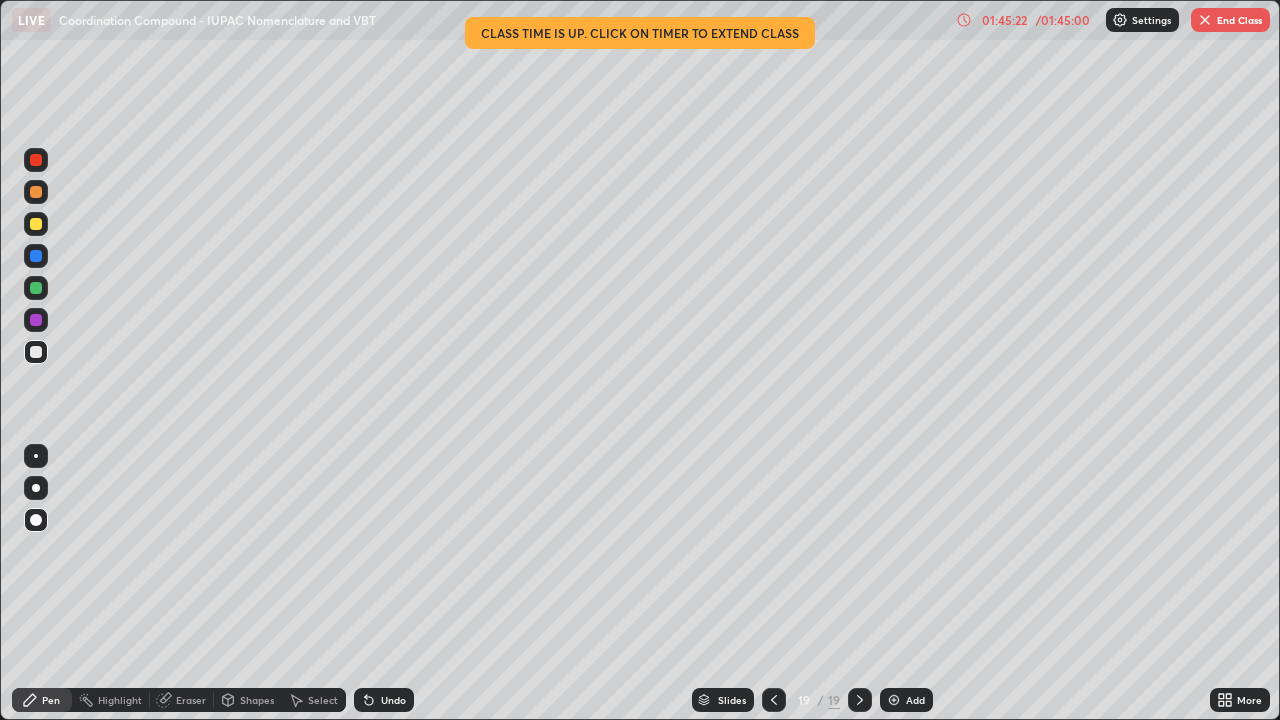 click on "End Class" at bounding box center [1230, 20] 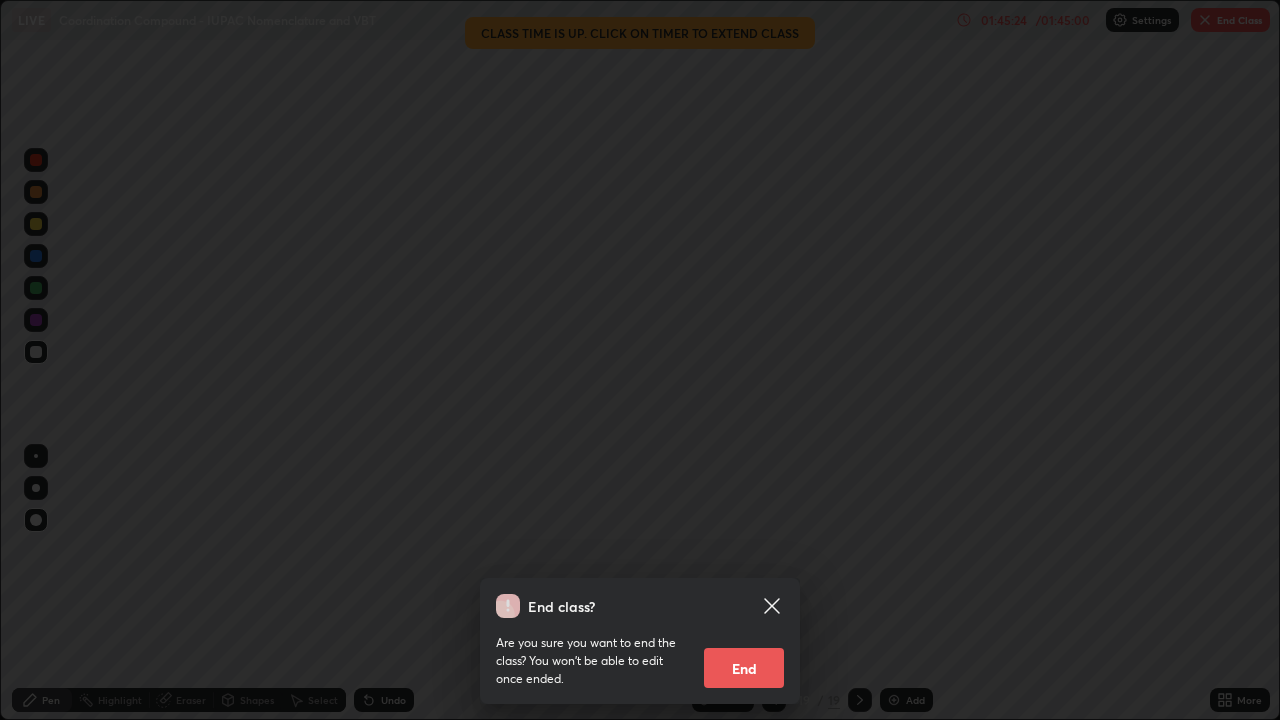 click on "End" at bounding box center [744, 668] 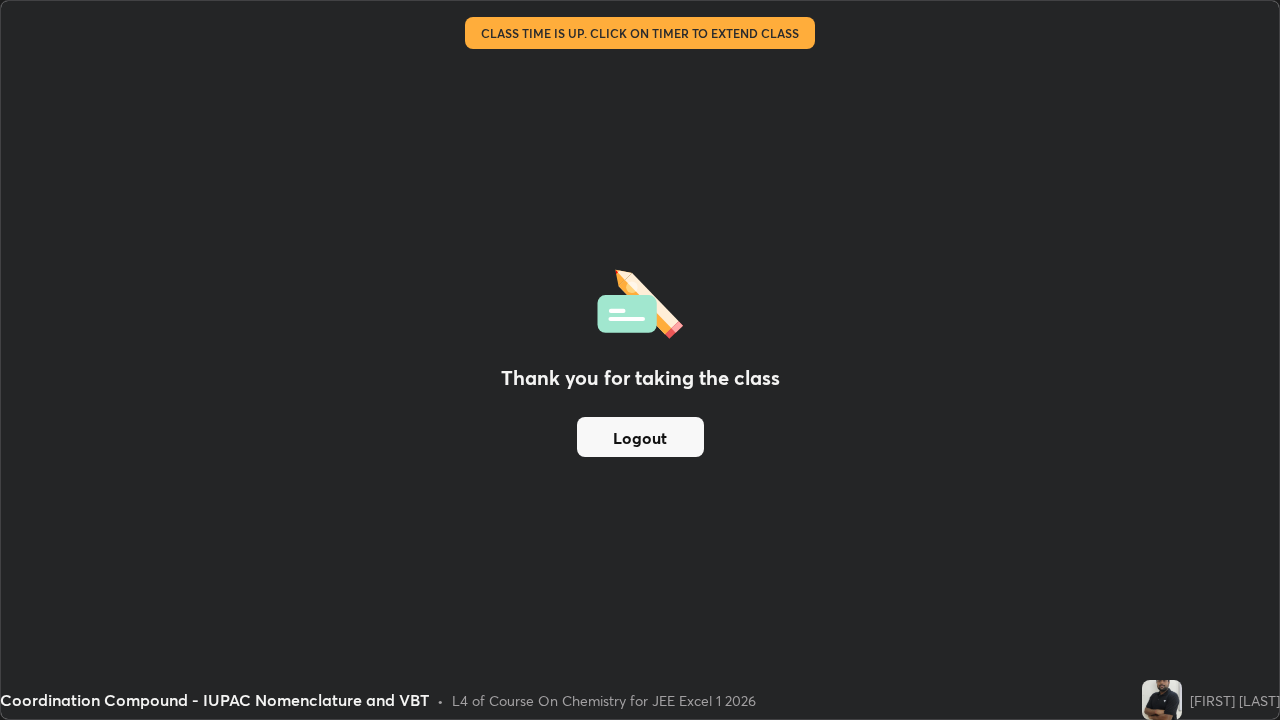 click on "Coordination Compound - IUPAC Nomenclature and VBT • L4 of Course On Chemistry for JEE Excel 1 2026" at bounding box center (567, 700) 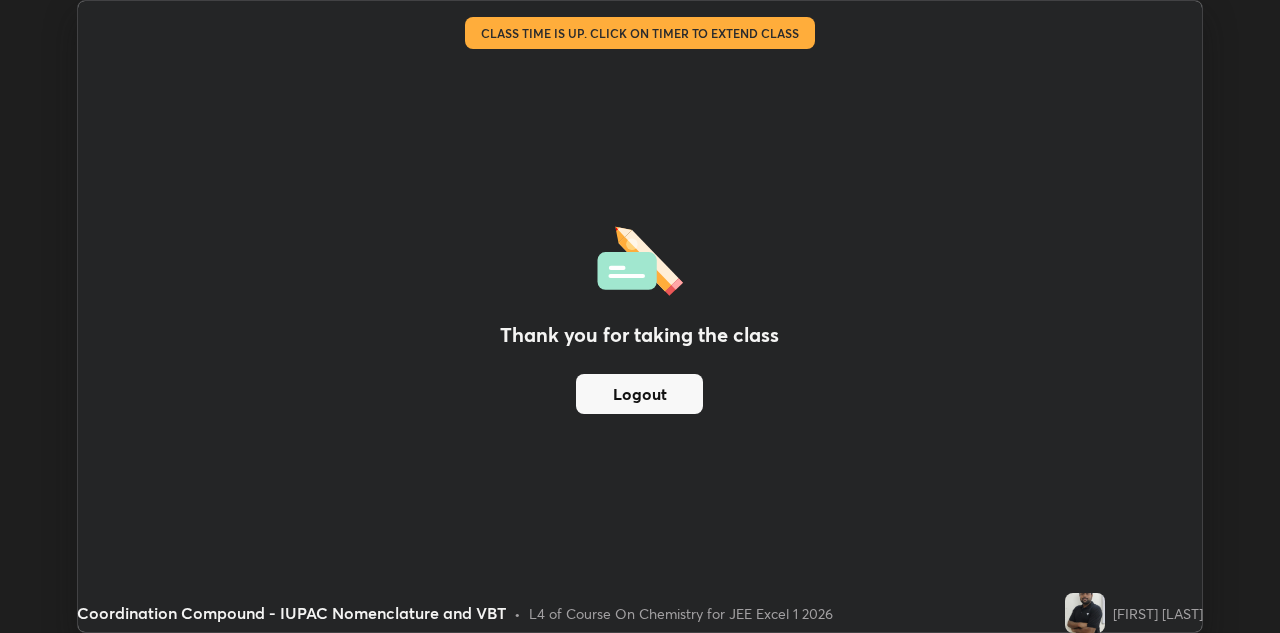 scroll, scrollTop: 633, scrollLeft: 1280, axis: both 